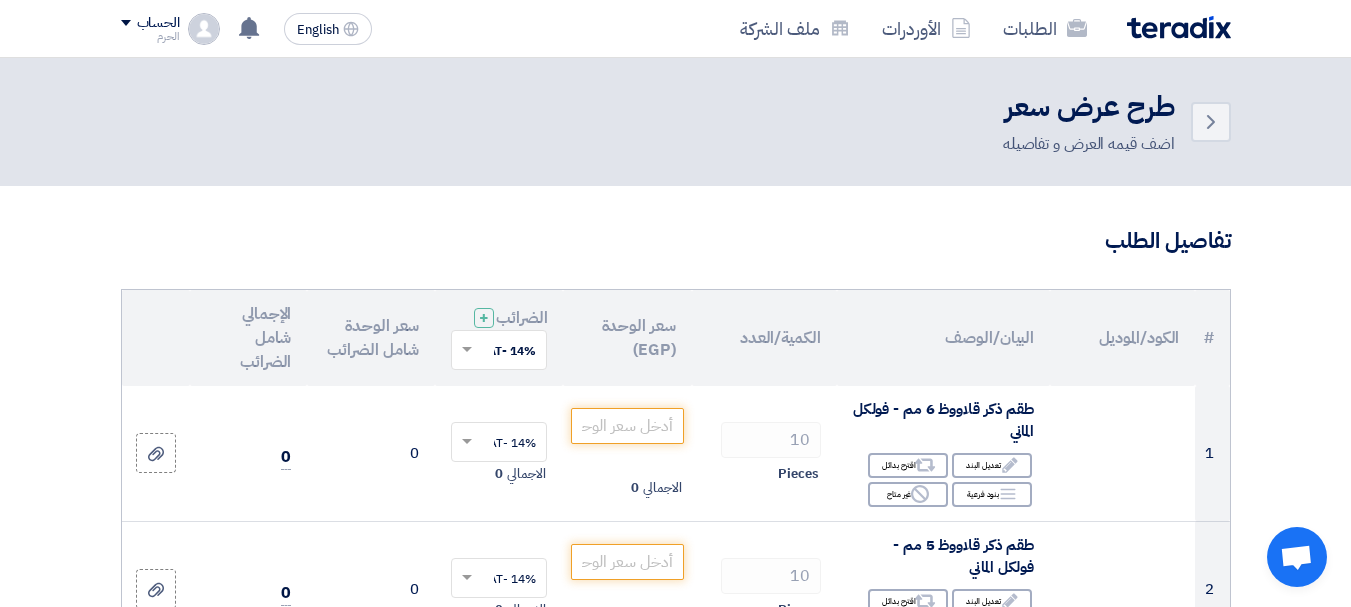 scroll, scrollTop: 2251, scrollLeft: 0, axis: vertical 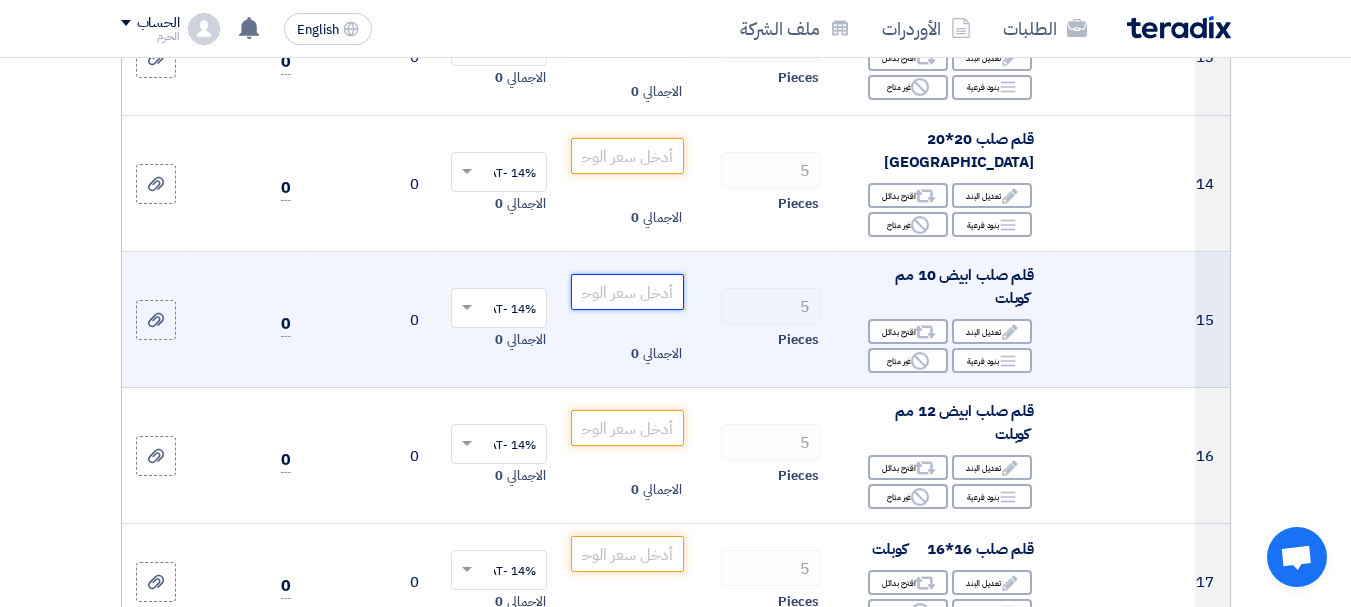 click 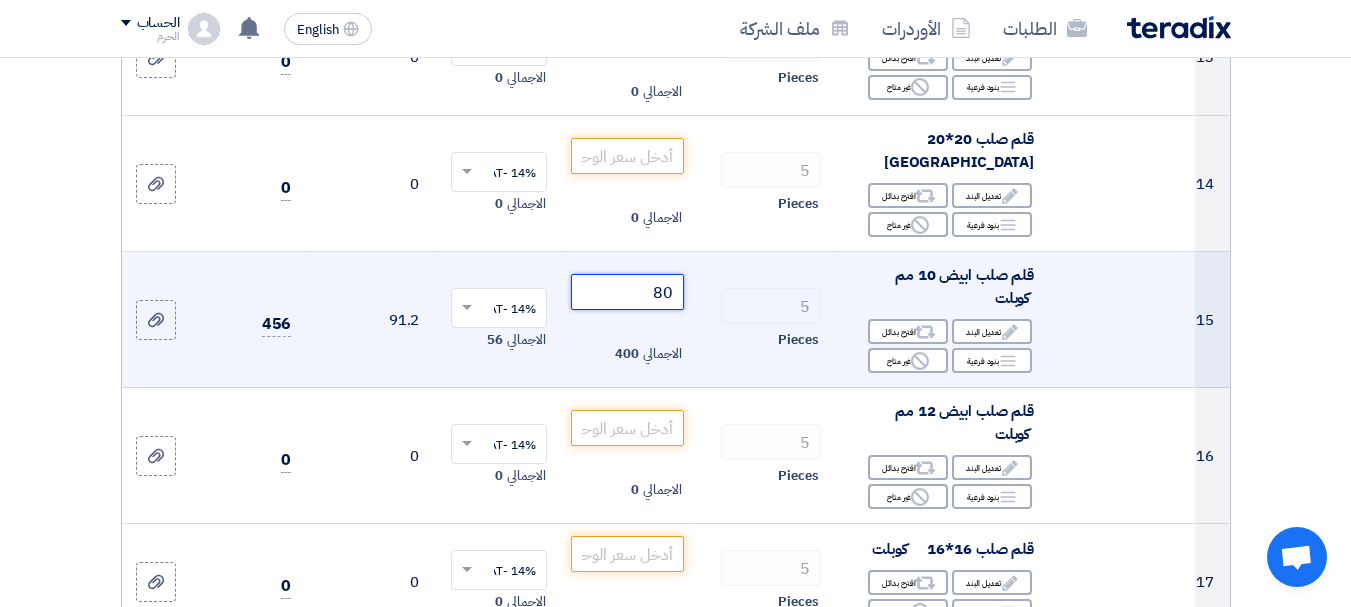 type on "8" 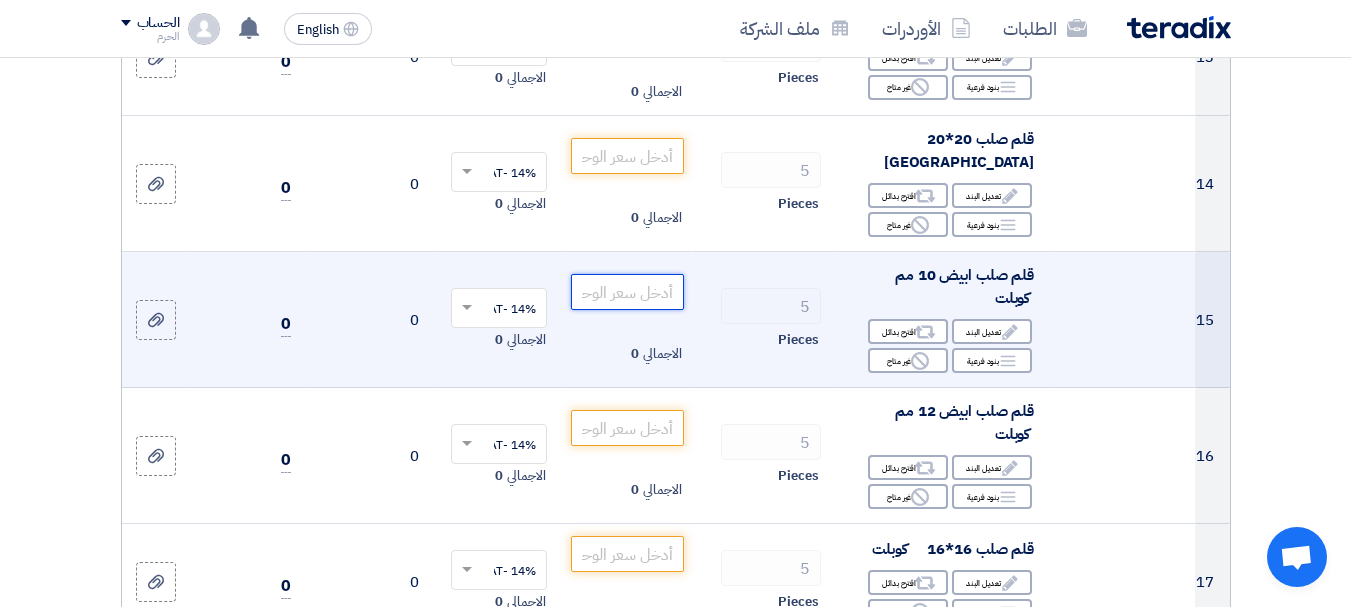 type on "1" 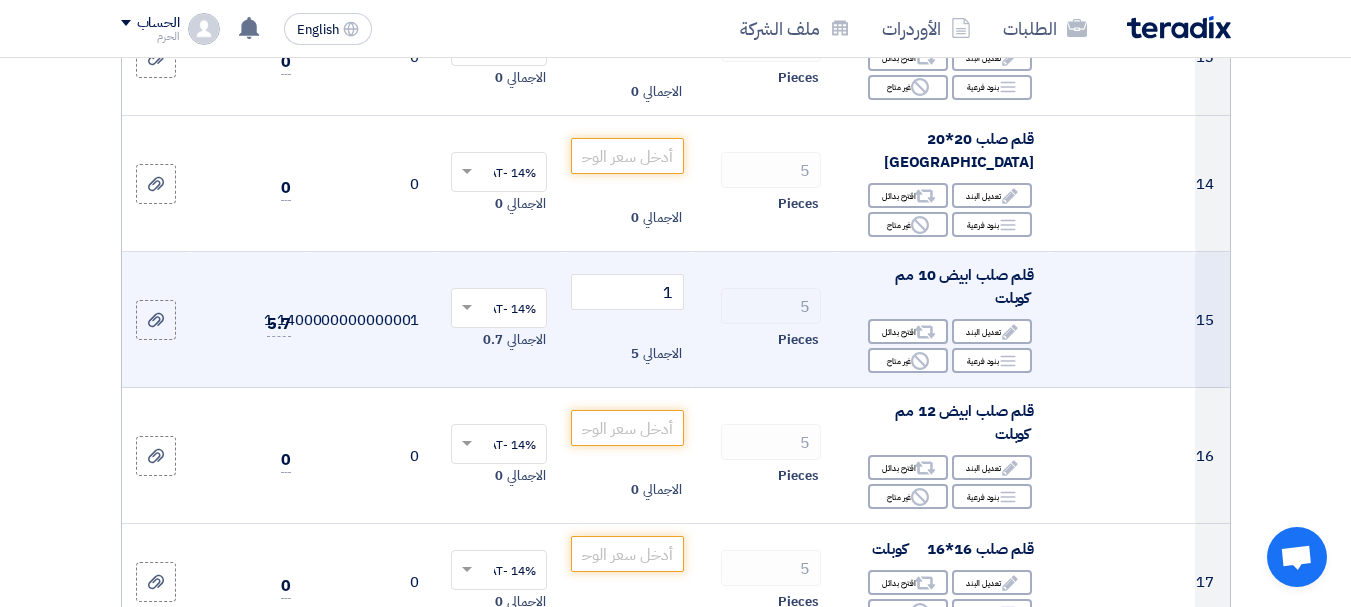 click on "5
Pieces" 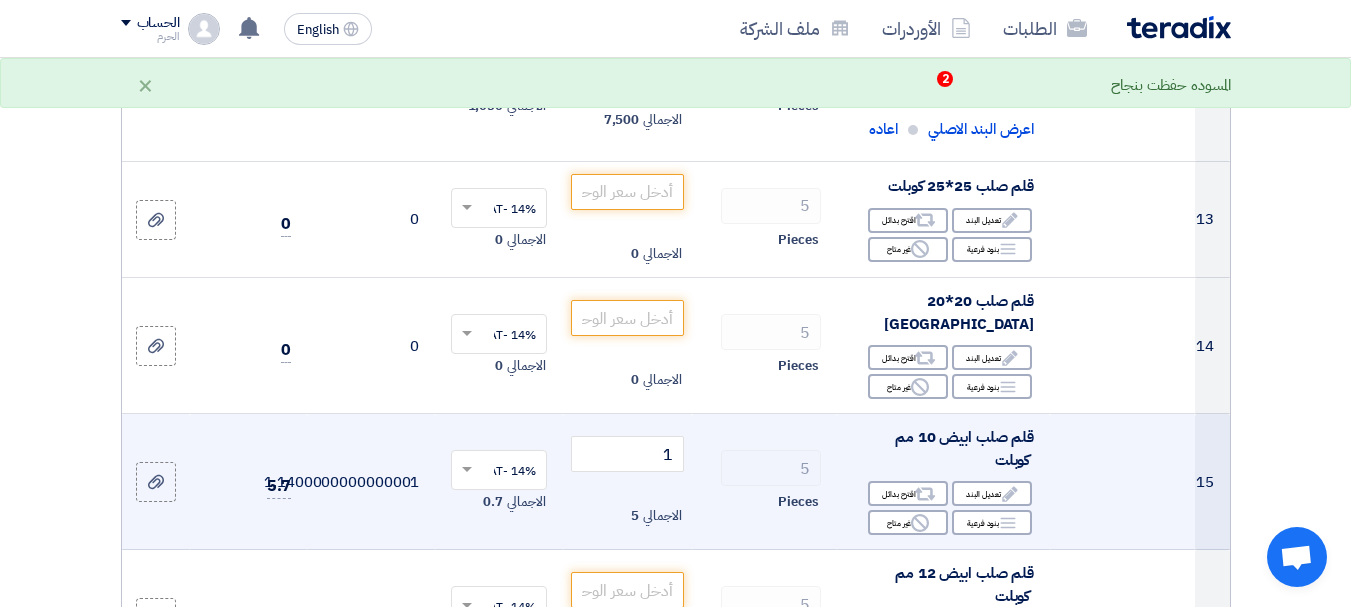scroll, scrollTop: 1931, scrollLeft: 0, axis: vertical 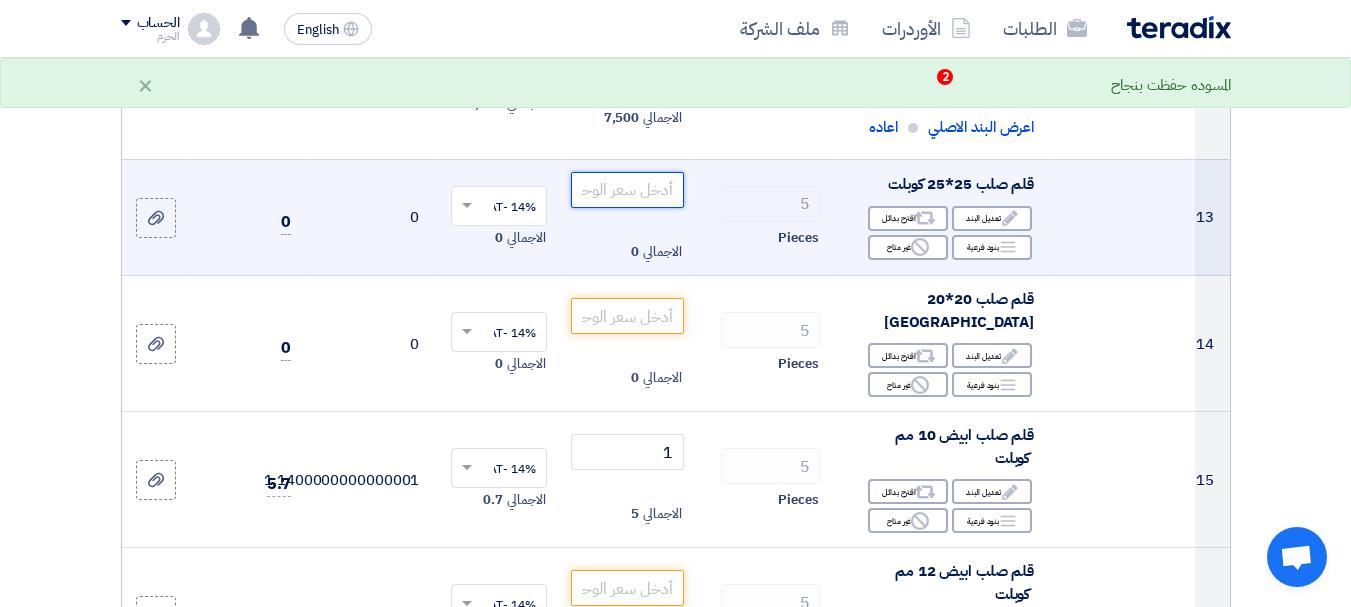 click 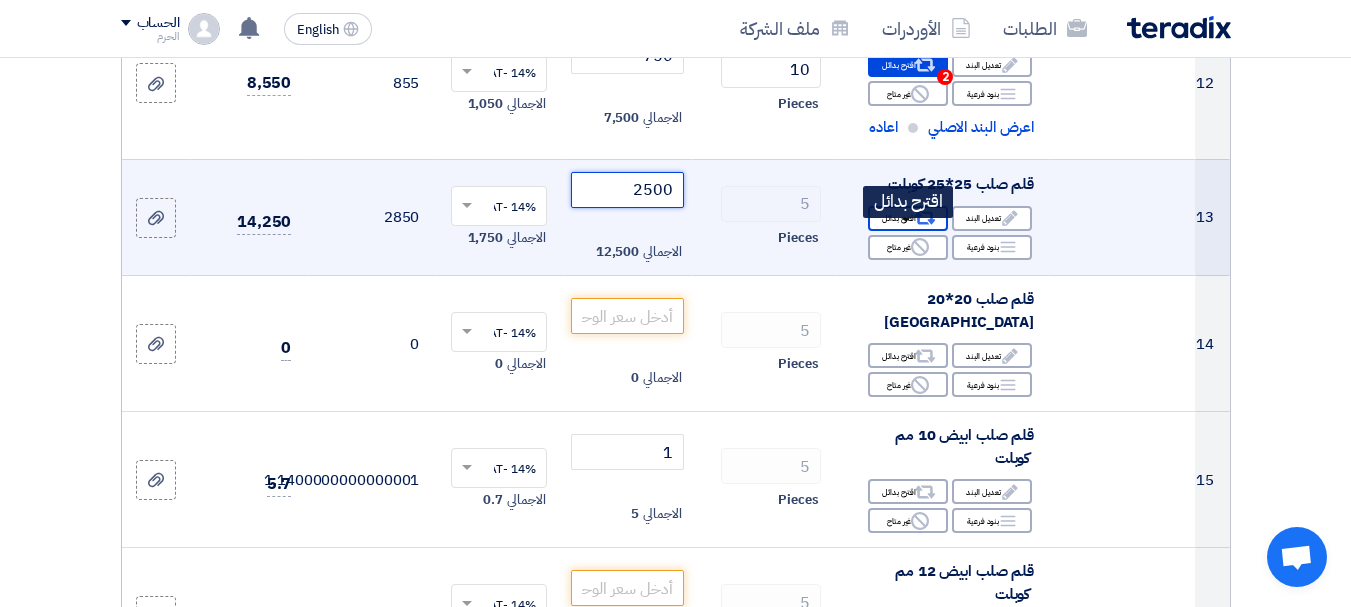 type on "2500" 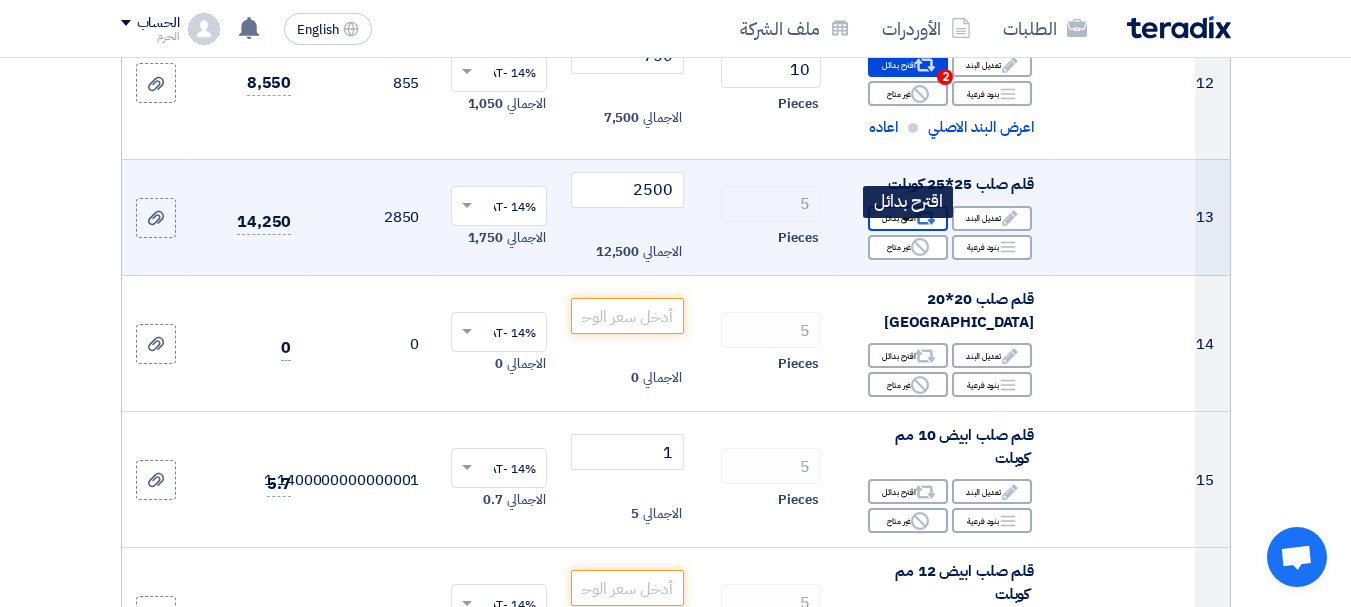 click on "Alternative
اقترح بدائل" 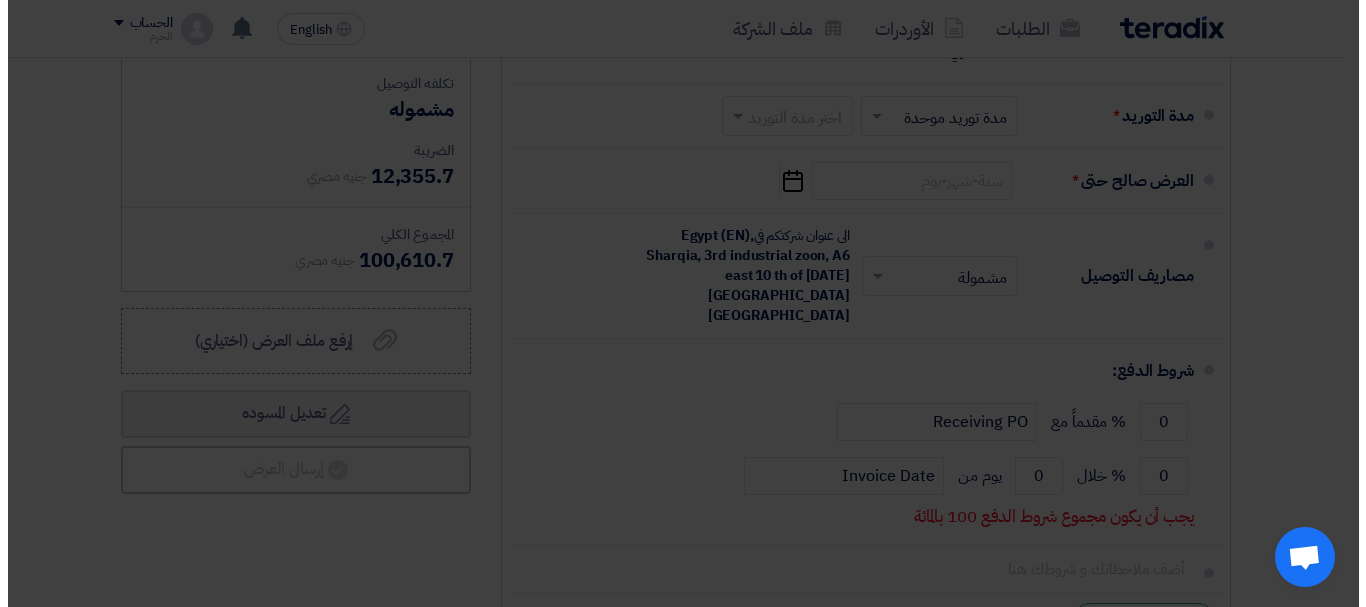 scroll, scrollTop: 1171, scrollLeft: 0, axis: vertical 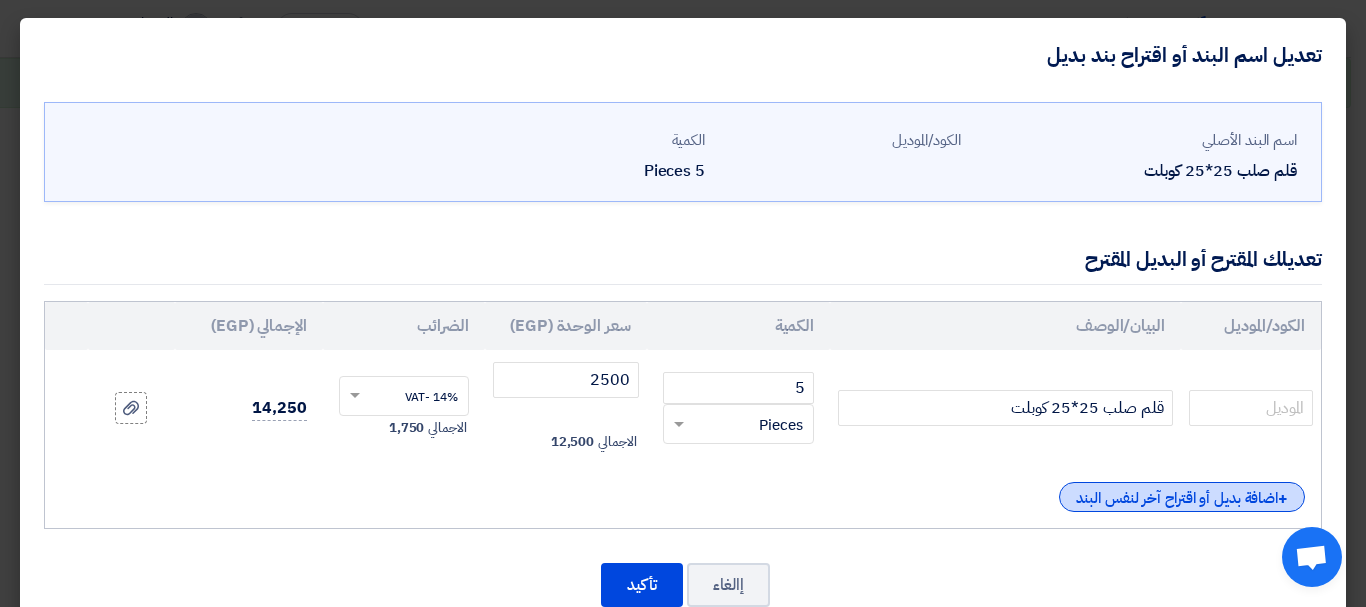 click on "+
اضافة بديل أو اقتراح آخر لنفس البند" 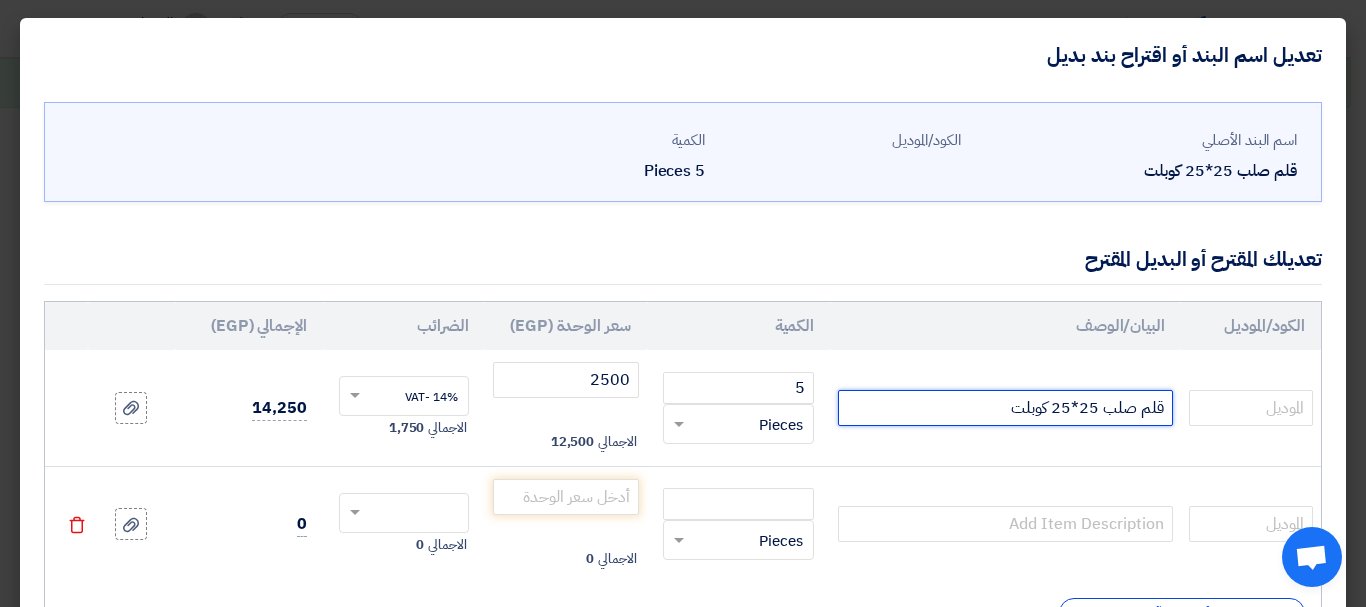 click on "قلم صلب 25*25 كوبلت" 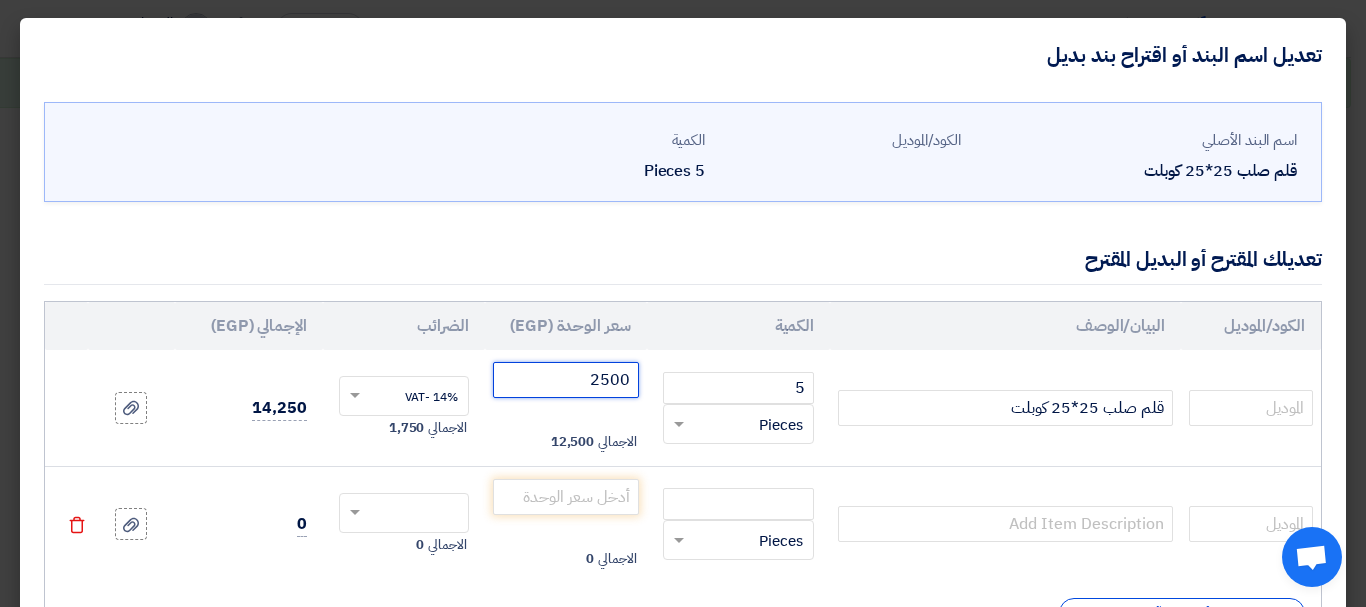 click on "2500" 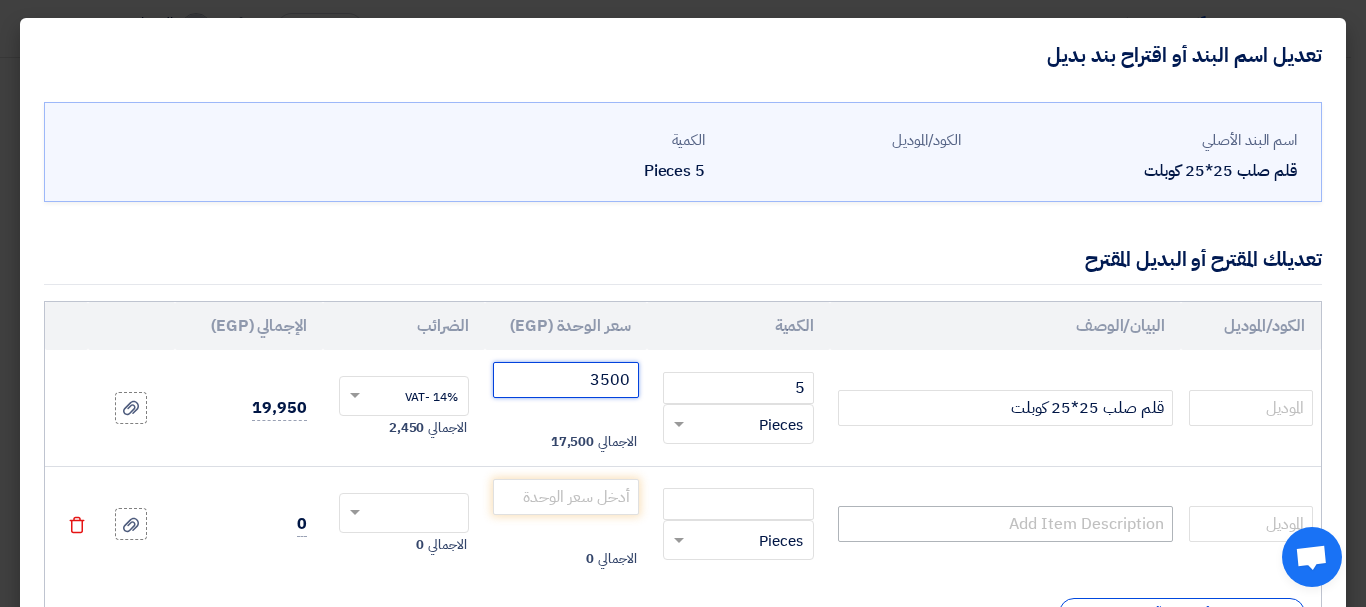type on "3500" 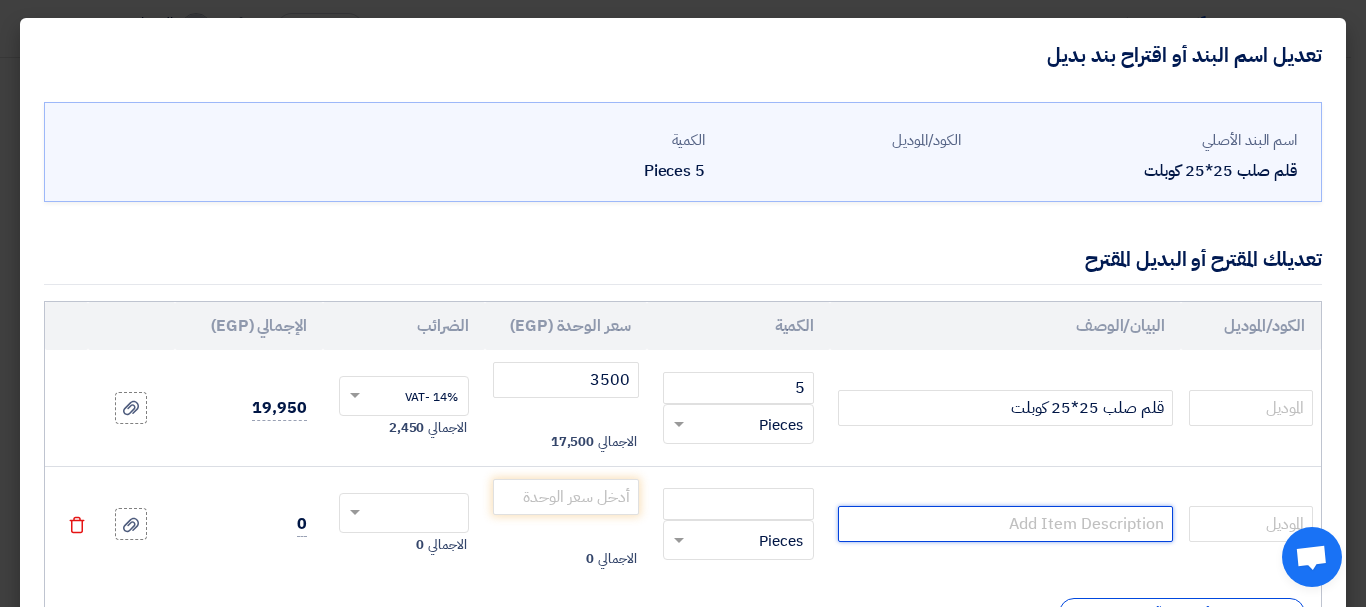 click 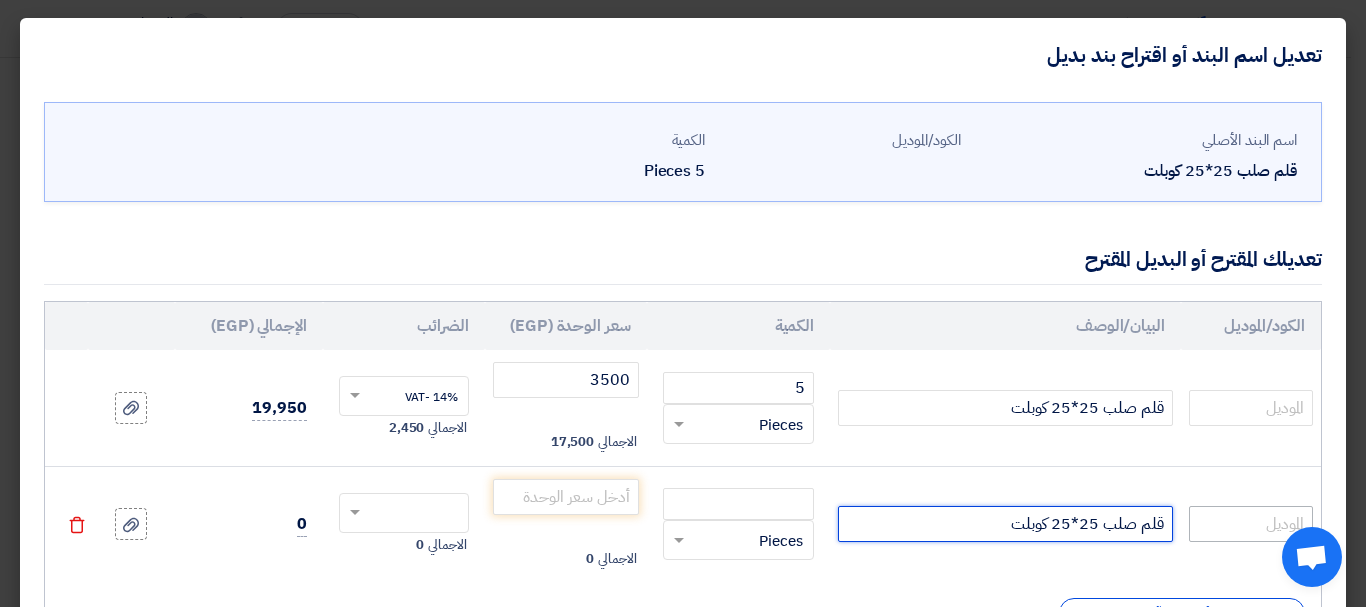 type on "قلم صلب 25*25 كوبلت" 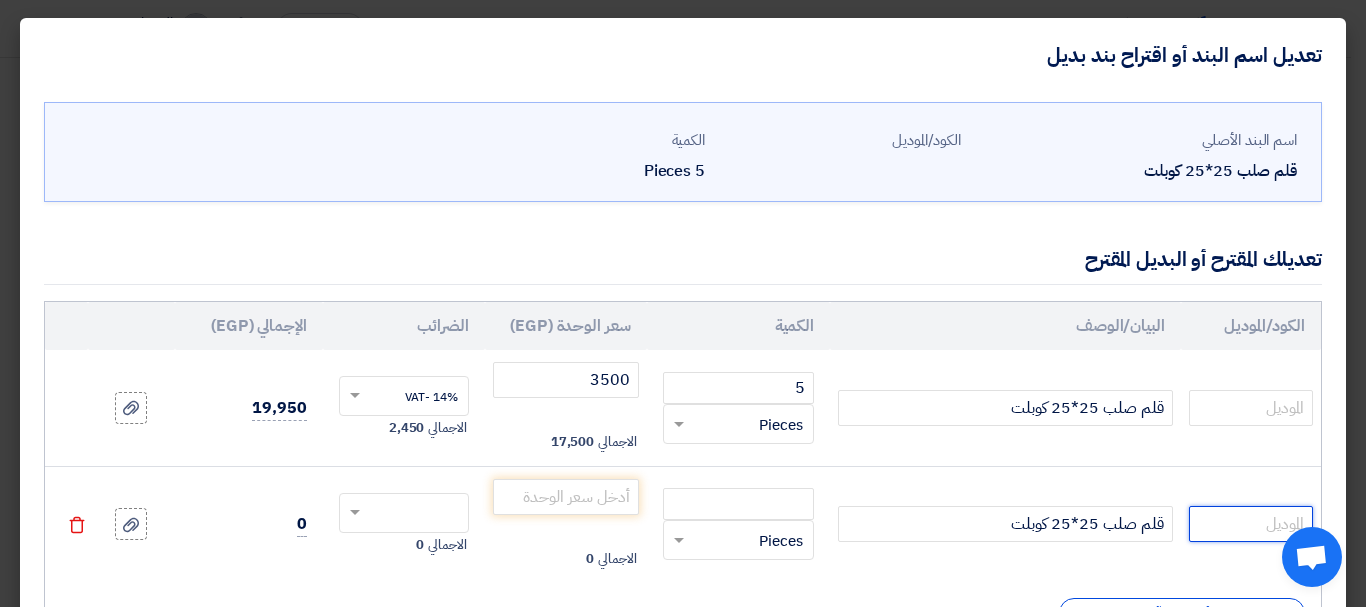 click 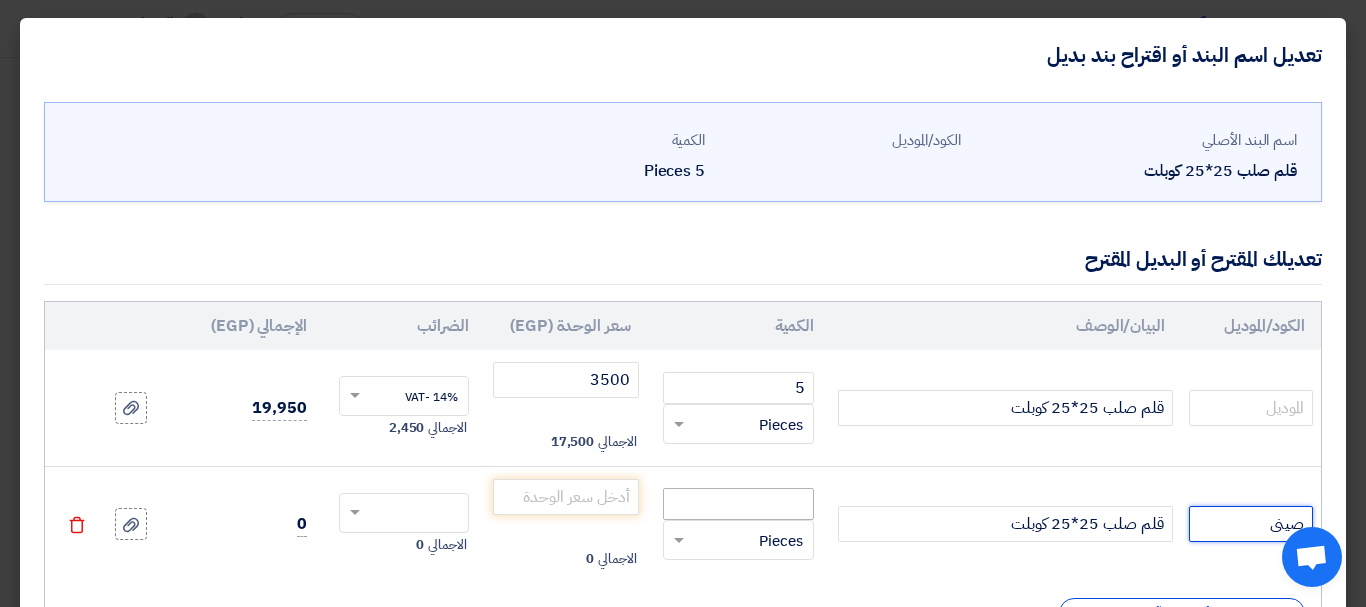 type on "صينى" 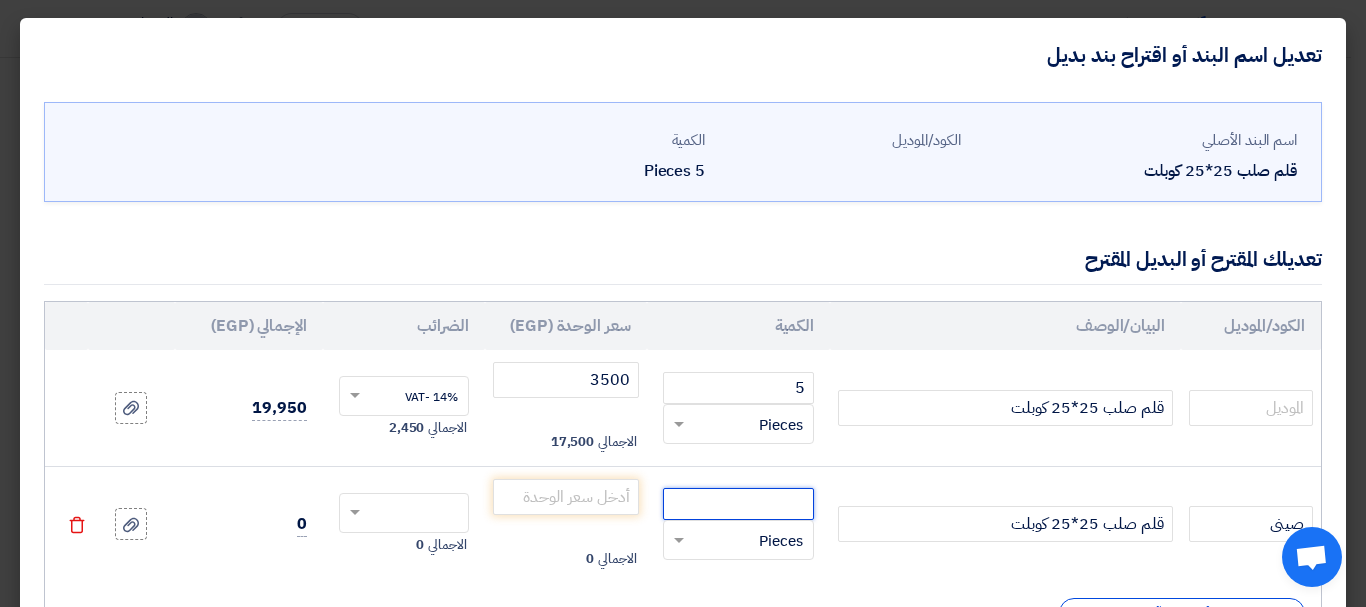 click 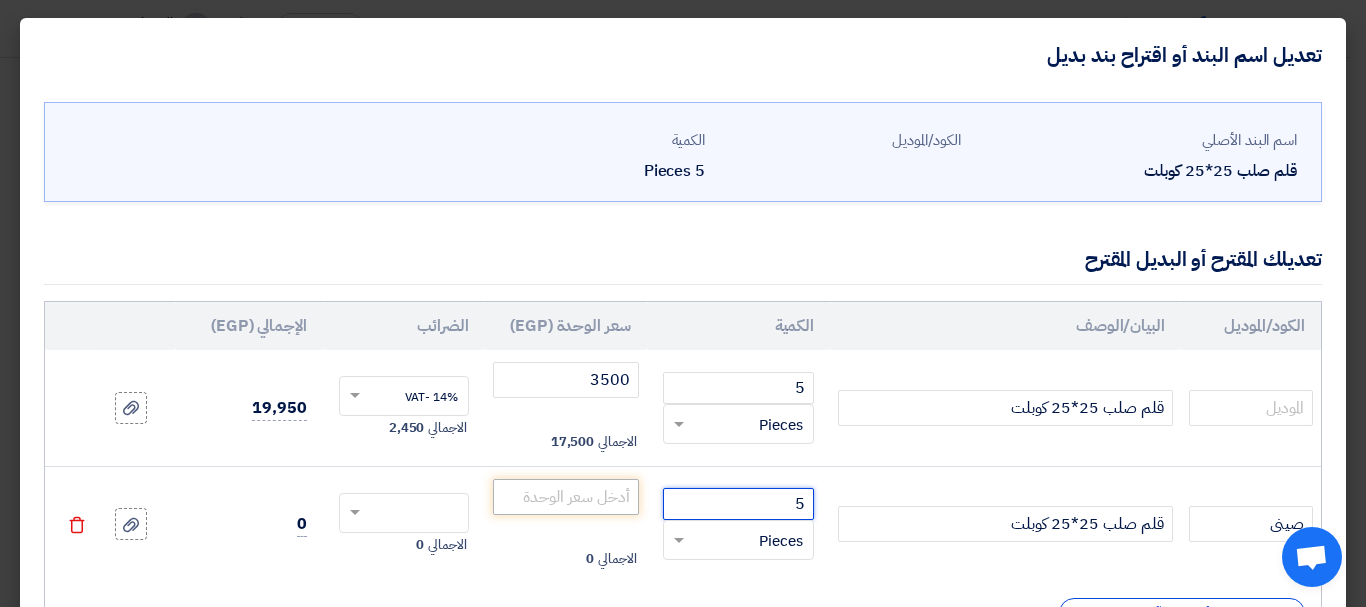 type on "5" 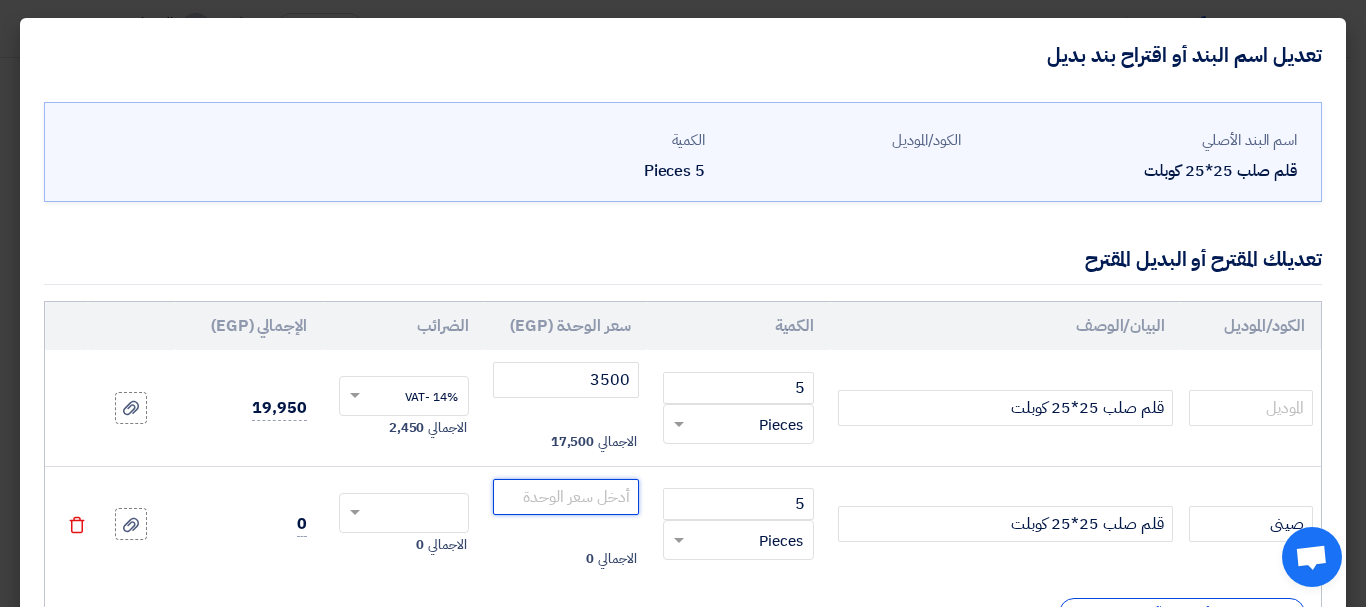 click 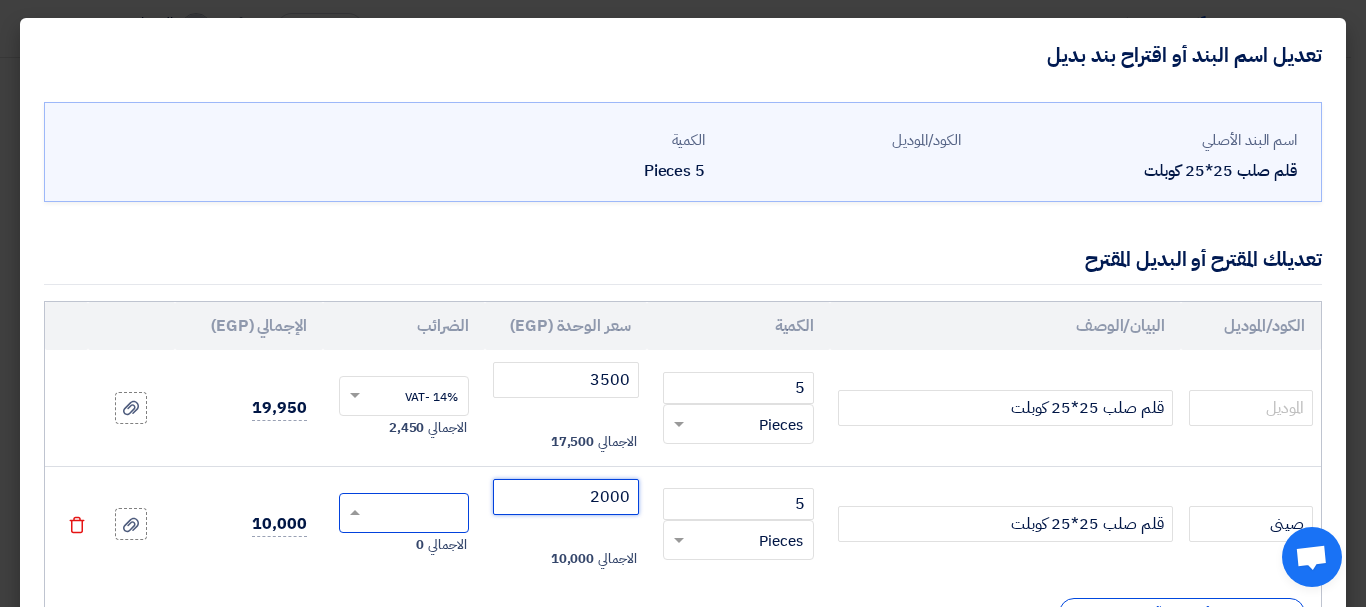 type on "2000" 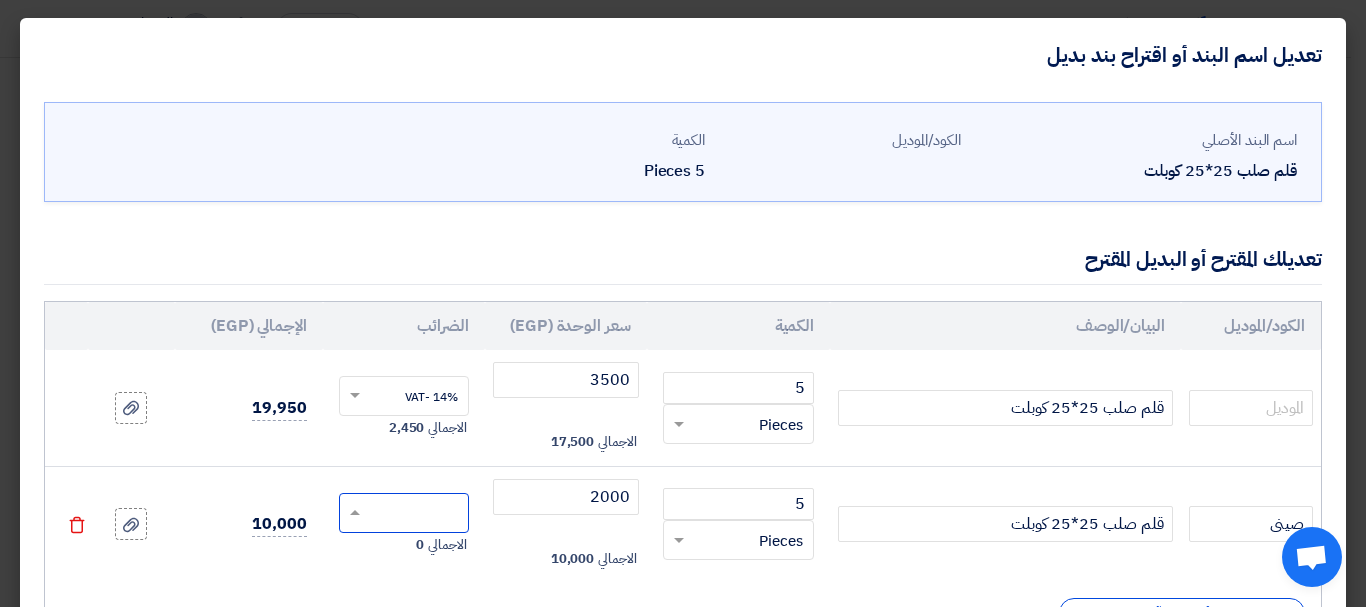 click 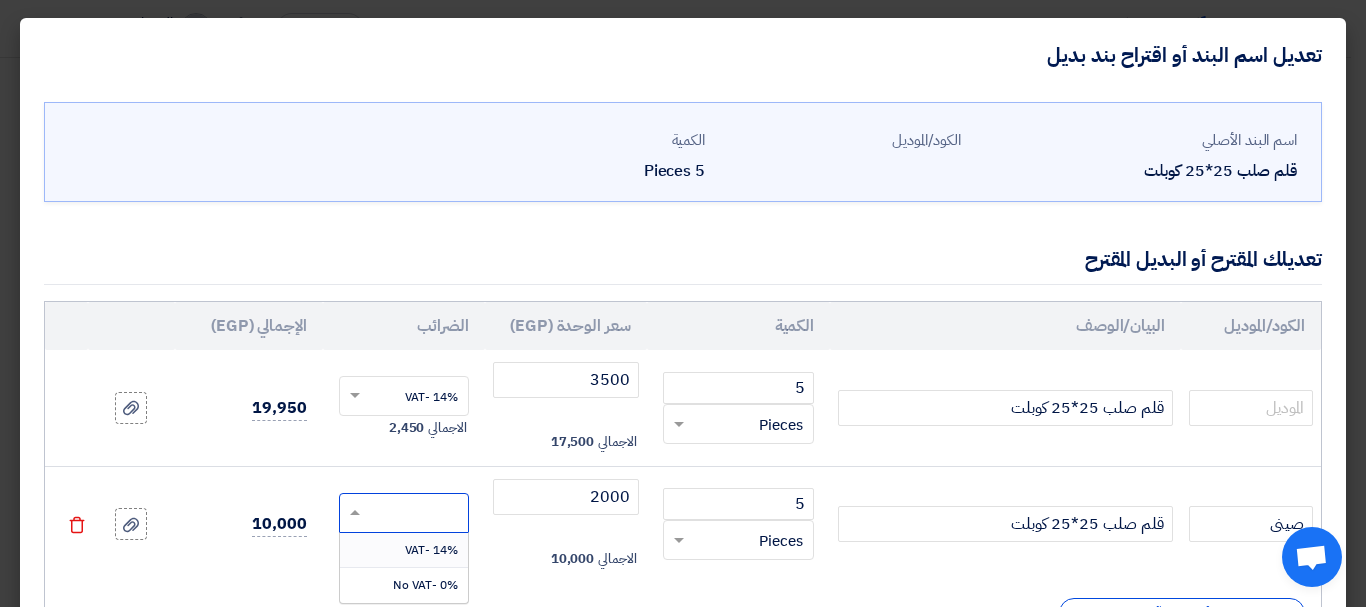 click on "14% -VAT" at bounding box center [431, 550] 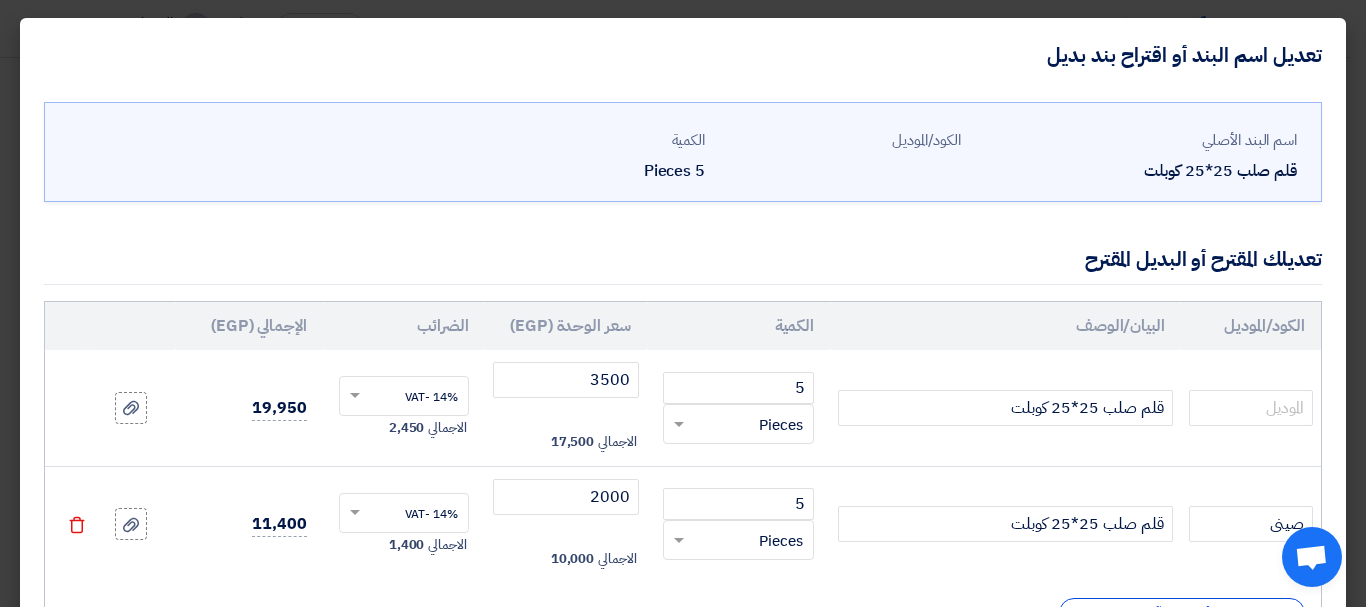 click on "19,950" 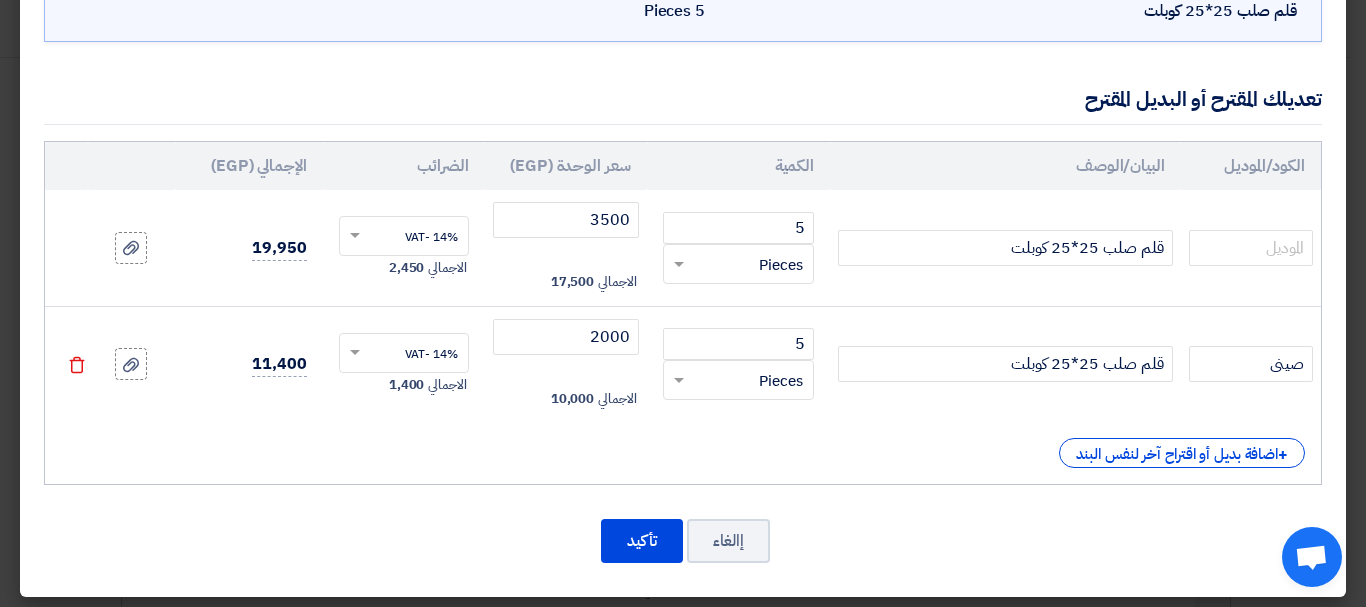 scroll, scrollTop: 168, scrollLeft: 0, axis: vertical 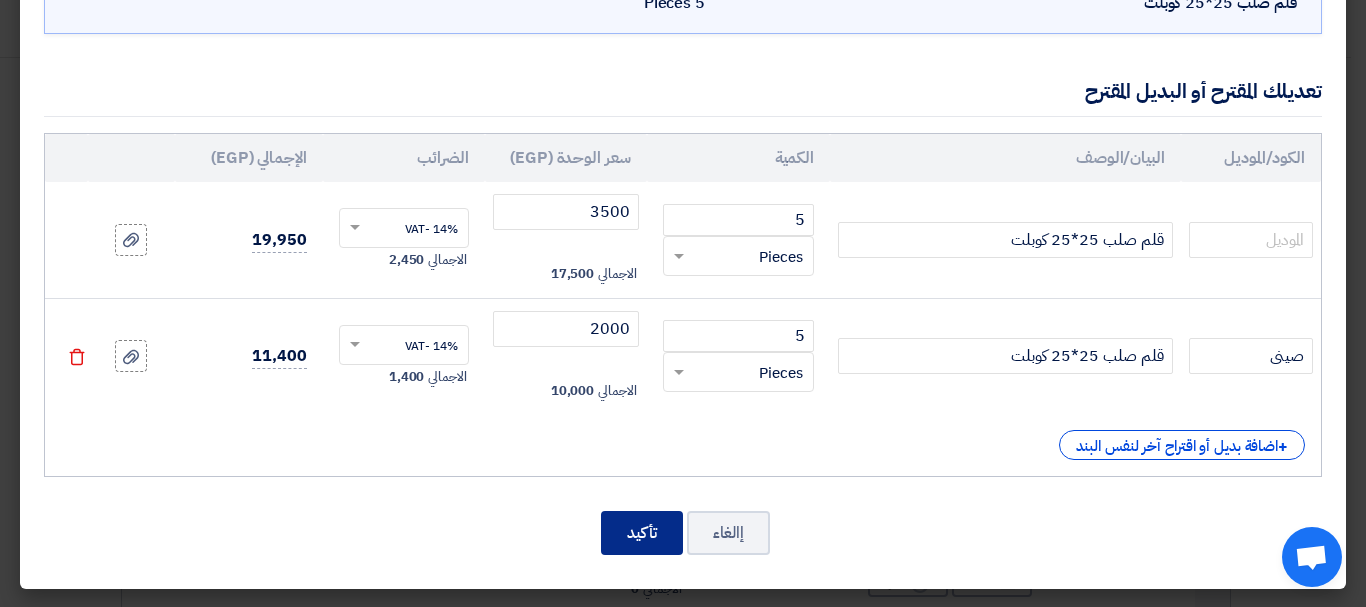 click on "تأكيد" 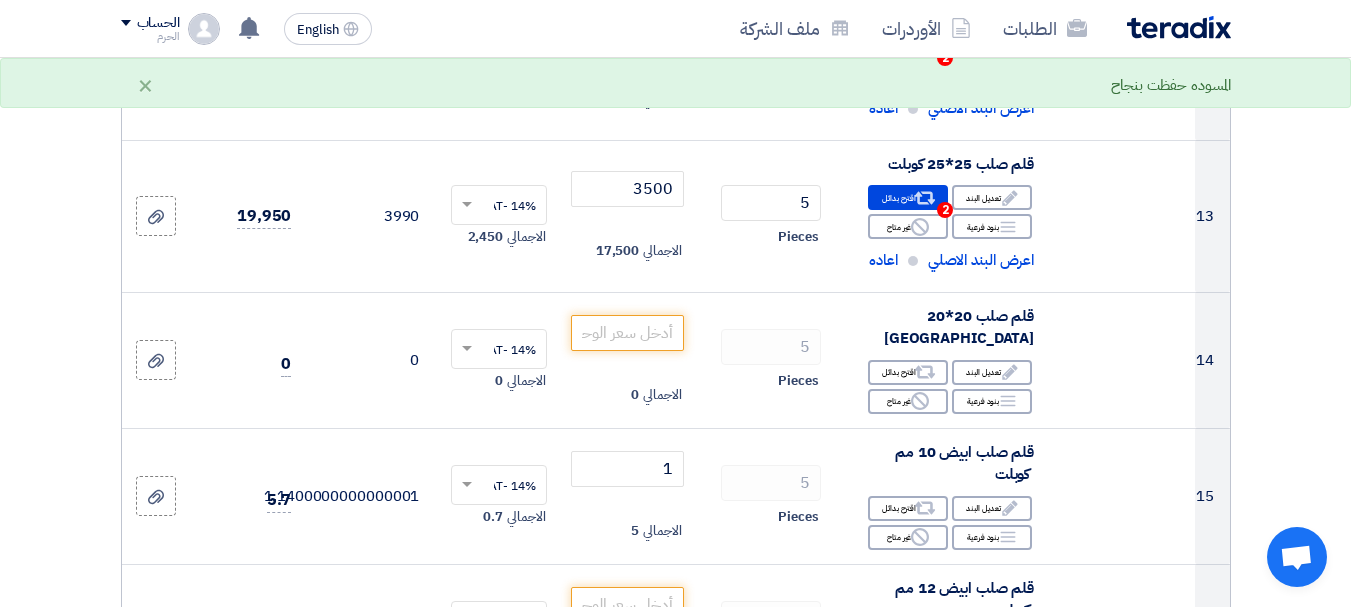 scroll, scrollTop: 1990, scrollLeft: 0, axis: vertical 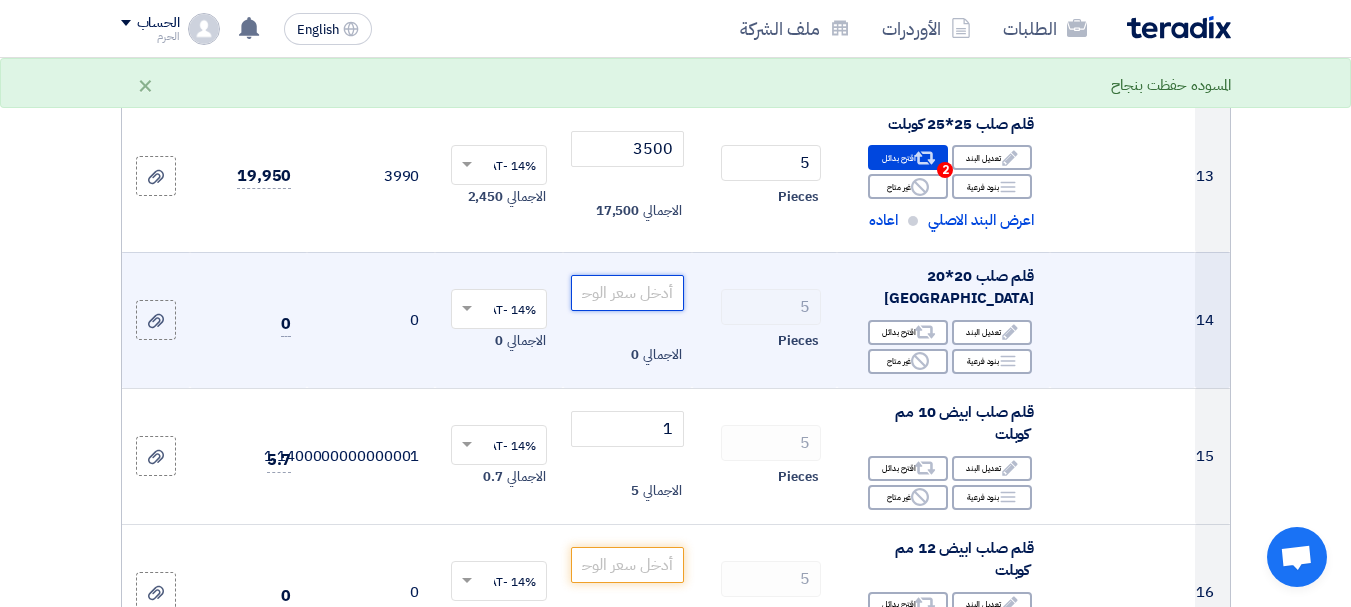 click 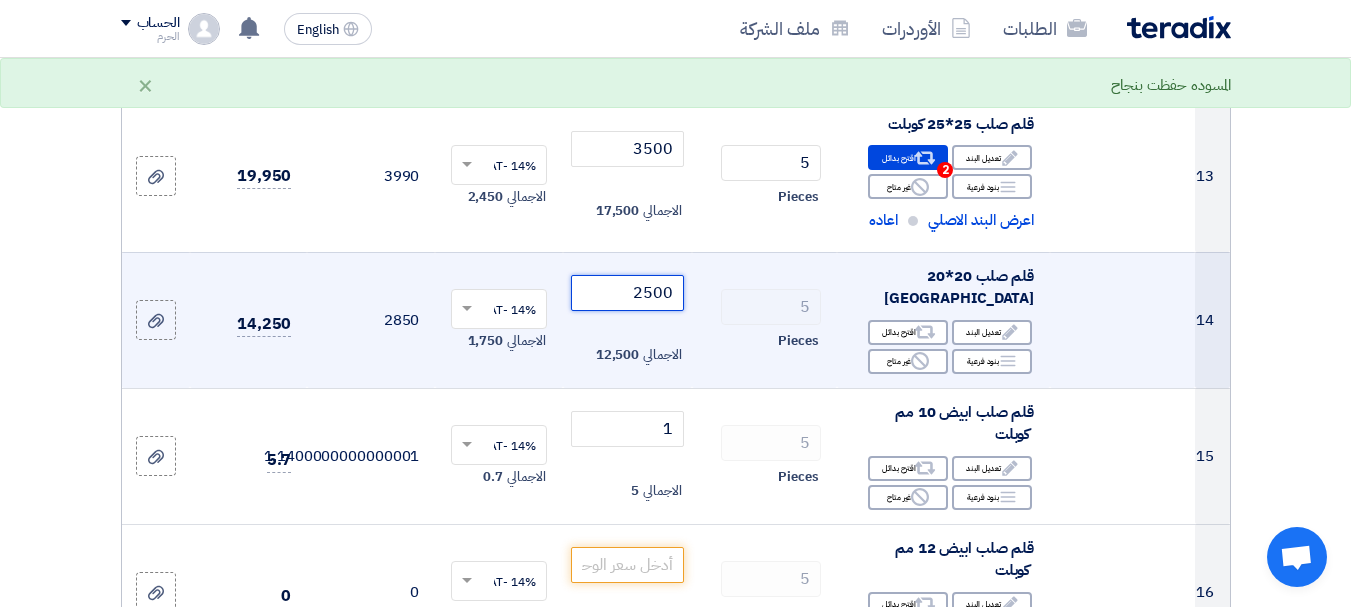 type on "2500" 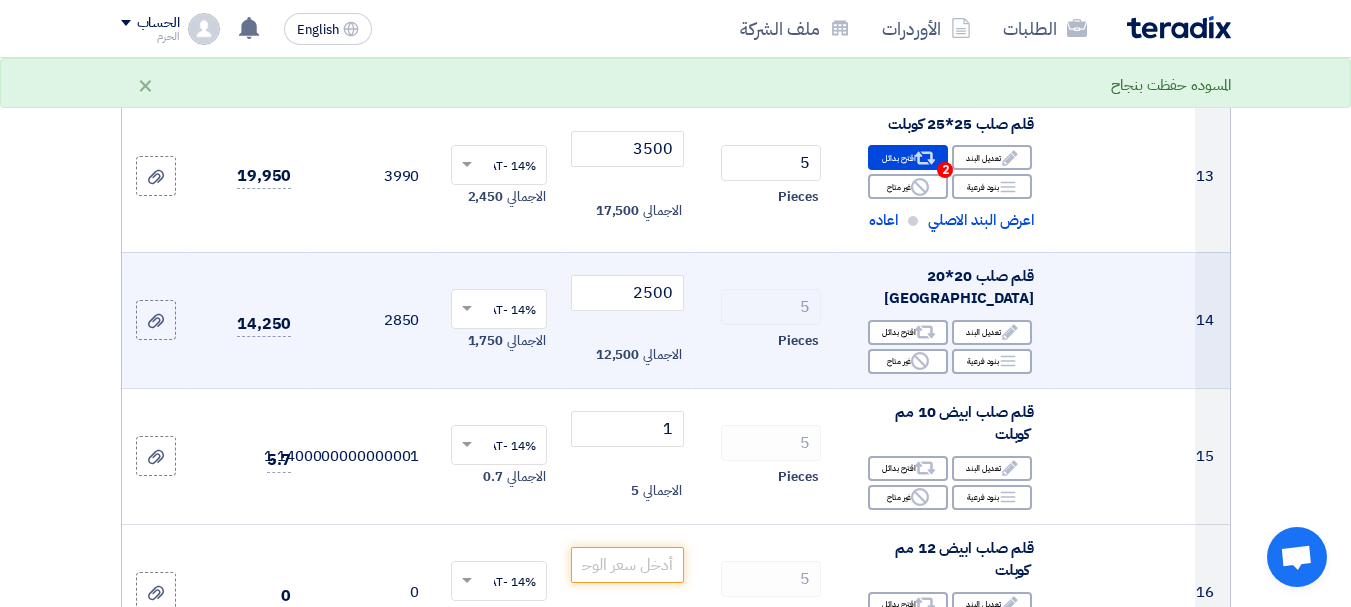 click on "2500
الاجمالي
12,500" 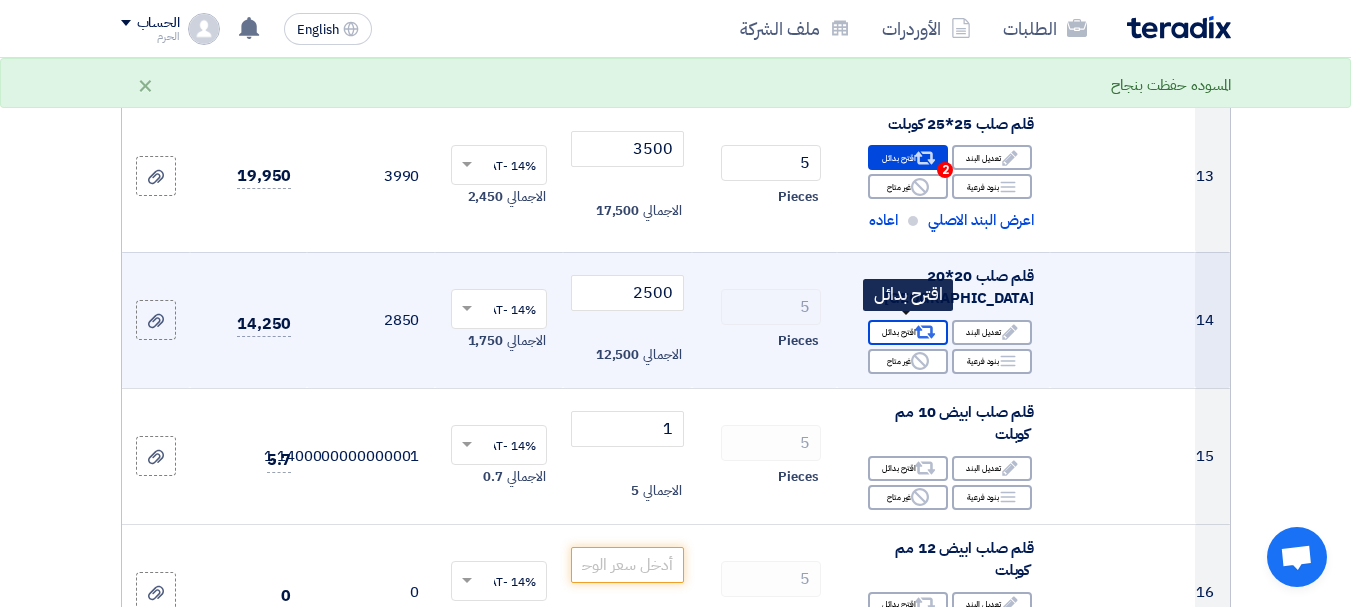click on "Alternative" 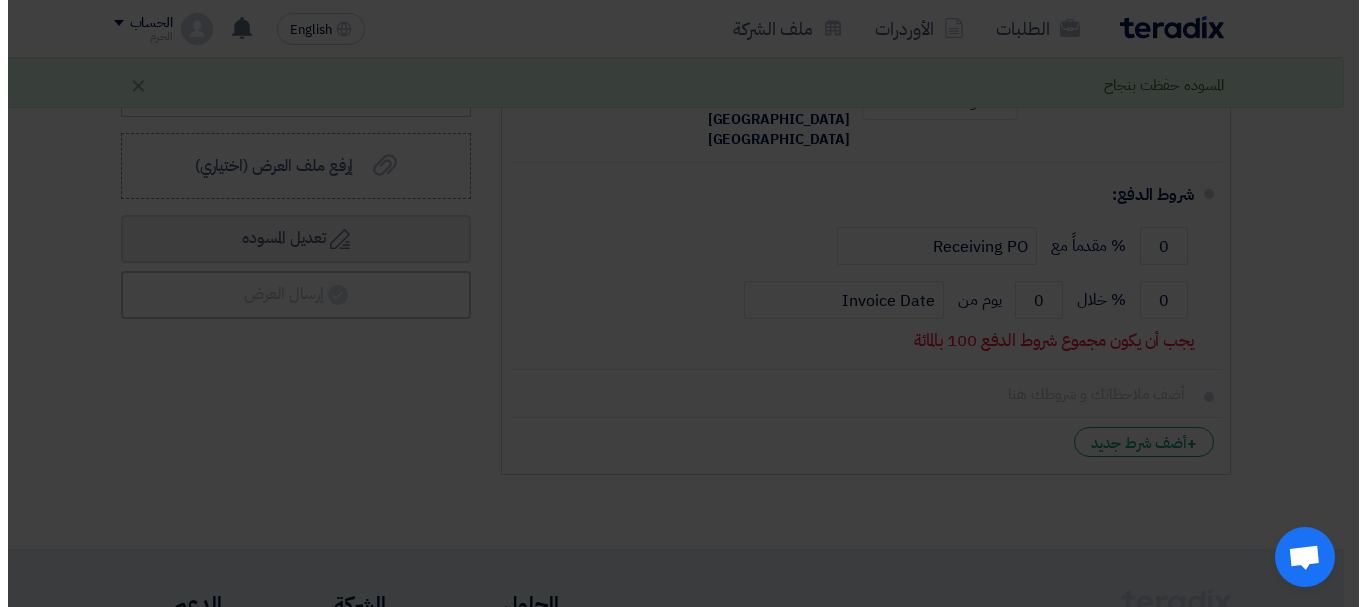 scroll, scrollTop: 1078, scrollLeft: 0, axis: vertical 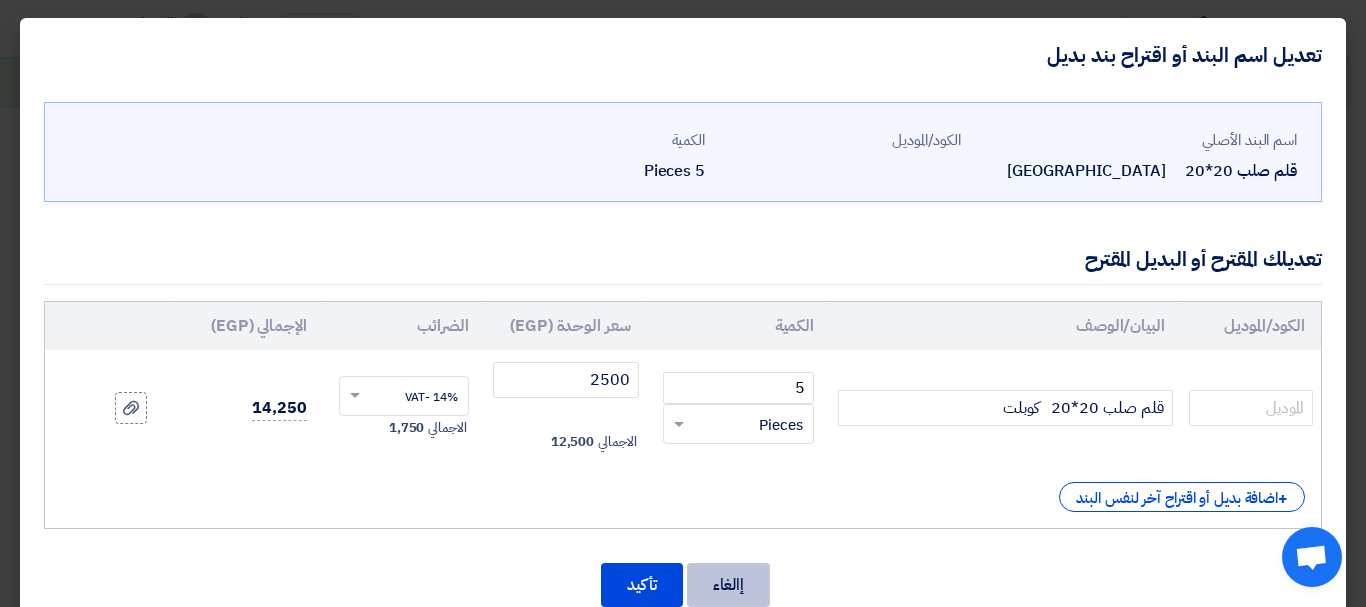 click on "إالغاء" 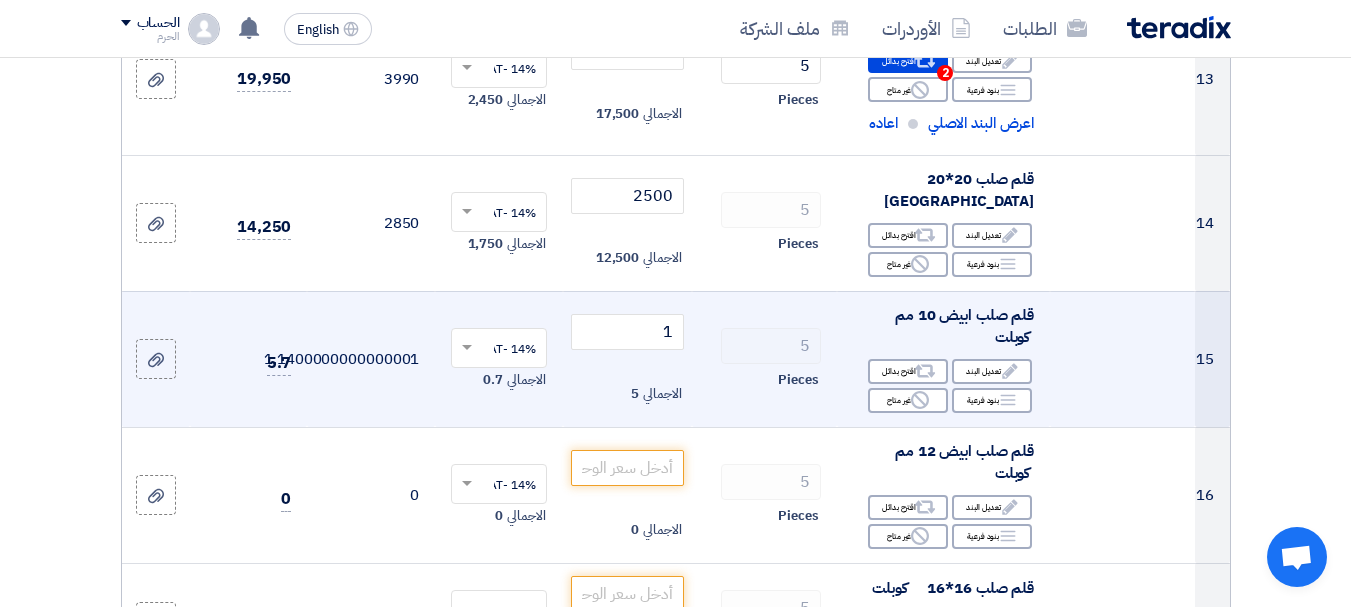 scroll, scrollTop: 2054, scrollLeft: 0, axis: vertical 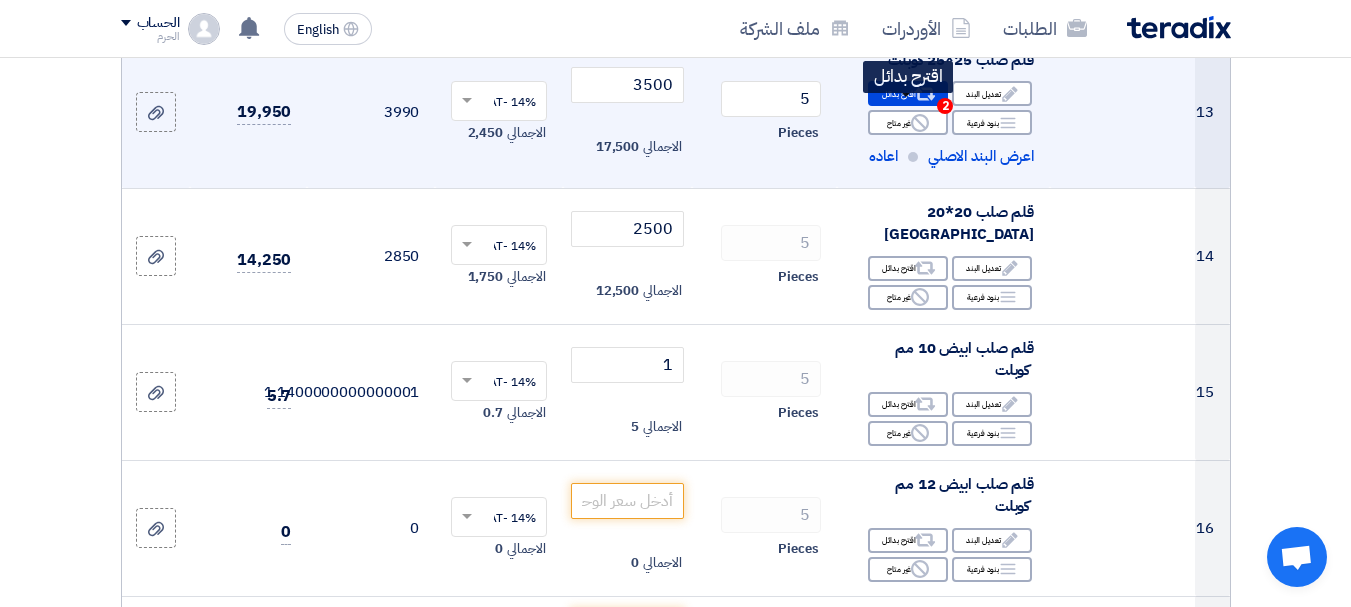 click on "Alternative" 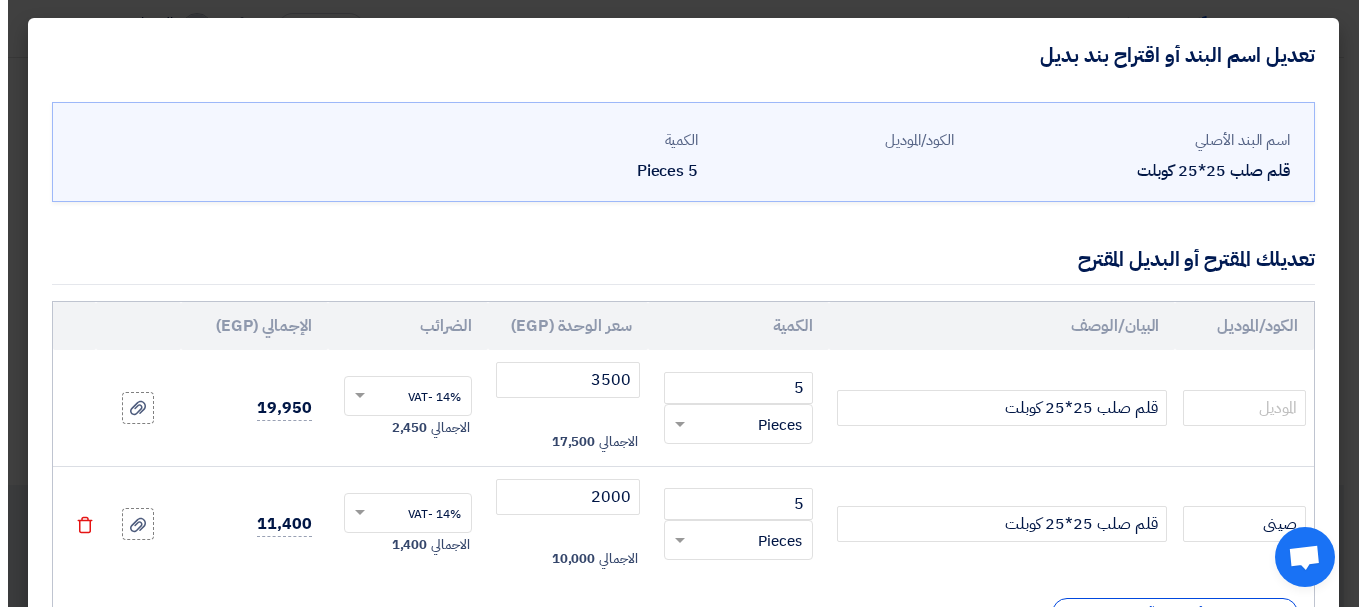 scroll, scrollTop: 1142, scrollLeft: 0, axis: vertical 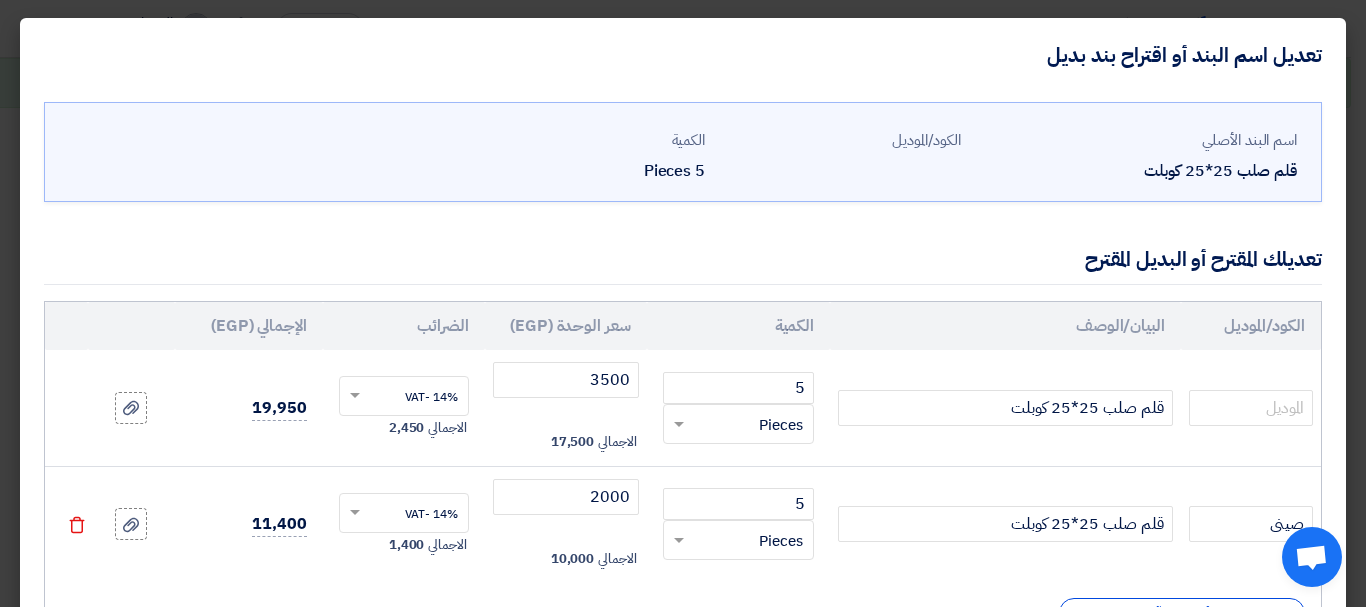 click on "اسم البند الأصلي
قلم صلب 25*25 كوبلت
الكود/الموديل
الكمية
5
Pieces
5
×" 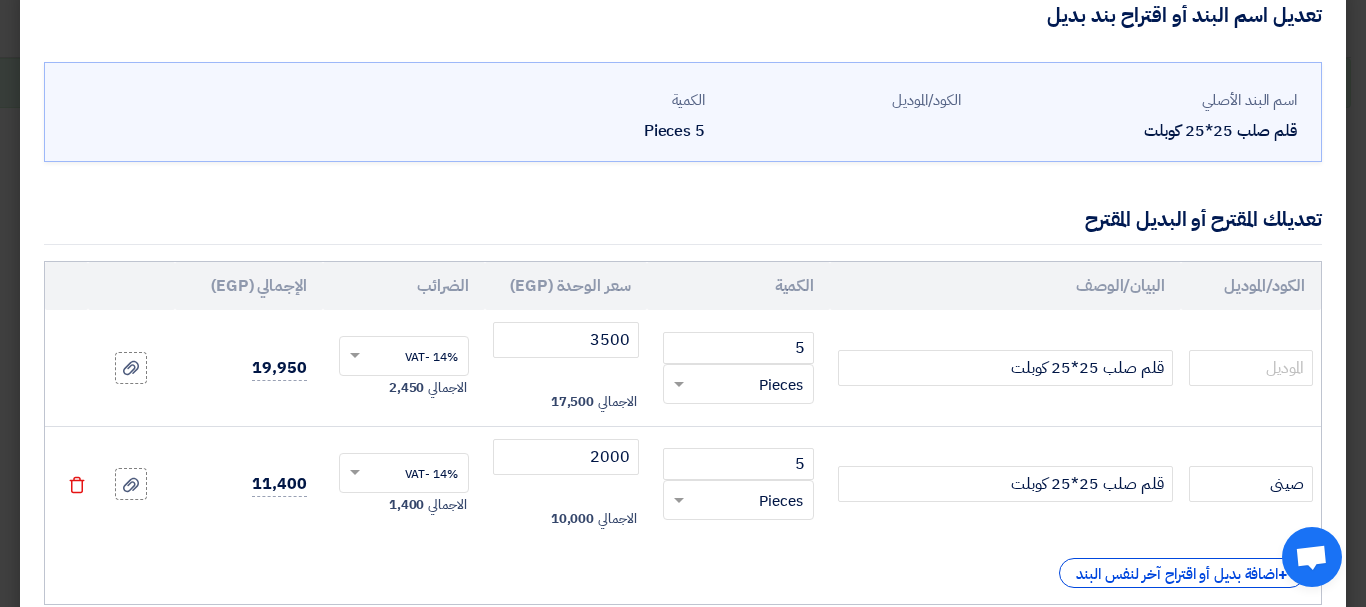 scroll, scrollTop: 80, scrollLeft: 0, axis: vertical 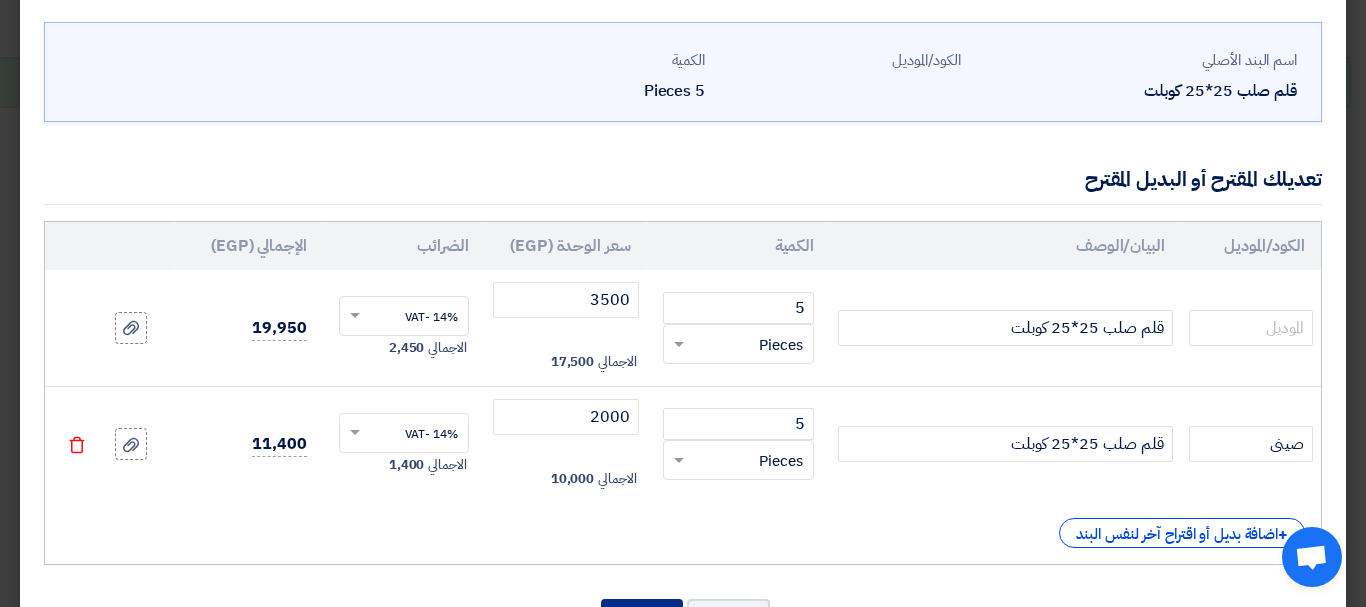 click on "تأكيد" 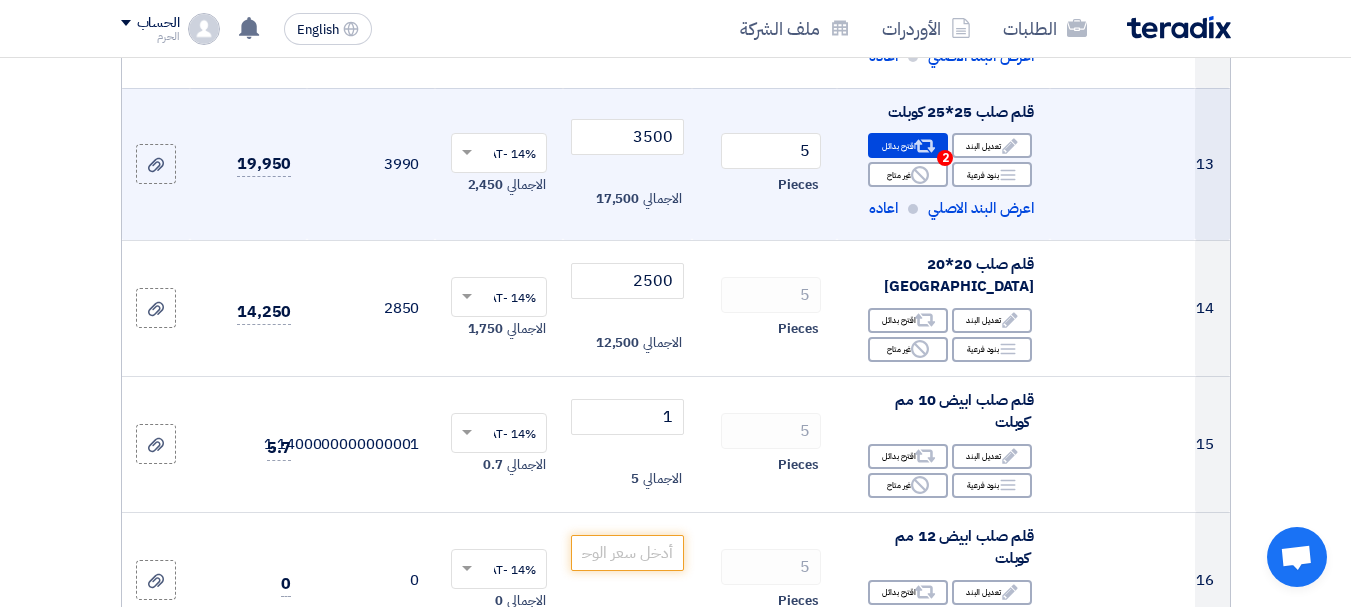scroll, scrollTop: 1998, scrollLeft: 0, axis: vertical 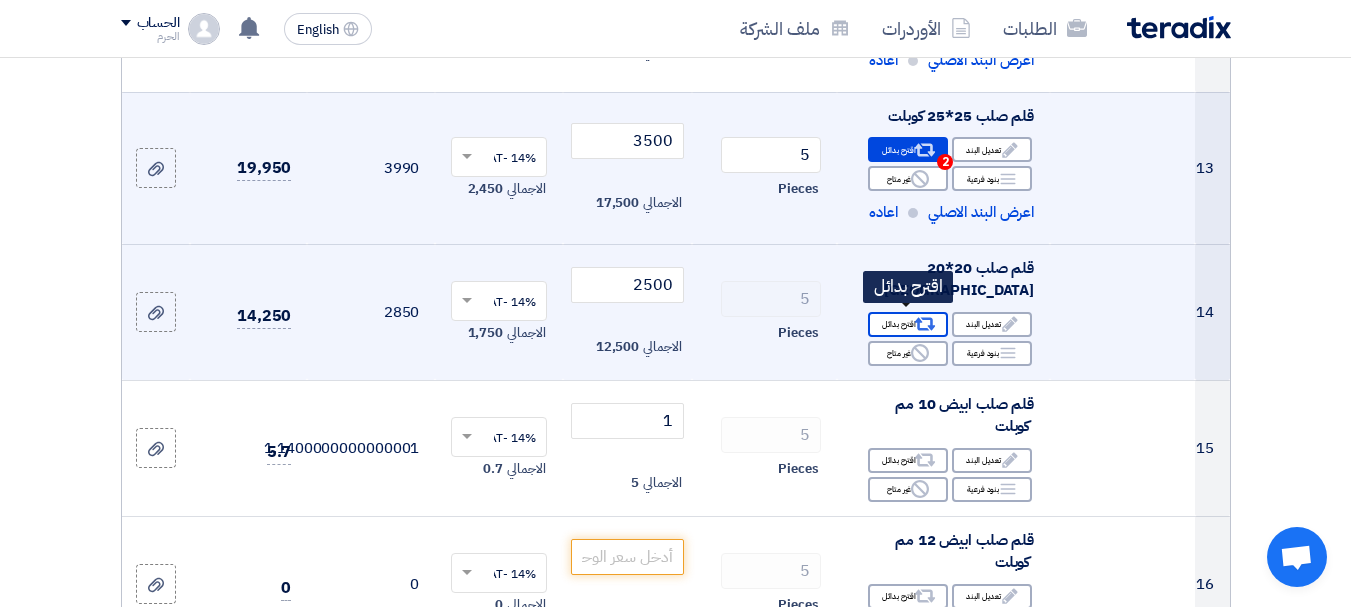 click on "Alternative
اقترح بدائل" 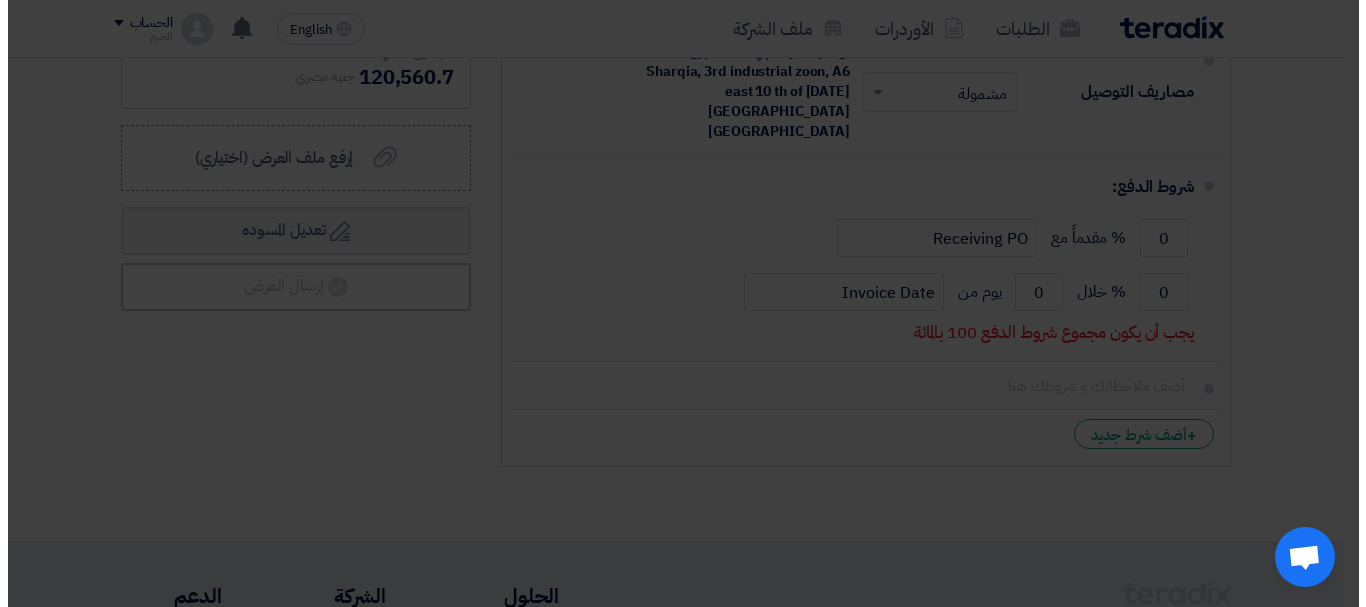 scroll, scrollTop: 1086, scrollLeft: 0, axis: vertical 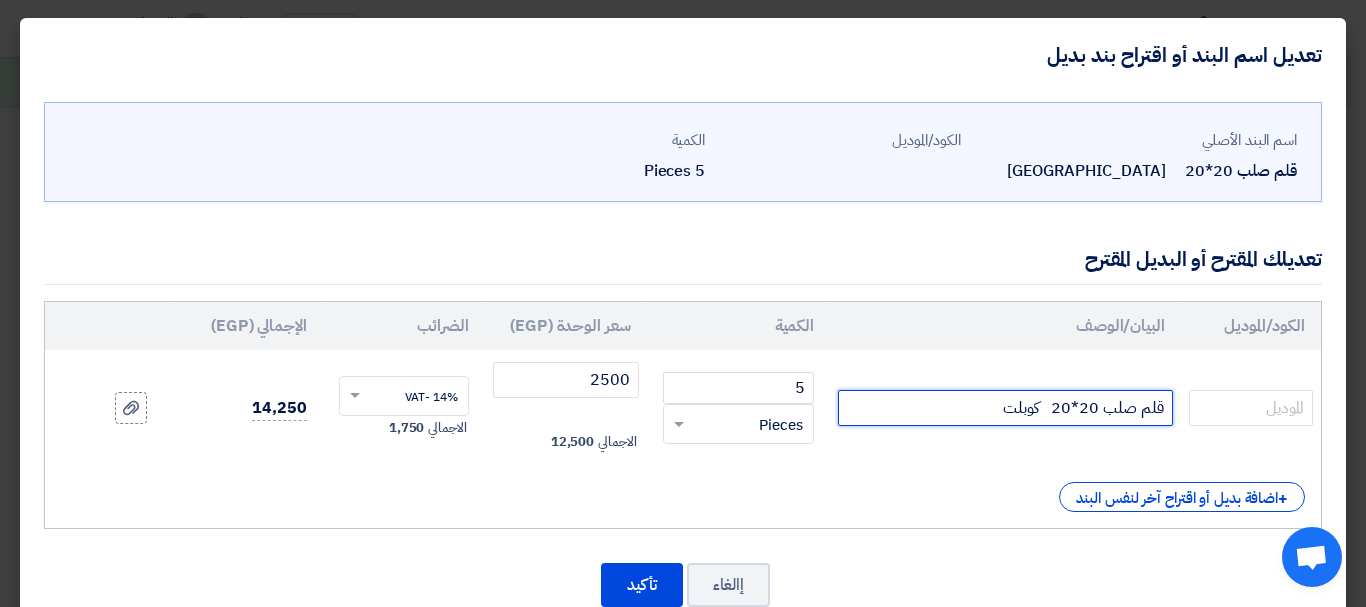 click on "قلم صلب 20*20   كوبلت" 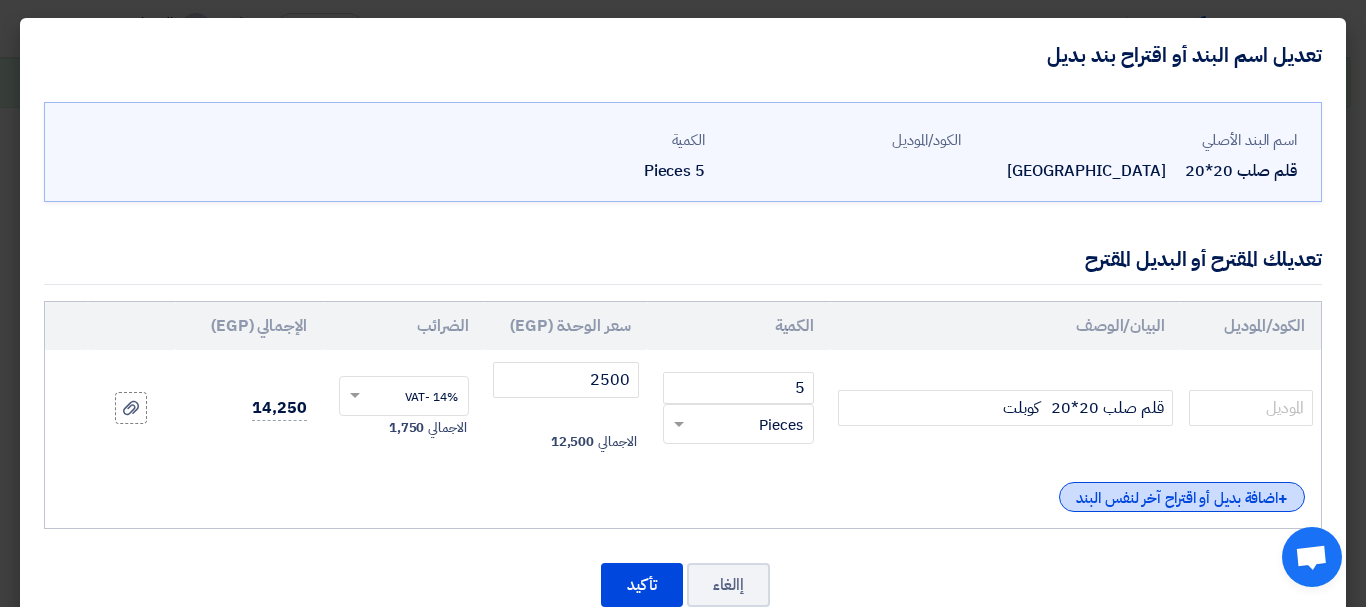 click on "+
اضافة بديل أو اقتراح آخر لنفس البند" 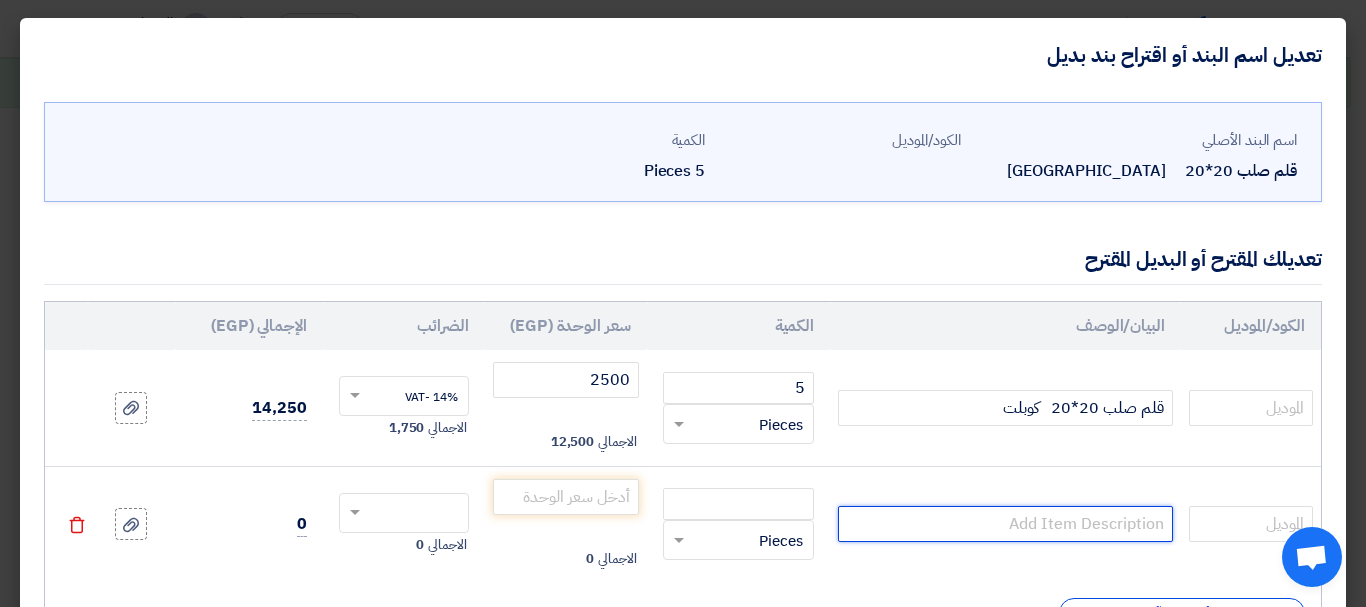 click 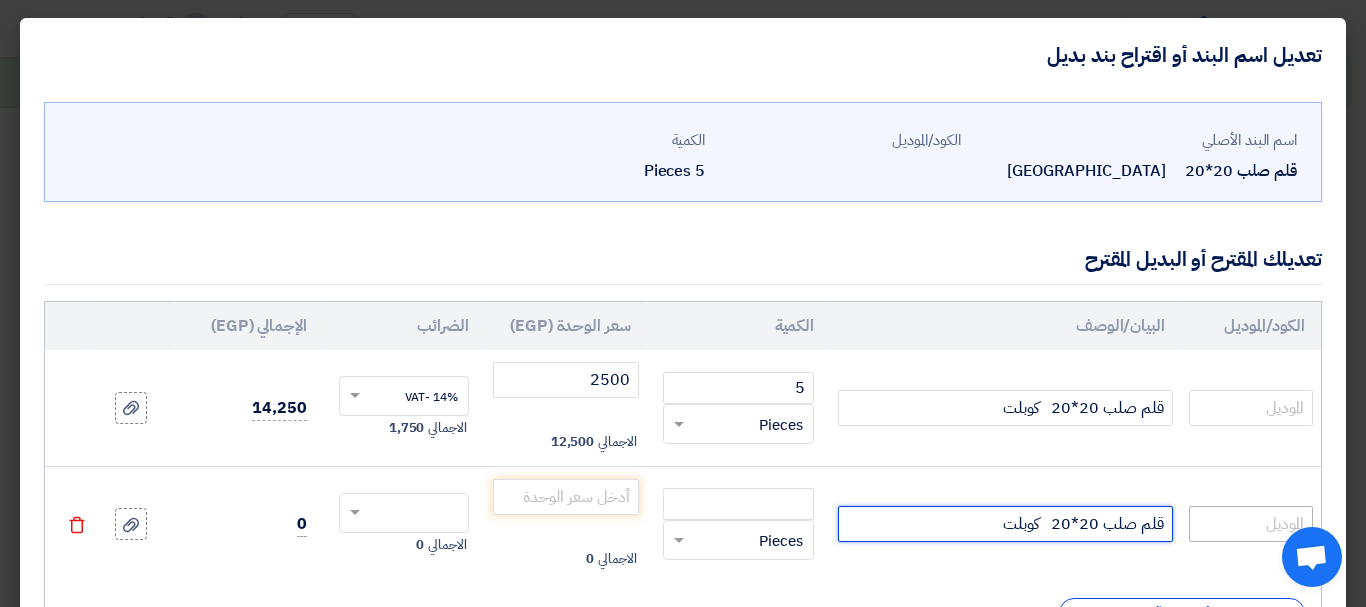 type on "قلم صلب 20*20   كوبلت" 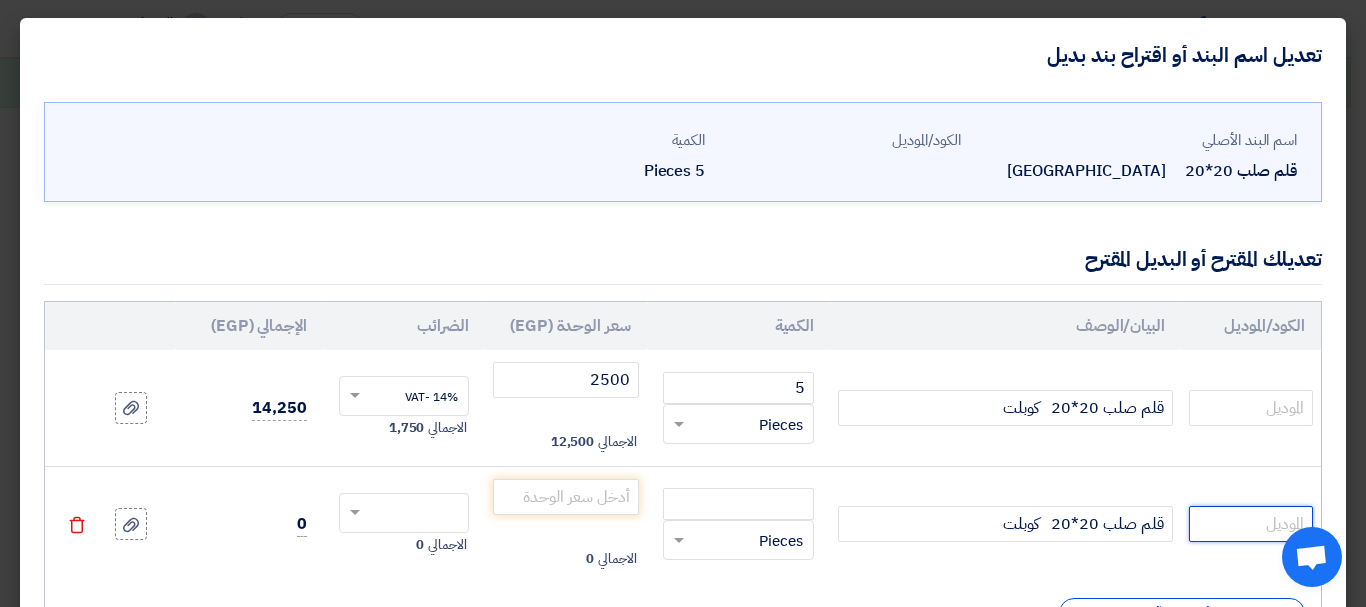 click 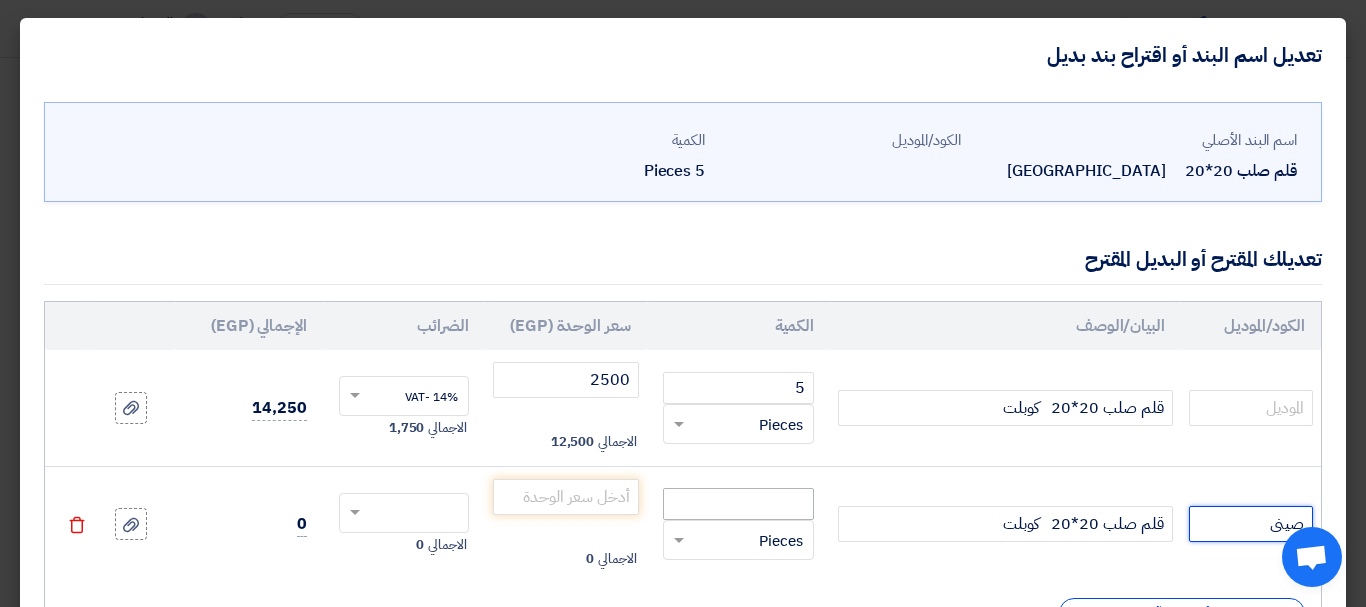 type on "صينى" 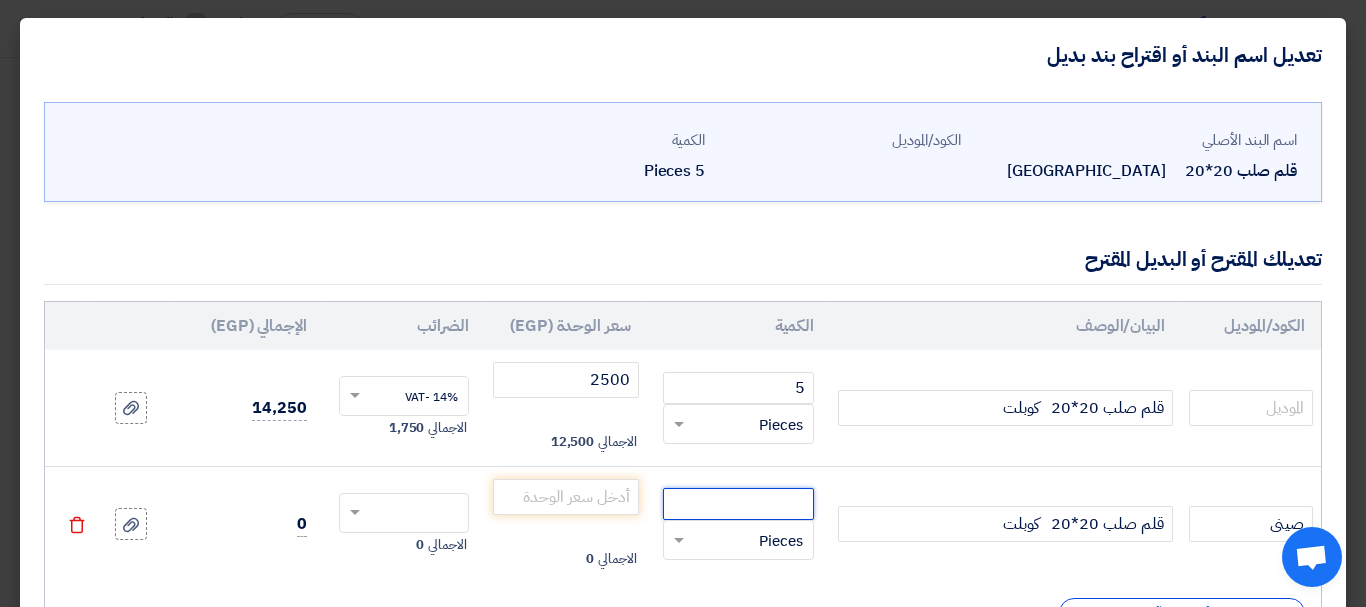click 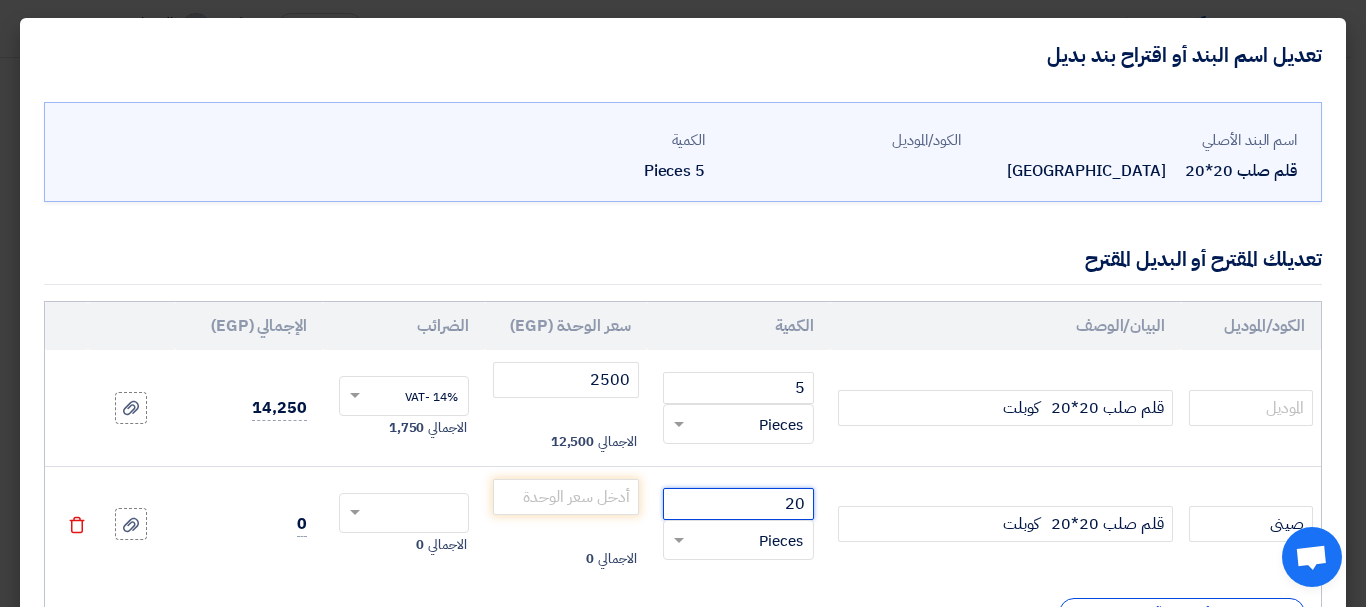 type on "2" 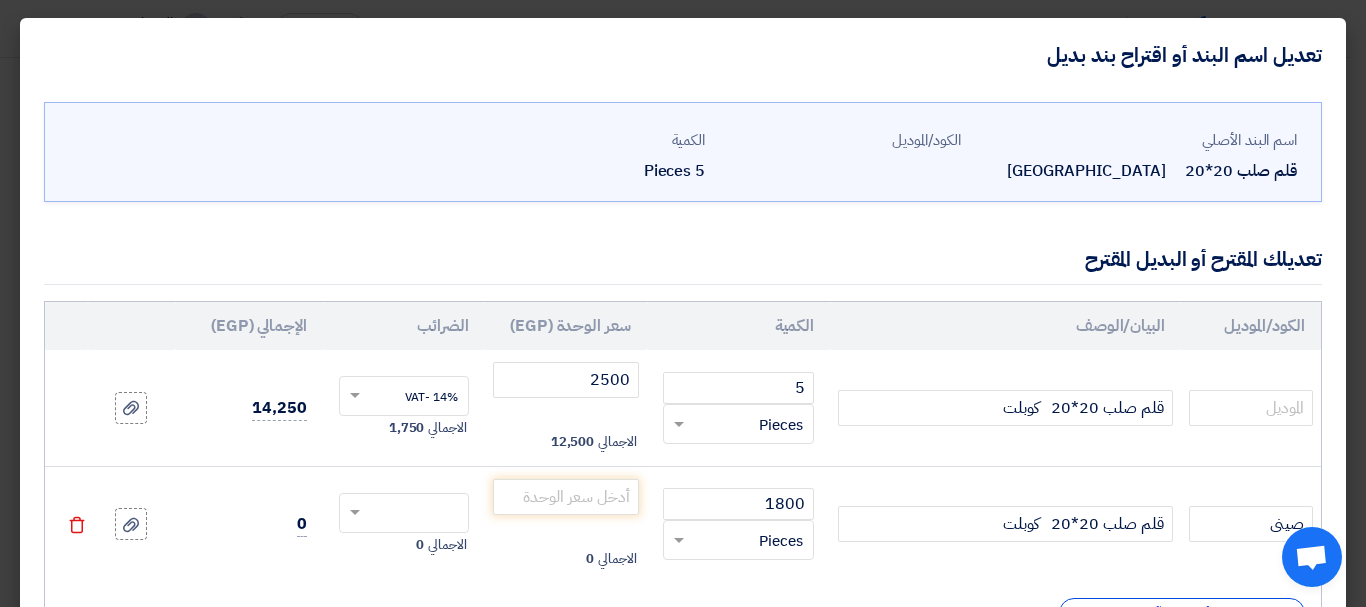 click on "5
RFQ_STEP1.ITEMS.2.TYPE_PLACEHOLDER
×
Pieces" 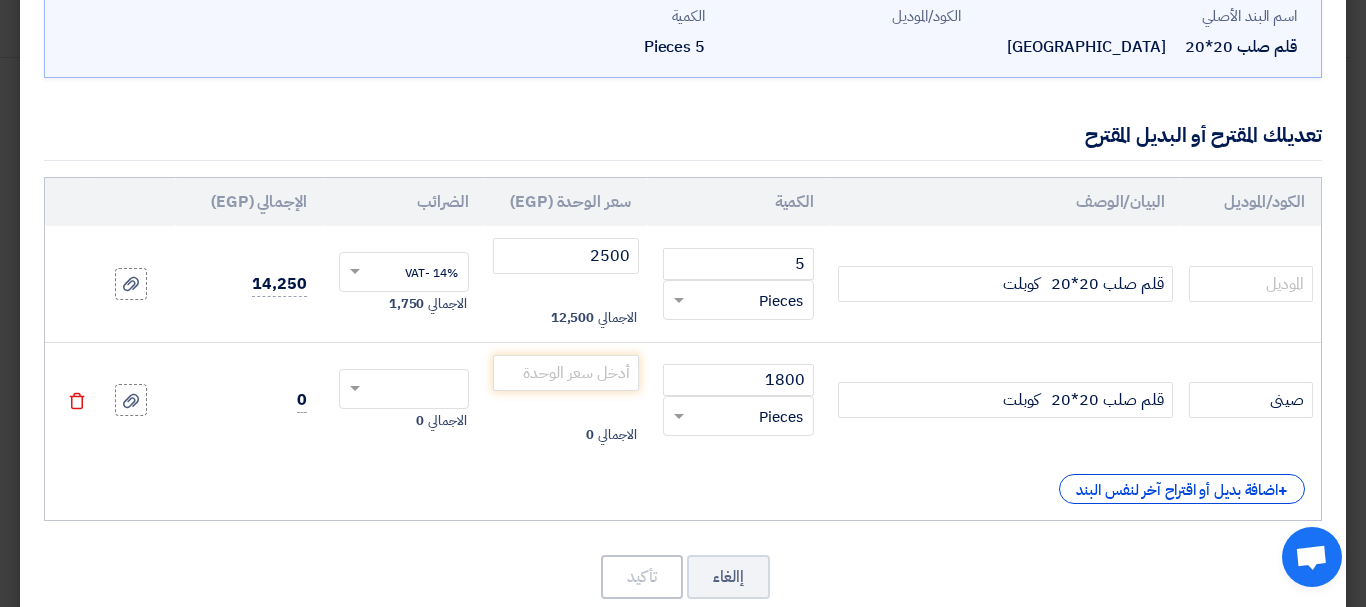 scroll, scrollTop: 160, scrollLeft: 0, axis: vertical 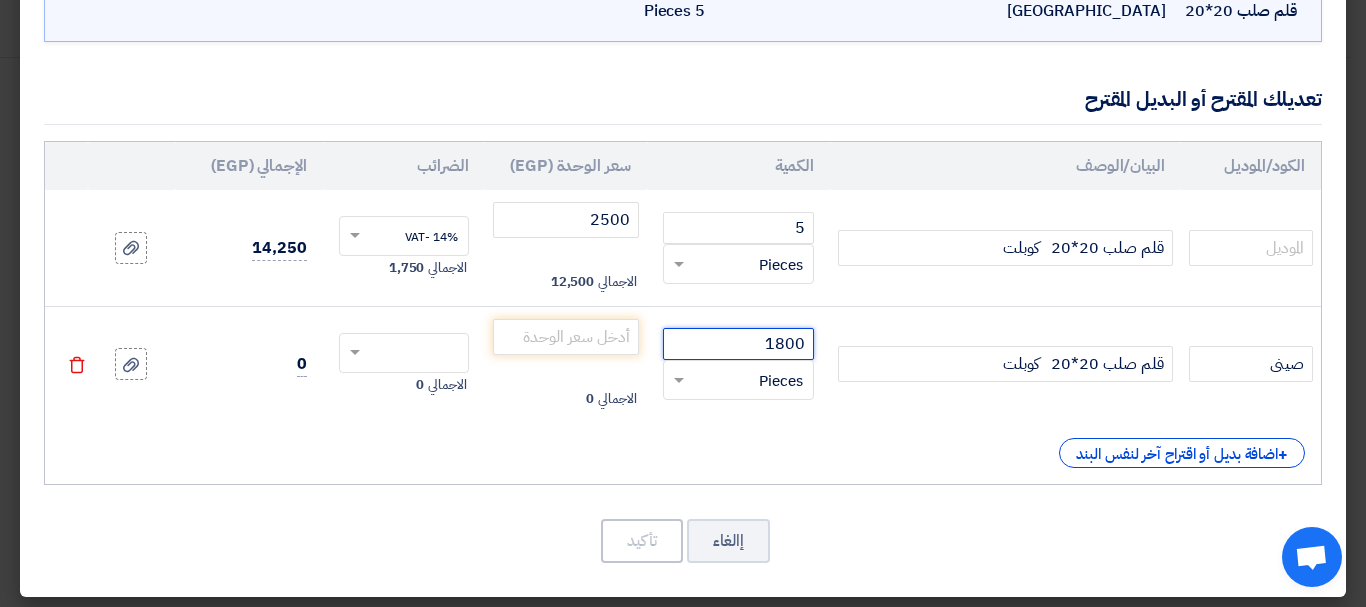 click on "1800" 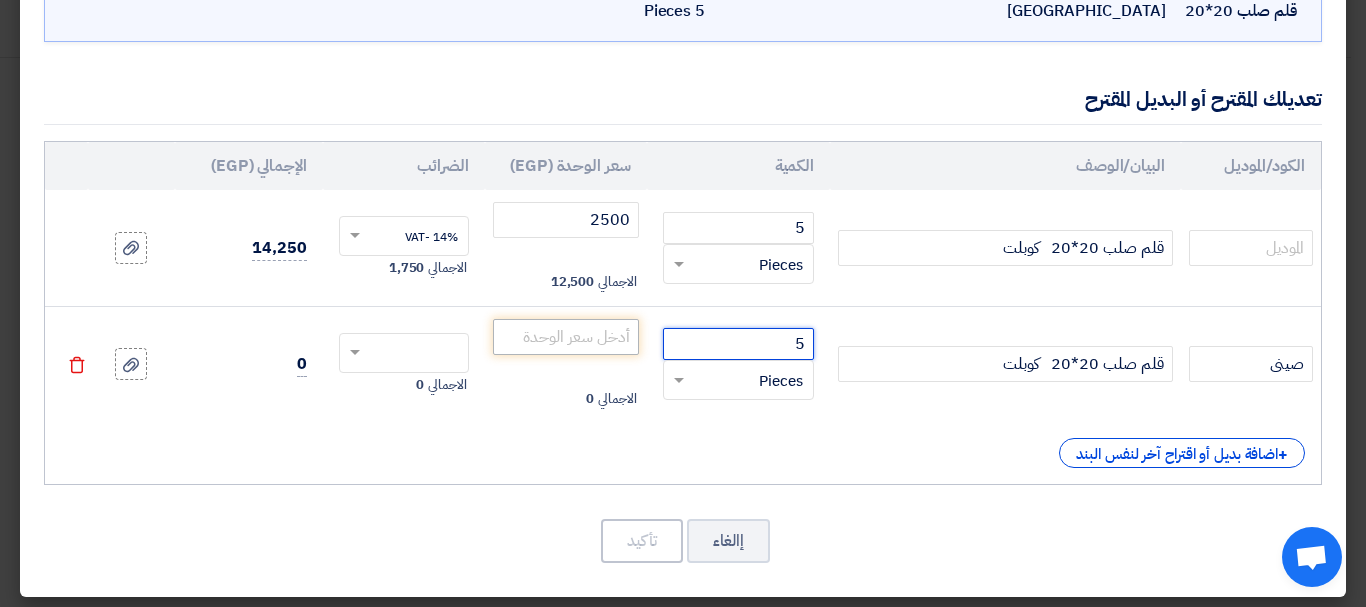 type on "5" 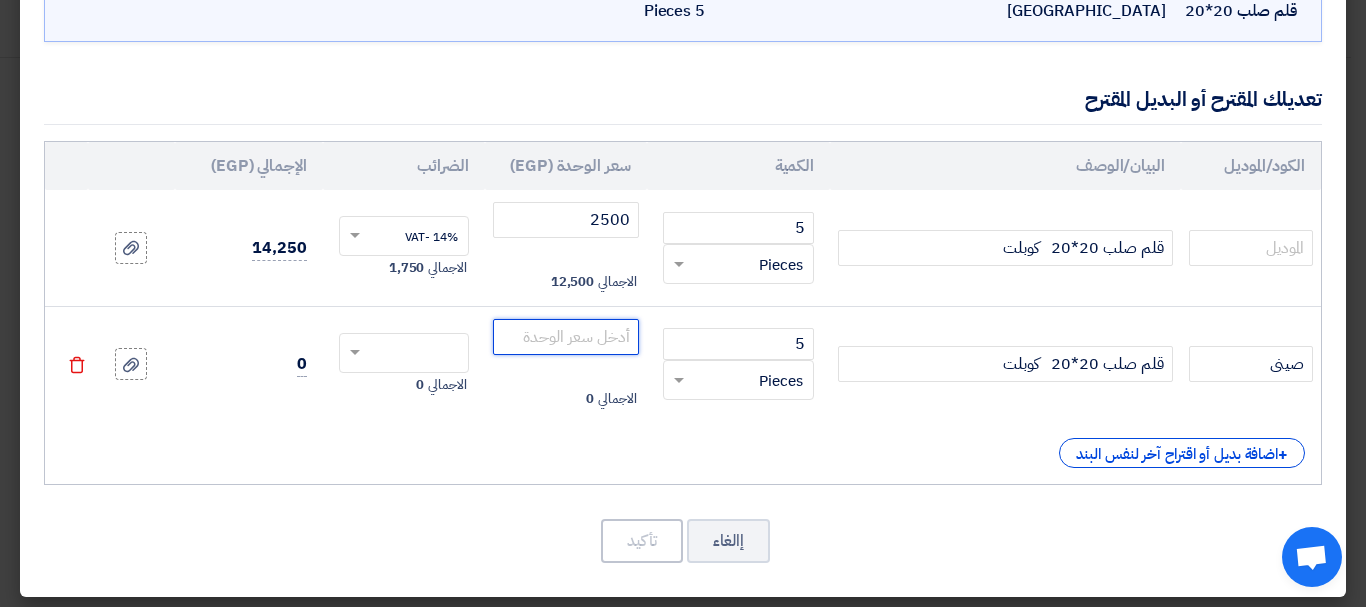 click 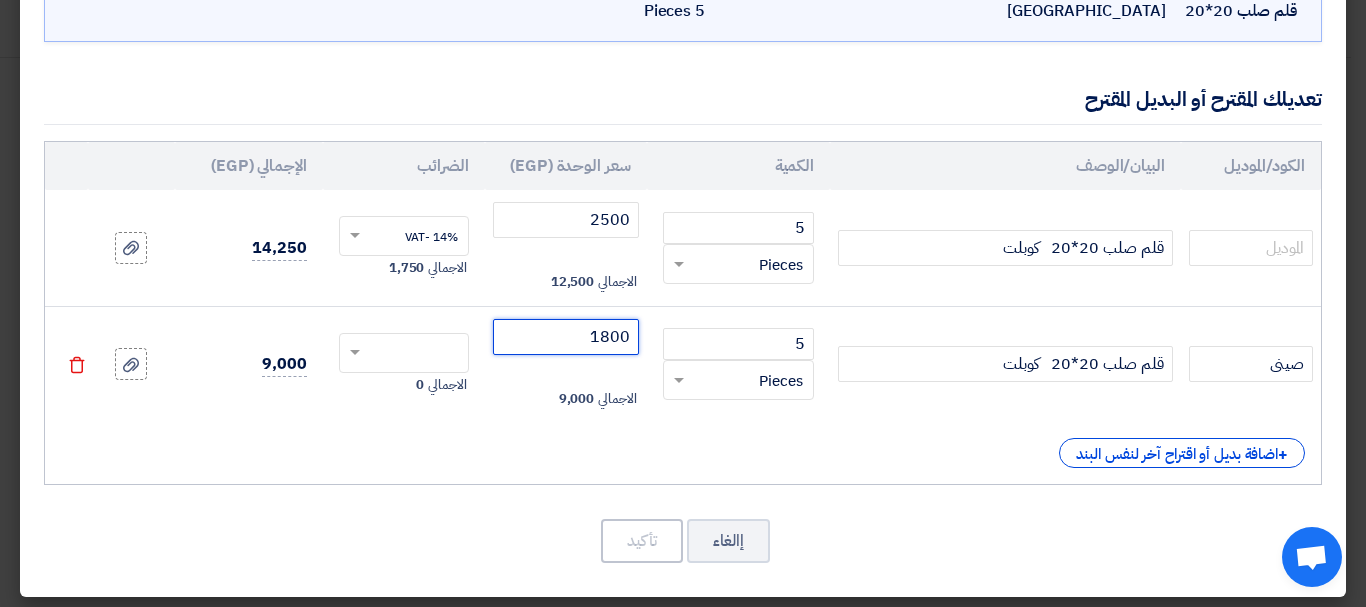 type on "1800" 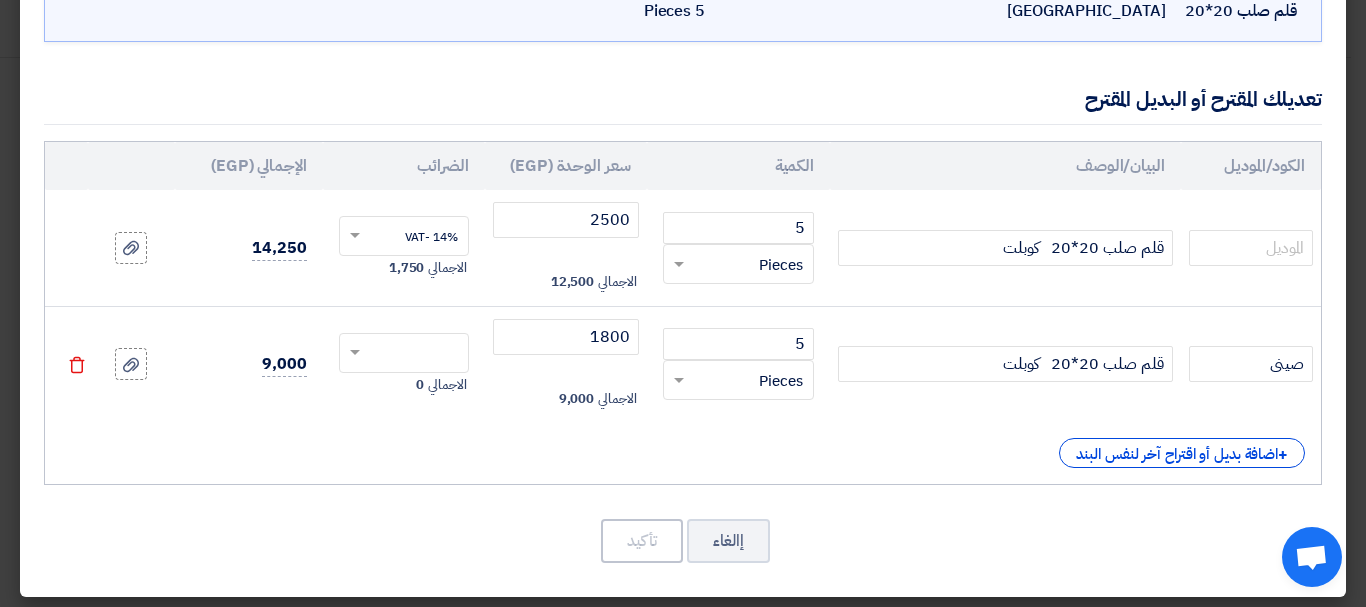 click 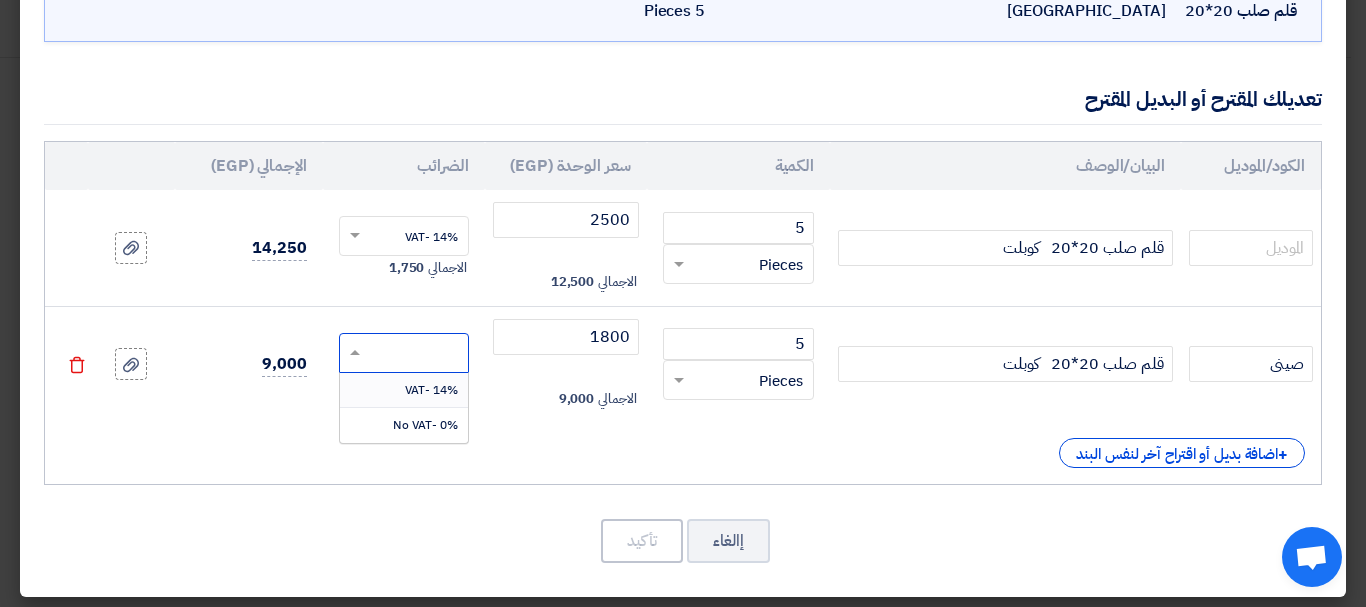 click on "14% -VAT" at bounding box center [404, 390] 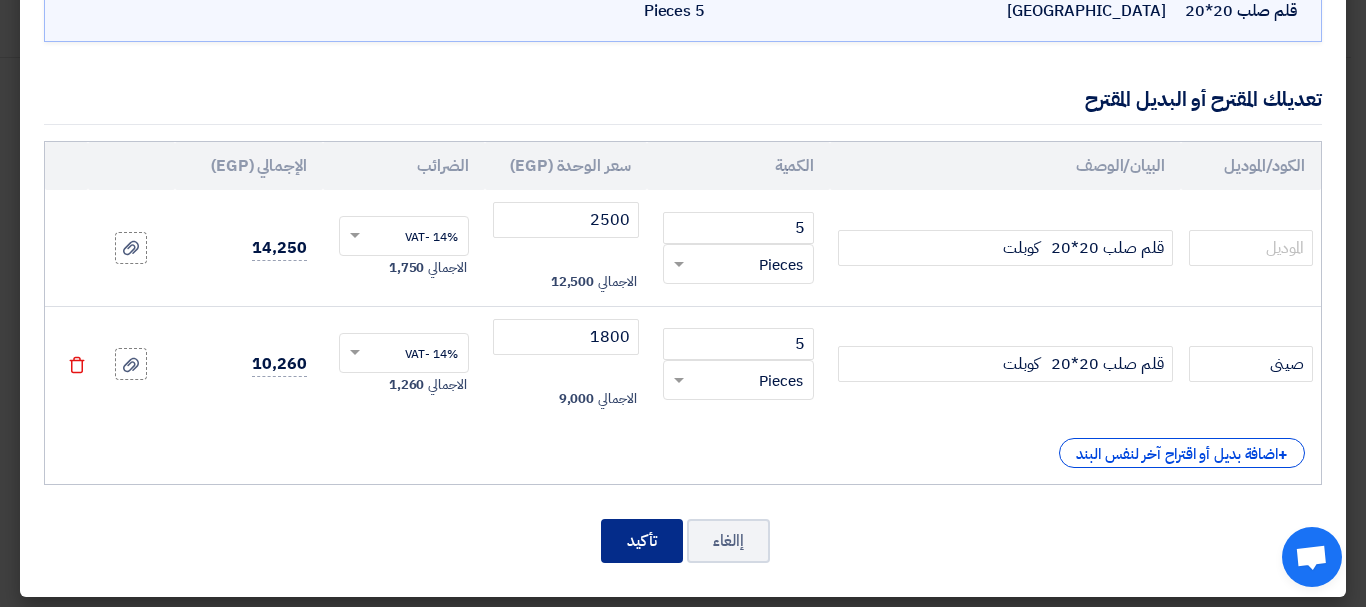 click on "تأكيد" 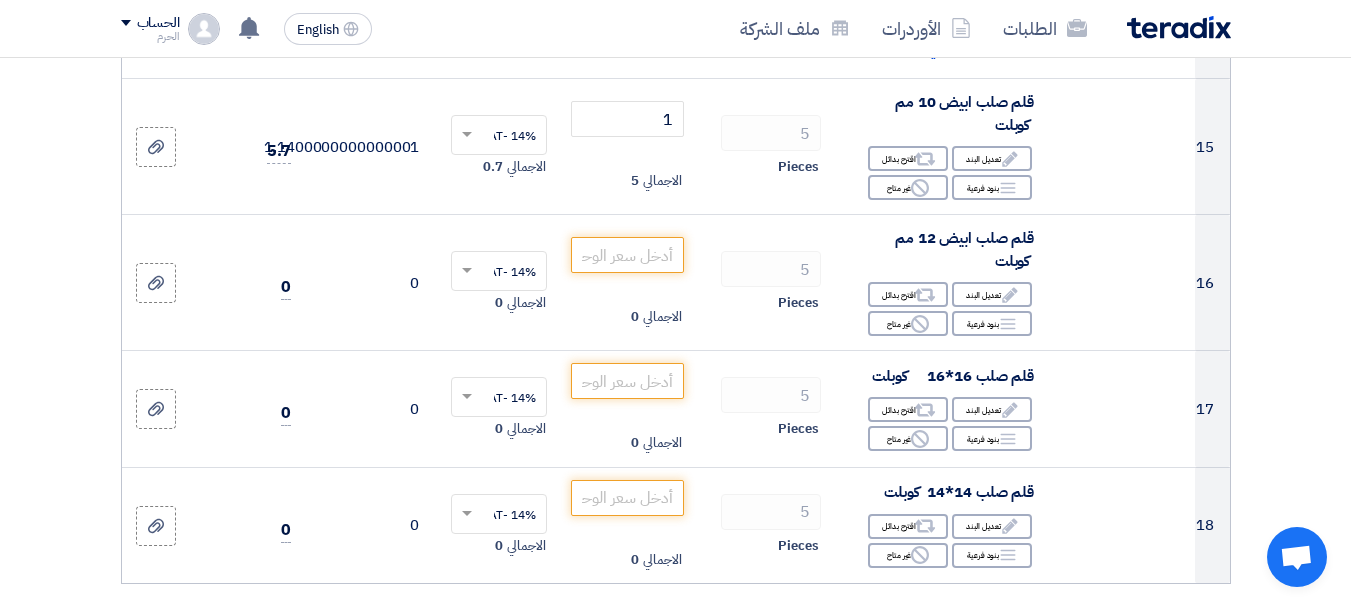 scroll, scrollTop: 2342, scrollLeft: 0, axis: vertical 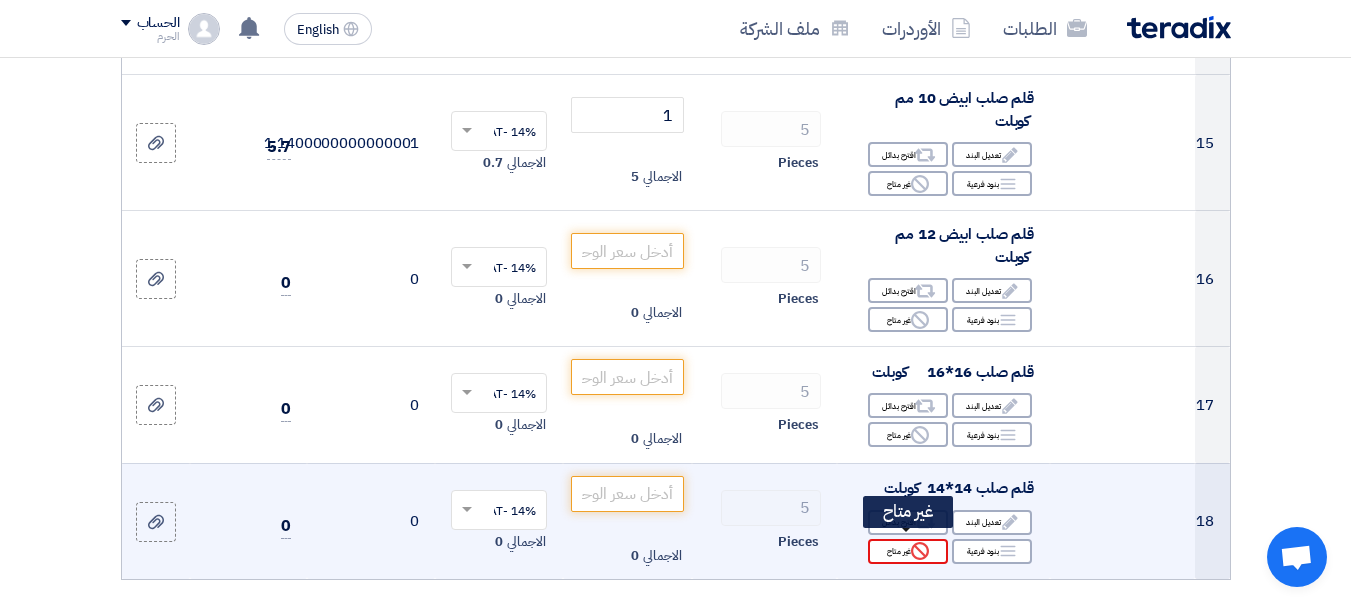 click on "Reject" 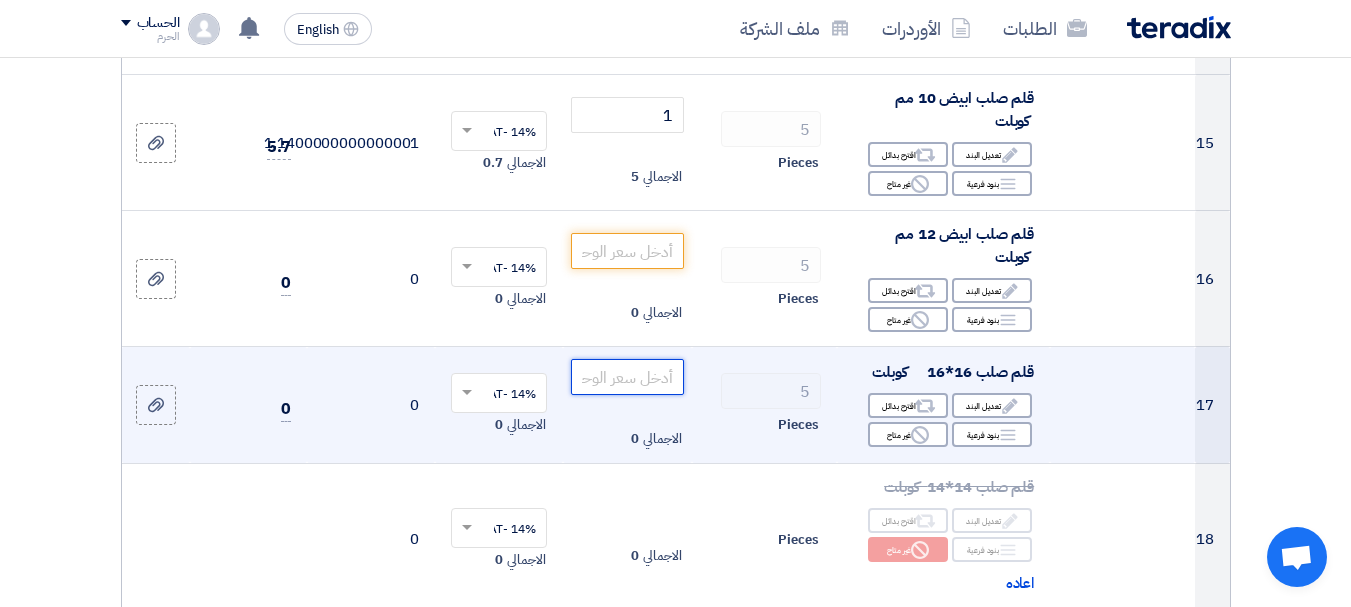 click 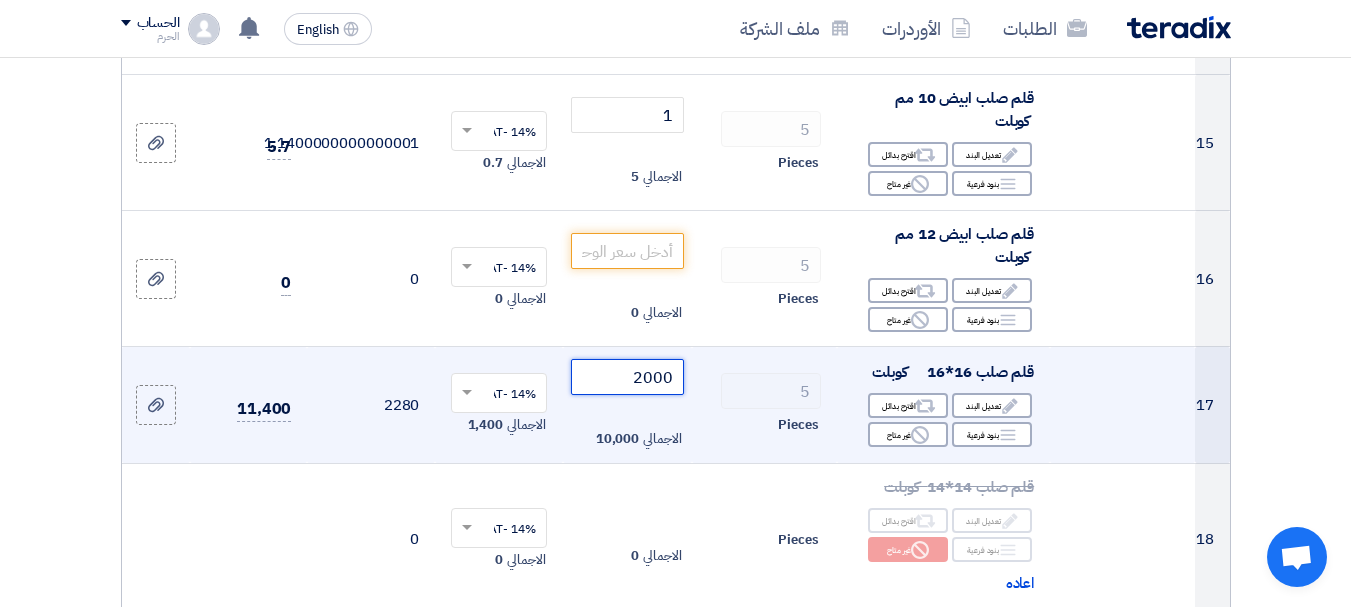 type on "2000" 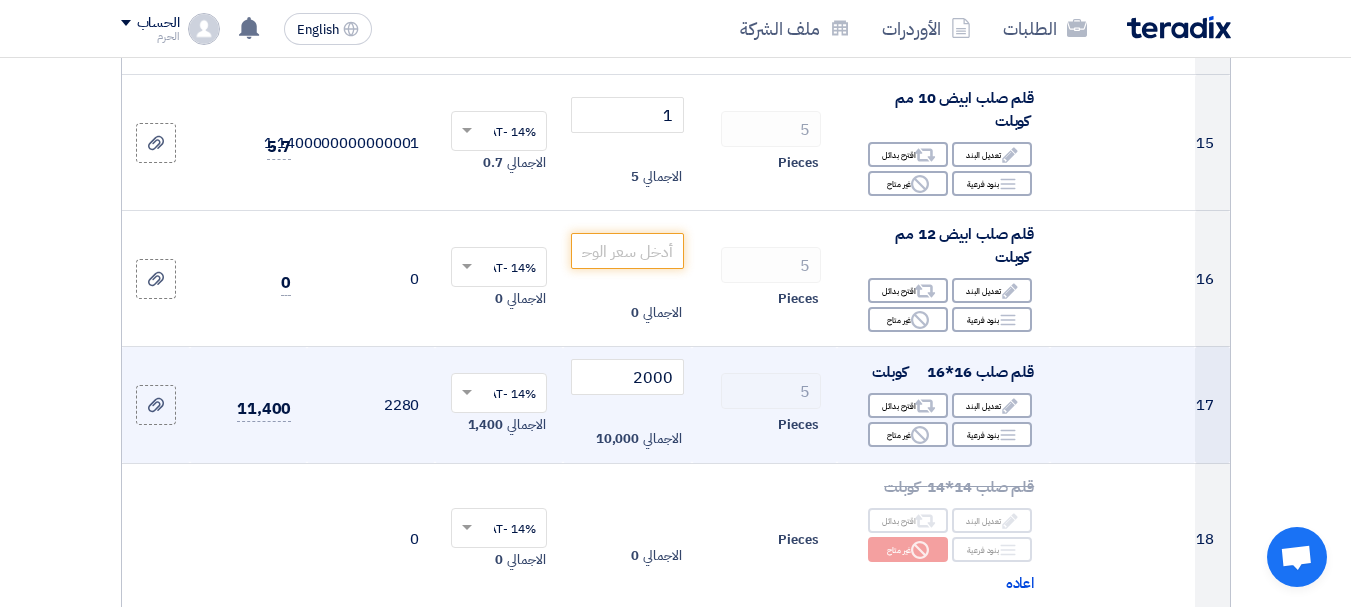click on "2000
الاجمالي
10,000" 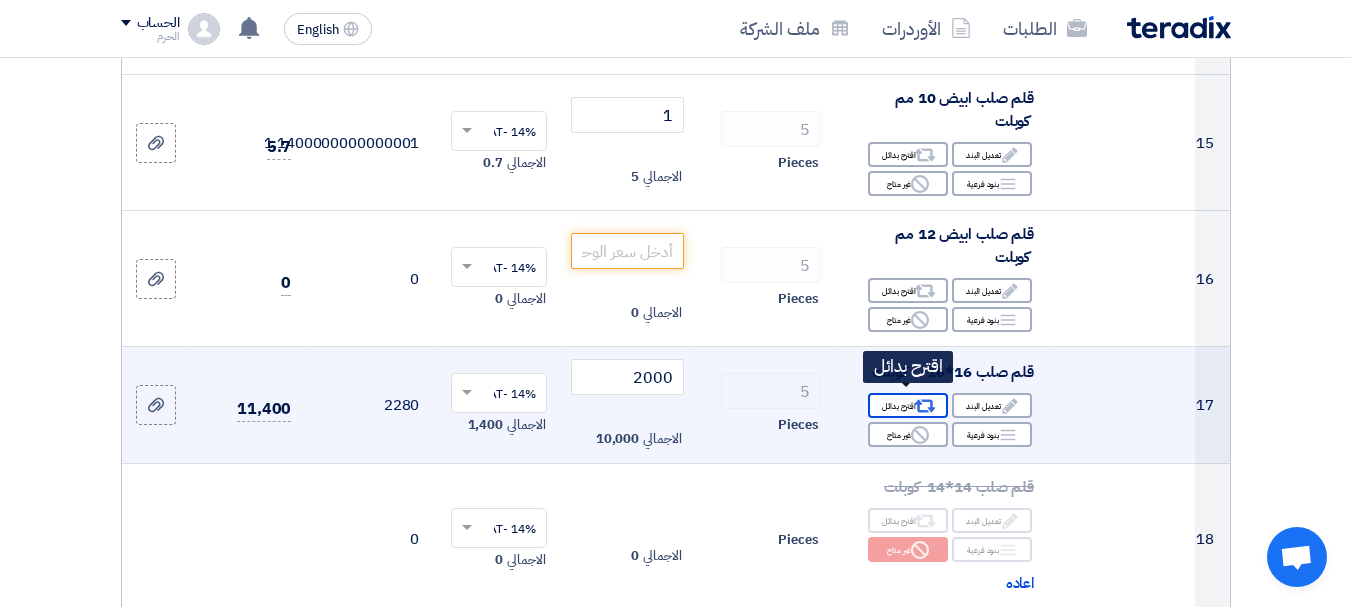 click on "Alternative
اقترح بدائل" 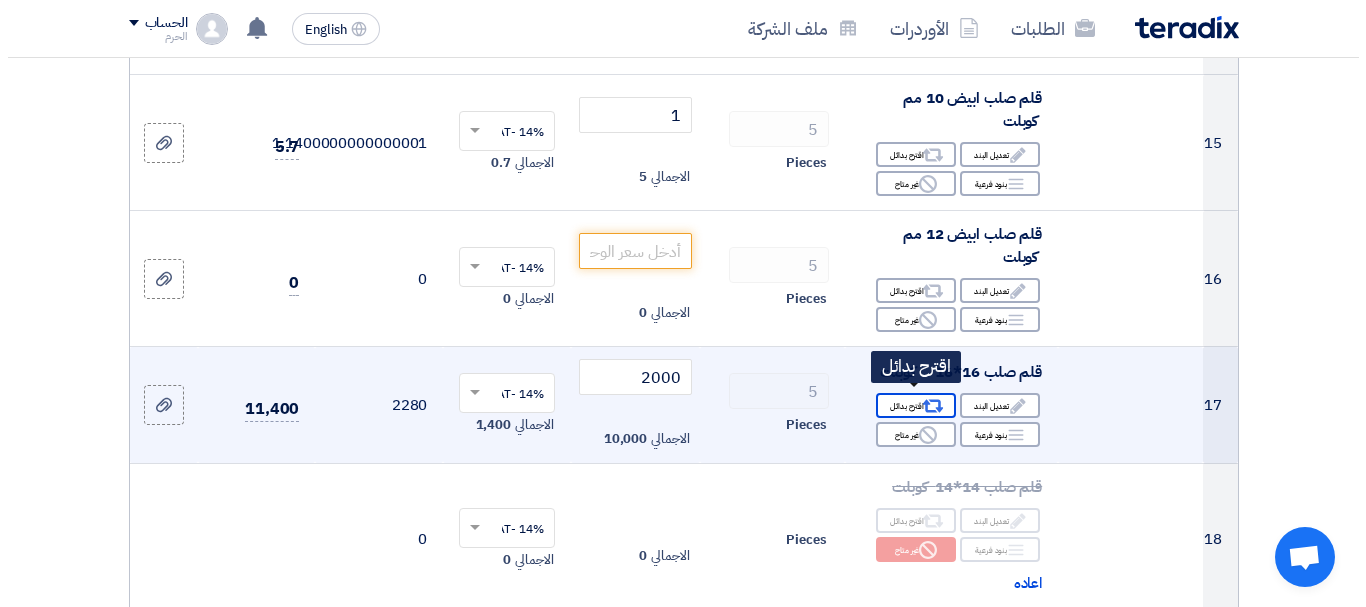 scroll, scrollTop: 1126, scrollLeft: 0, axis: vertical 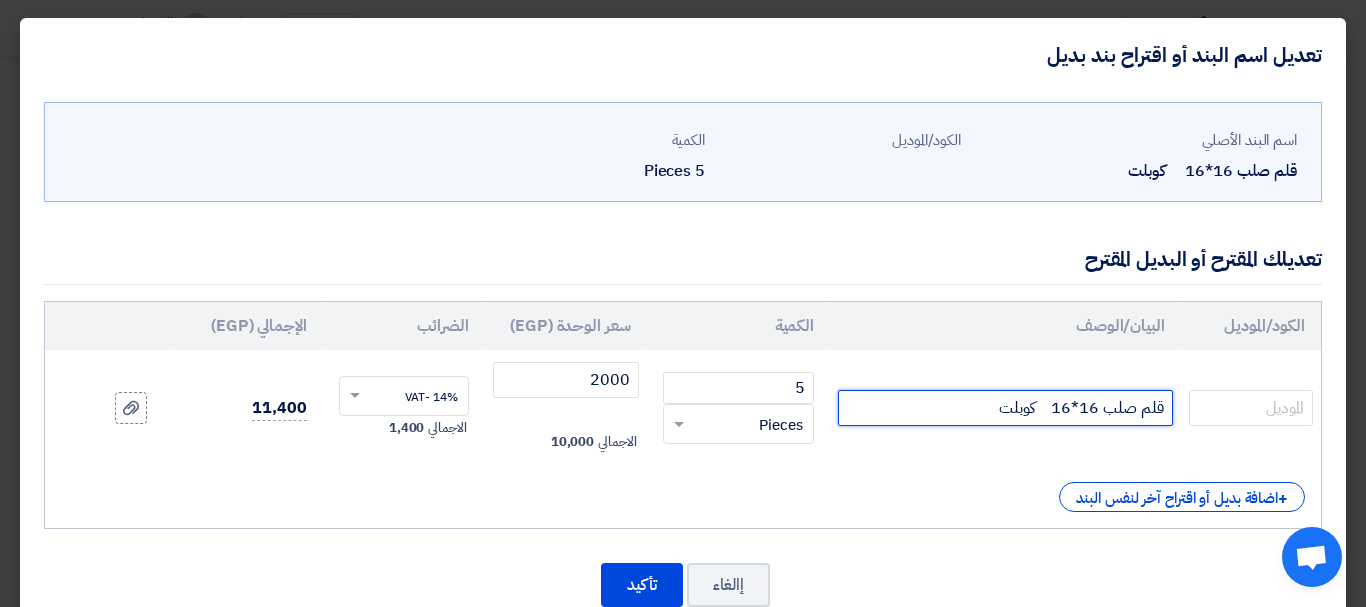 click on "قلم صلب 16*16    كوبلت" 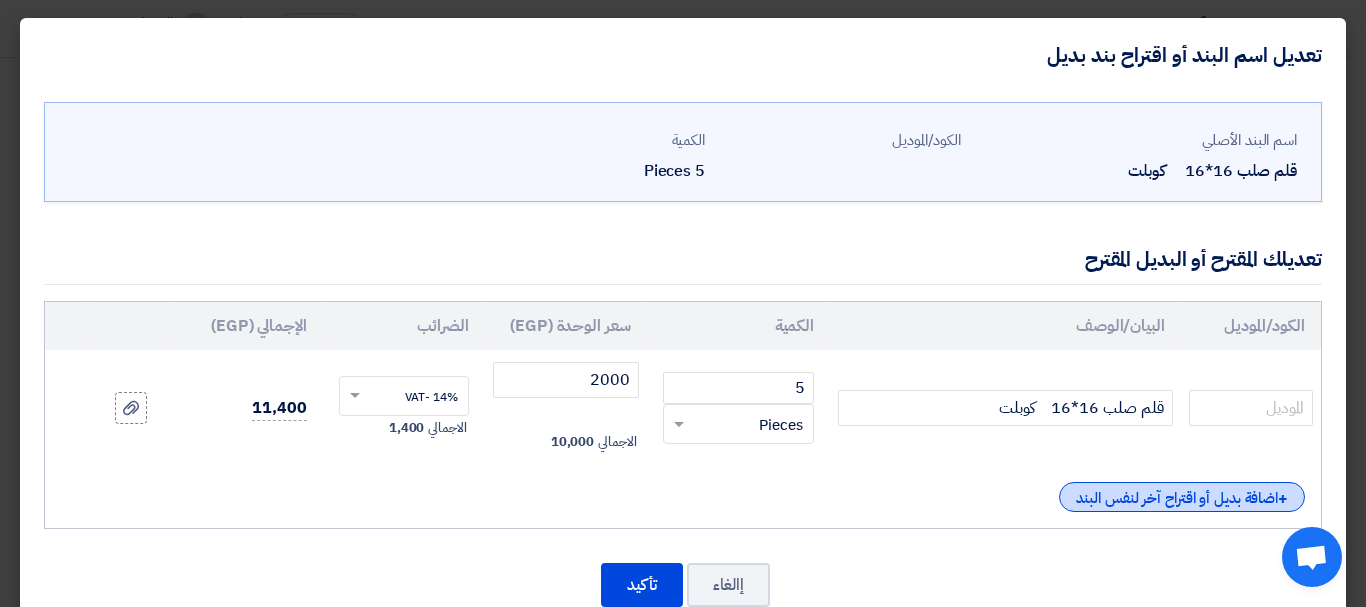 click on "+
اضافة بديل أو اقتراح آخر لنفس البند" 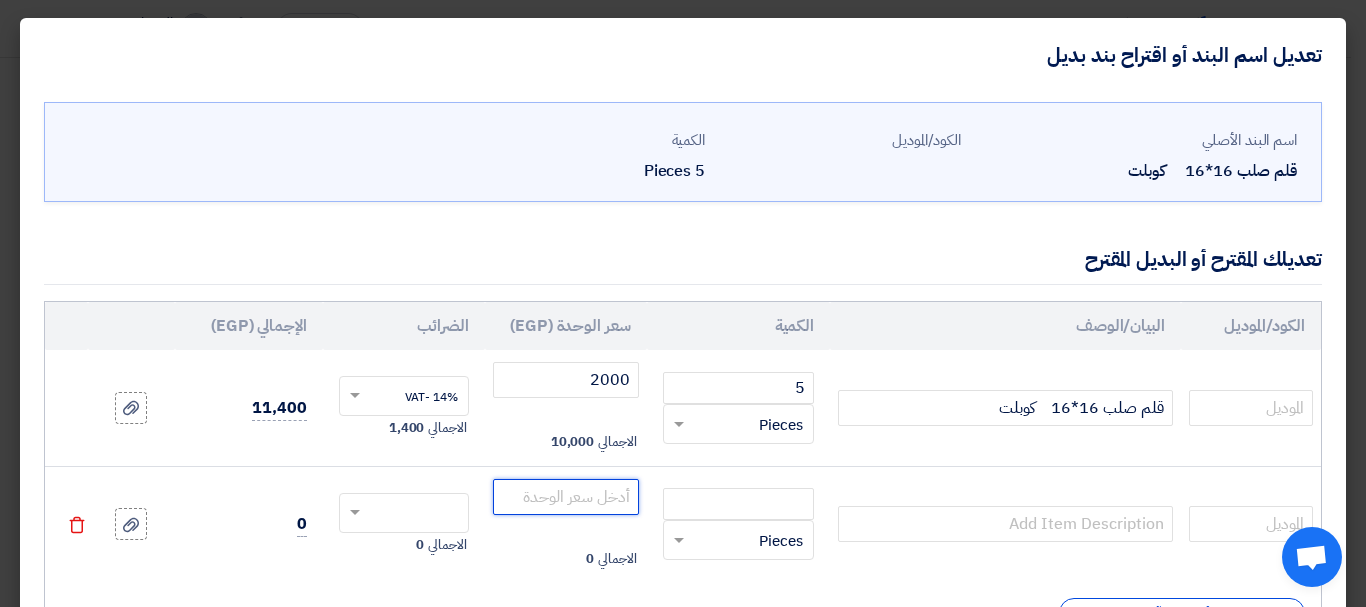 click 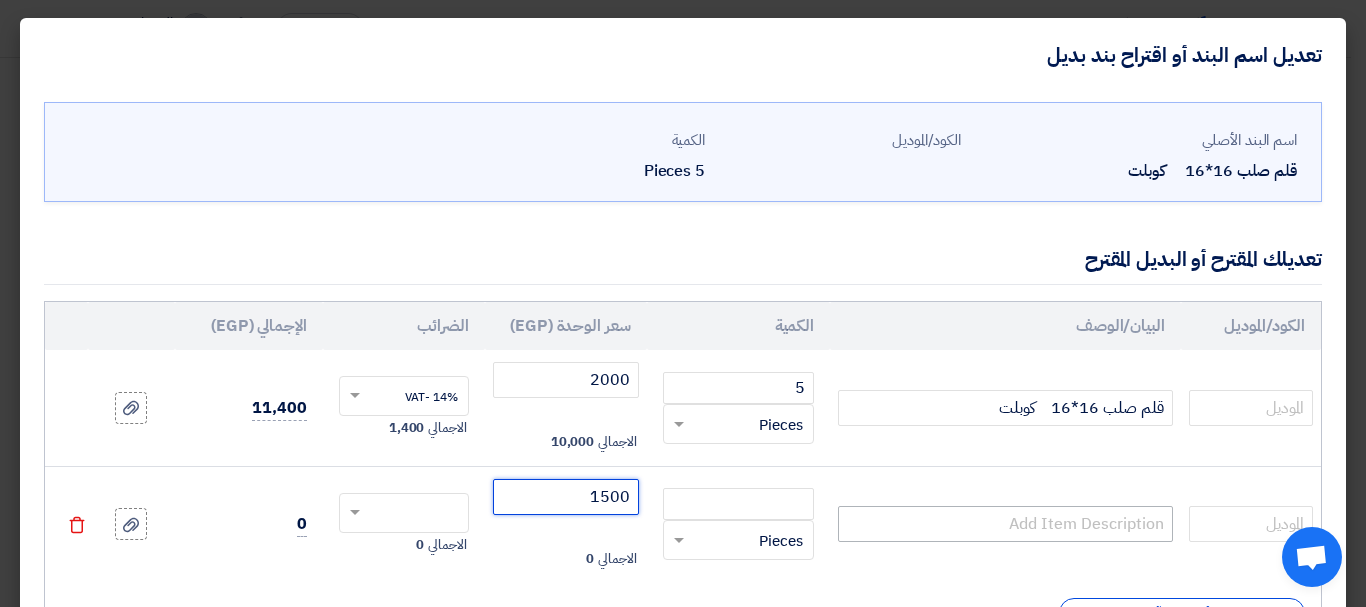 type on "1500" 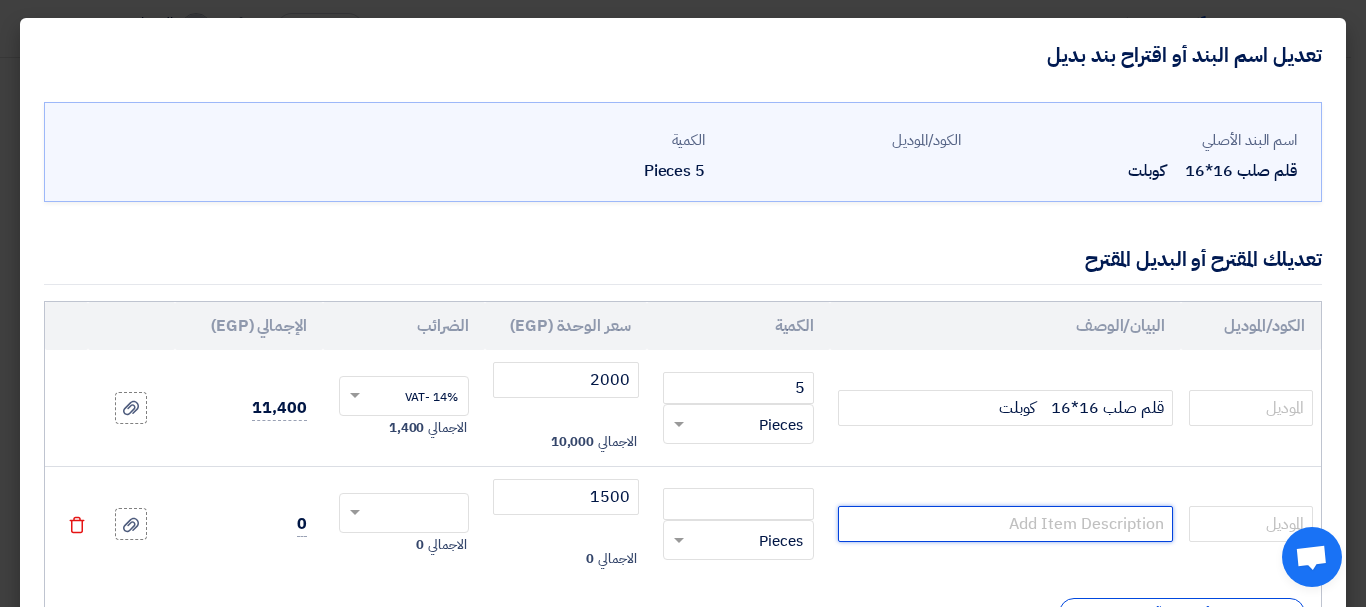 click 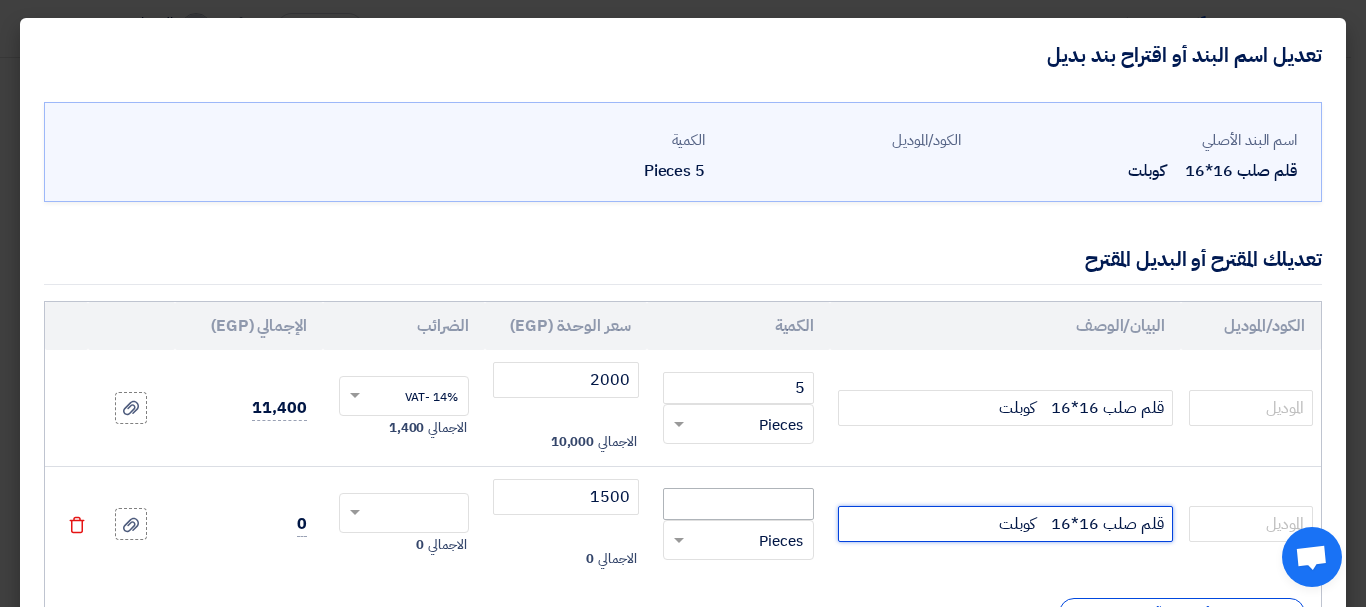 type on "قلم صلب 16*16    كوبلت" 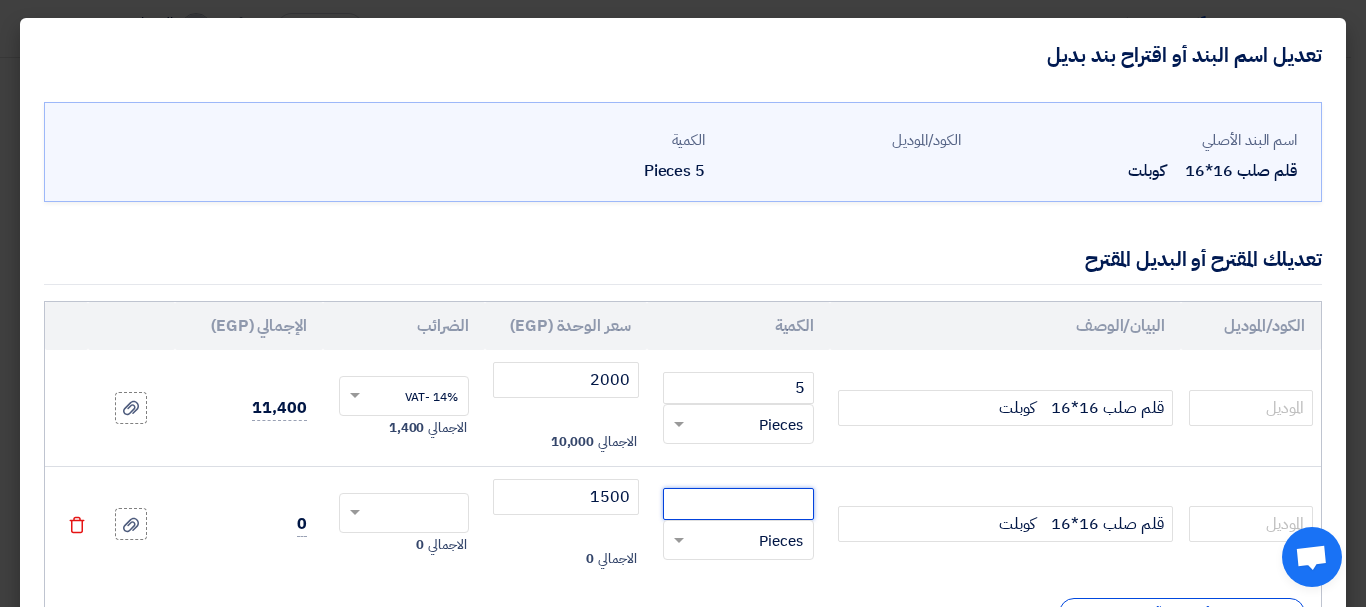 click 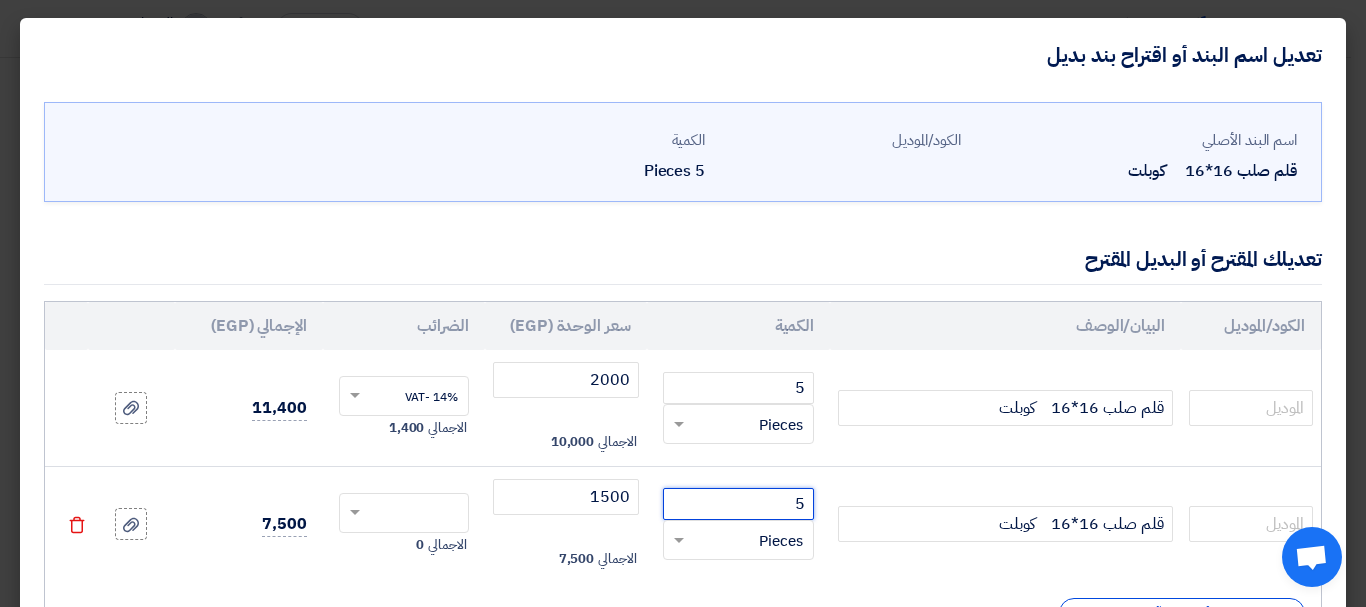 type on "5" 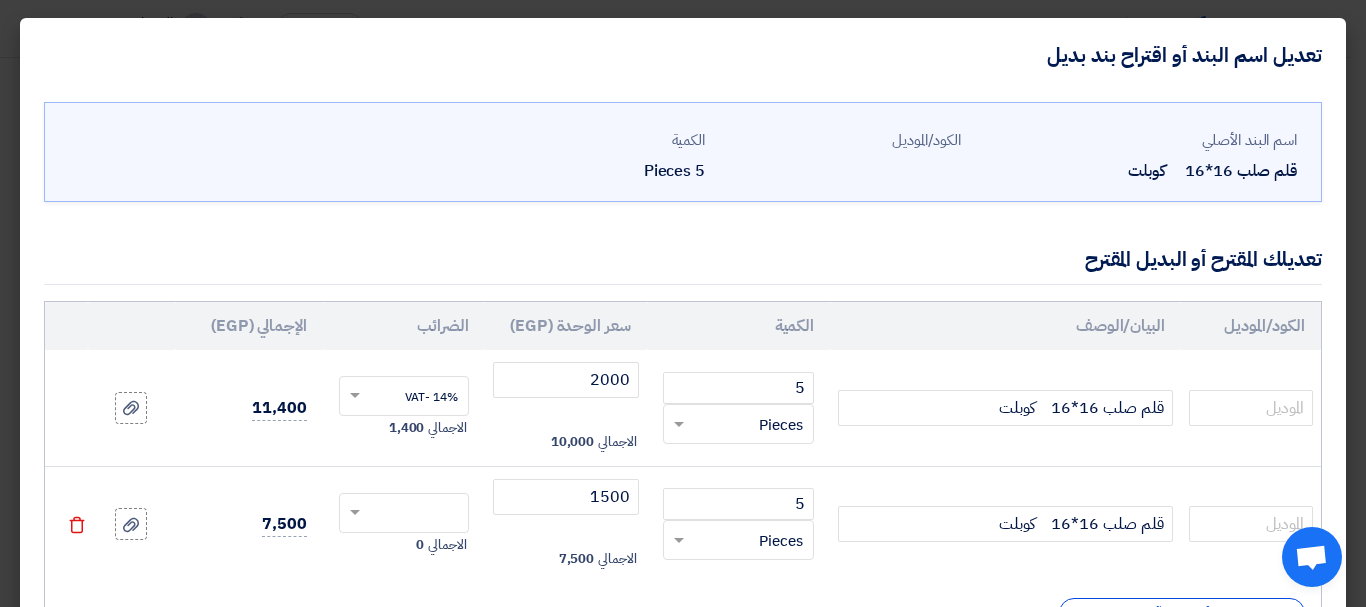 click 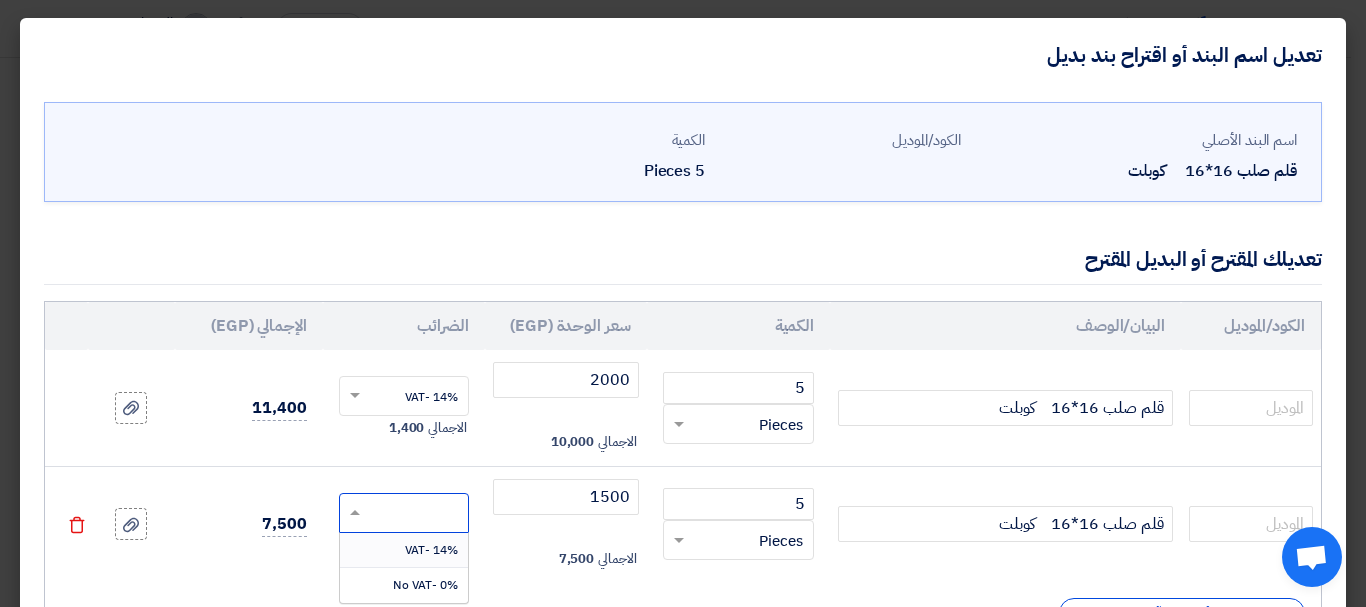 click on "14% -VAT" at bounding box center (431, 550) 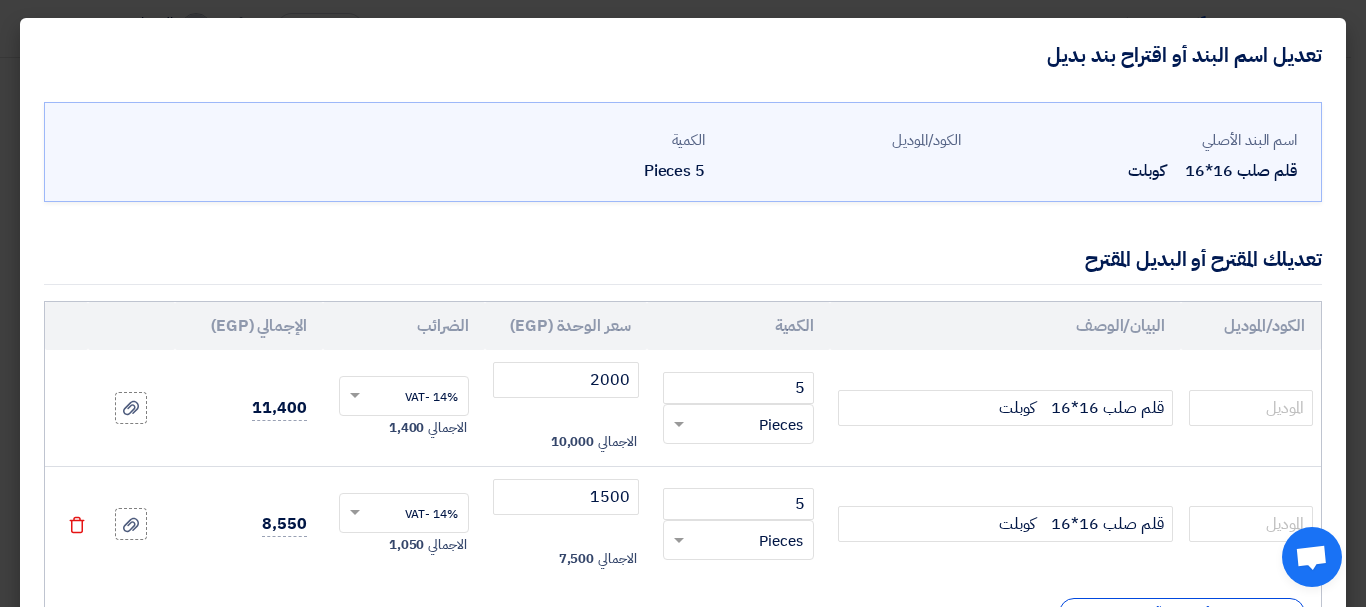 click on "8,550" 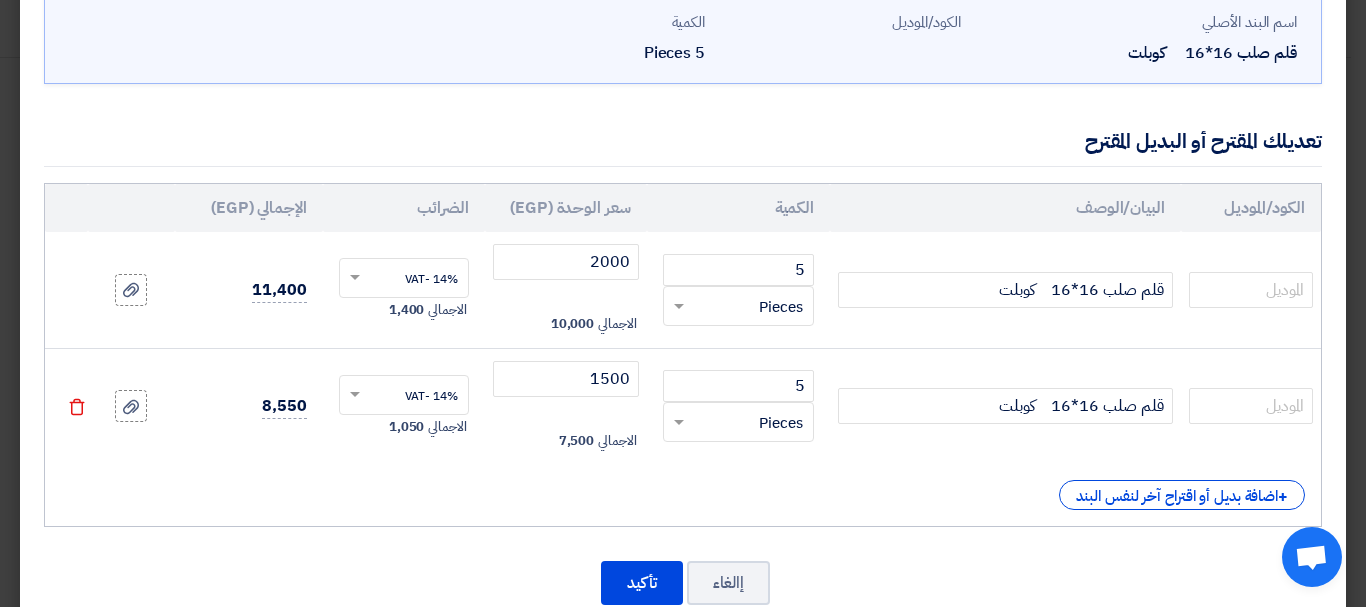 scroll, scrollTop: 120, scrollLeft: 0, axis: vertical 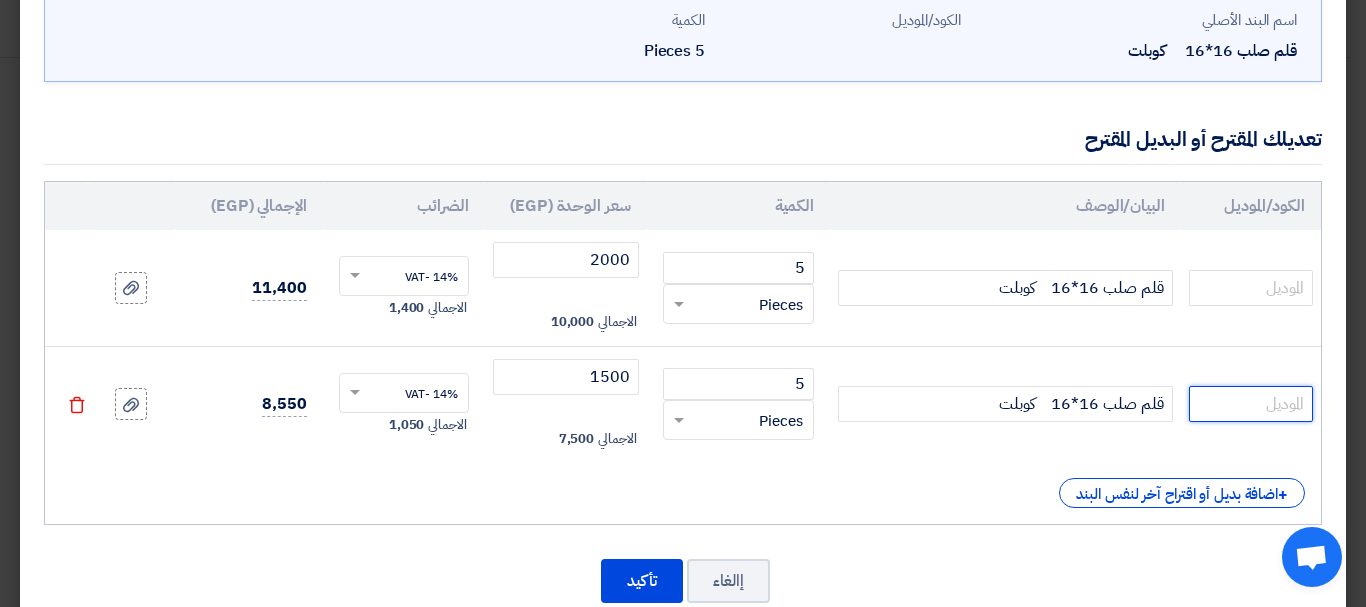 click 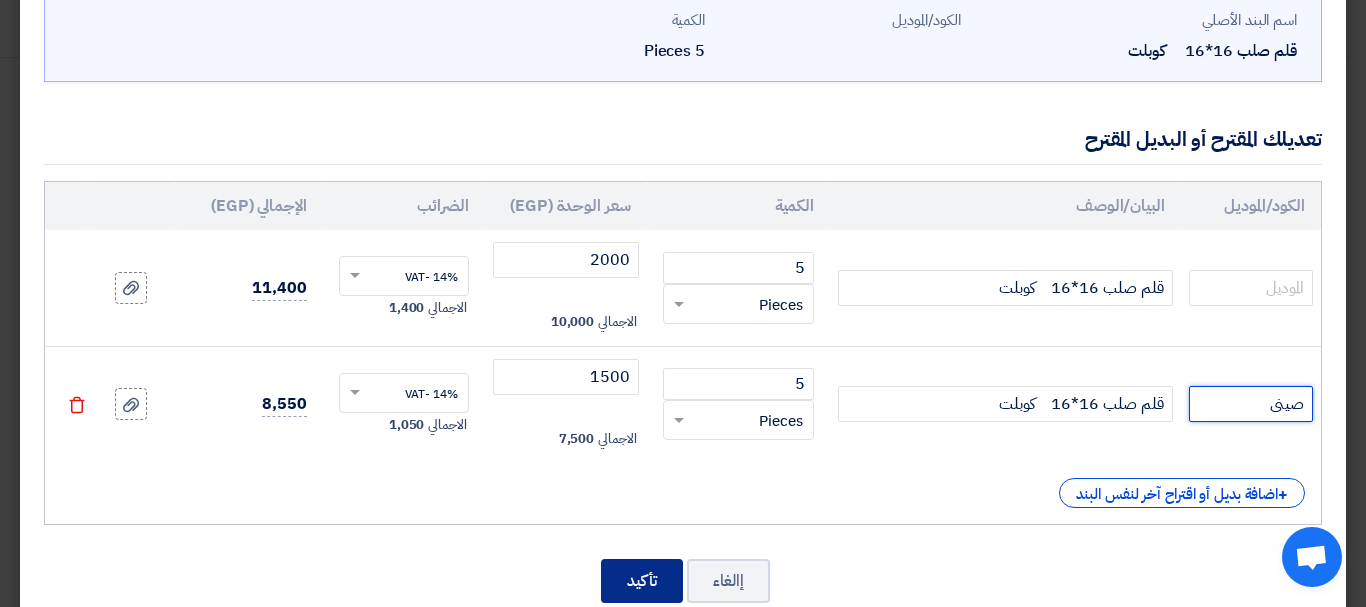 type on "صينى" 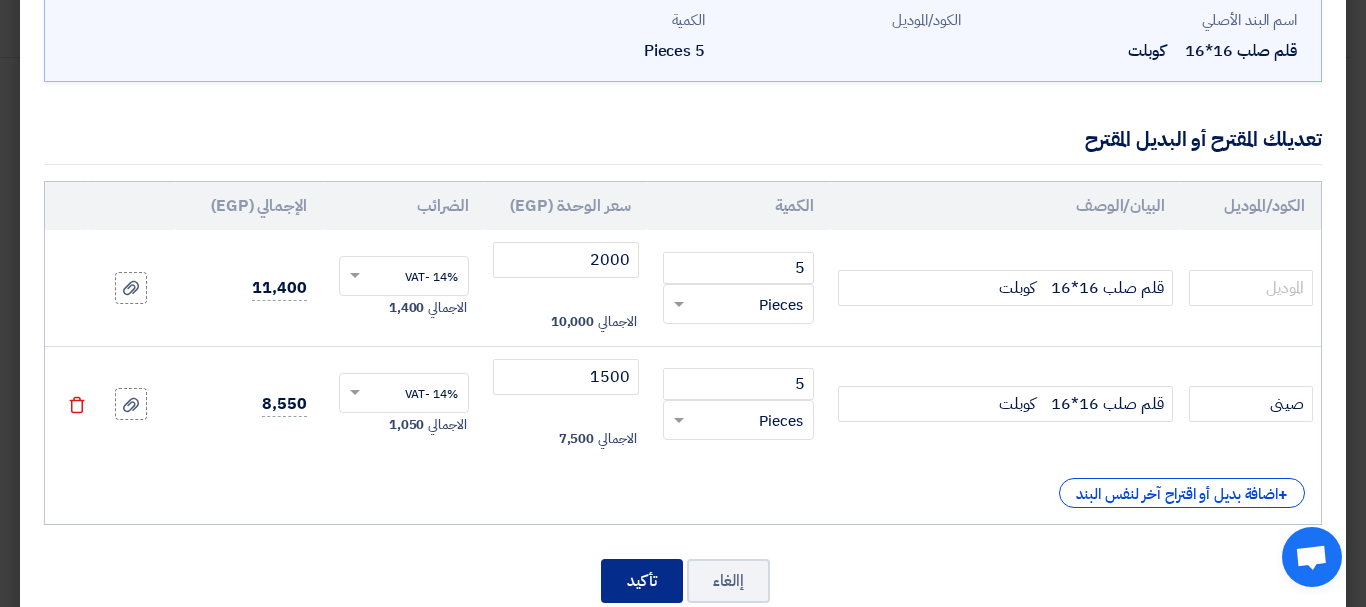 click on "تأكيد" 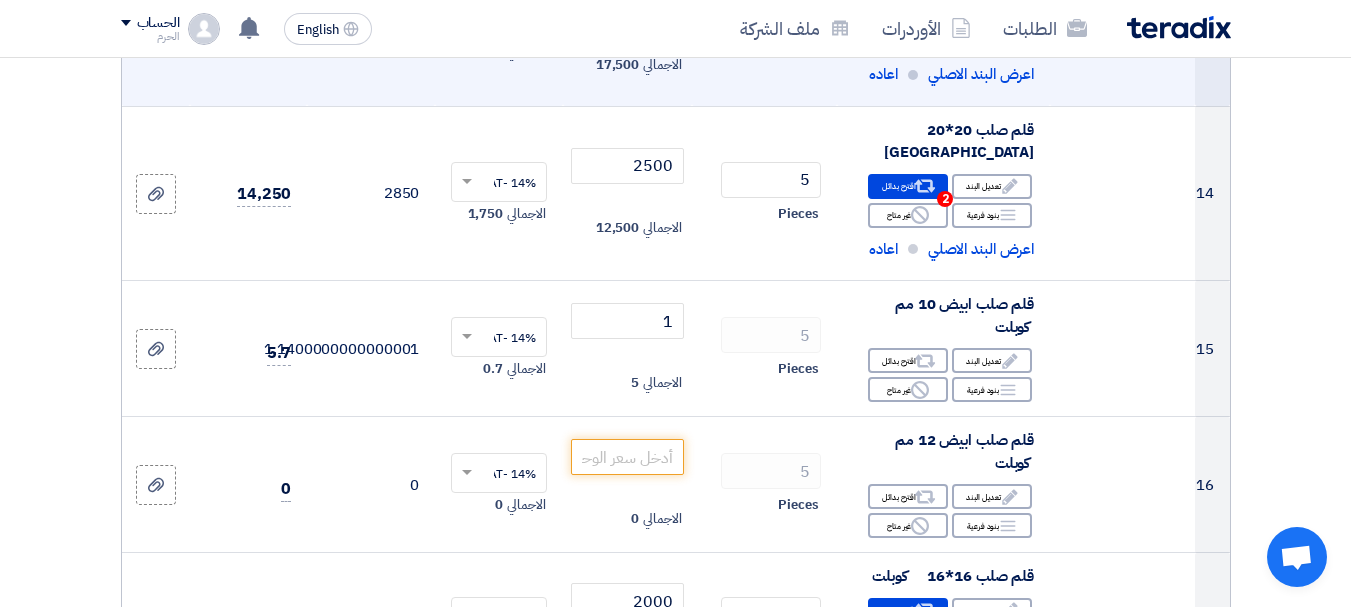 scroll, scrollTop: 2134, scrollLeft: 0, axis: vertical 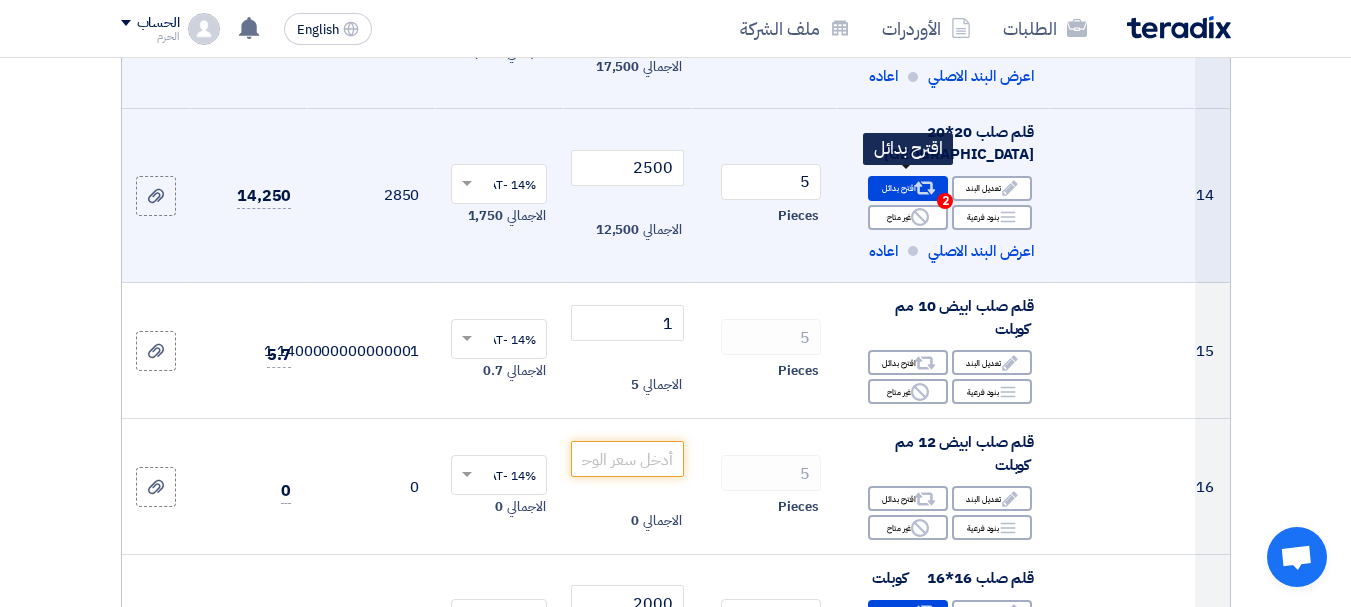click on "Alternative
اقترح بدائل
2" 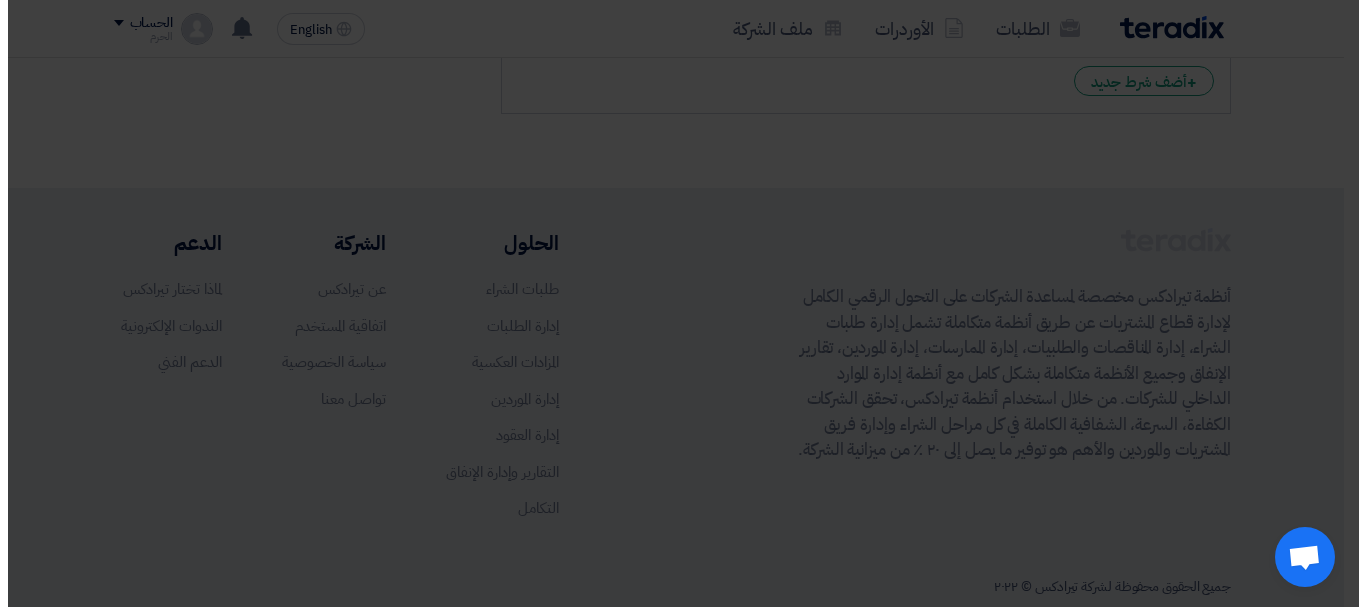 scroll, scrollTop: 1070, scrollLeft: 0, axis: vertical 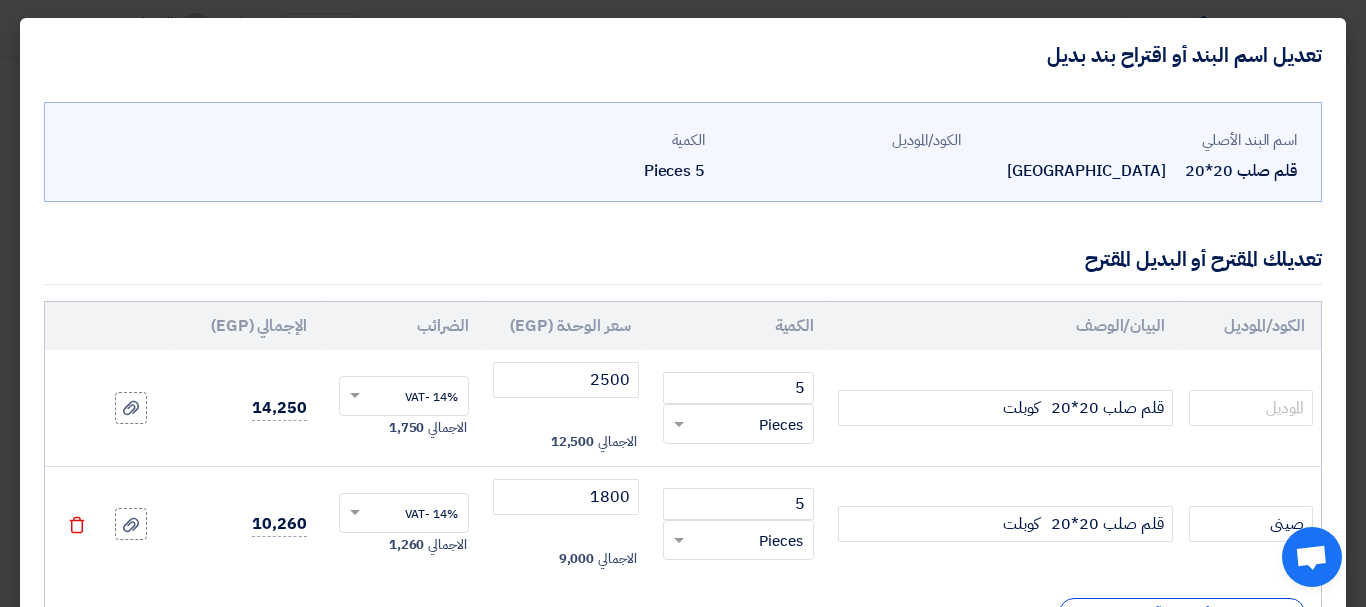click on "اسم البند الأصلي
قلم صلب 20*20
[GEOGRAPHIC_DATA]
الكود/الموديل
الكمية
5
Pieces
5
×" 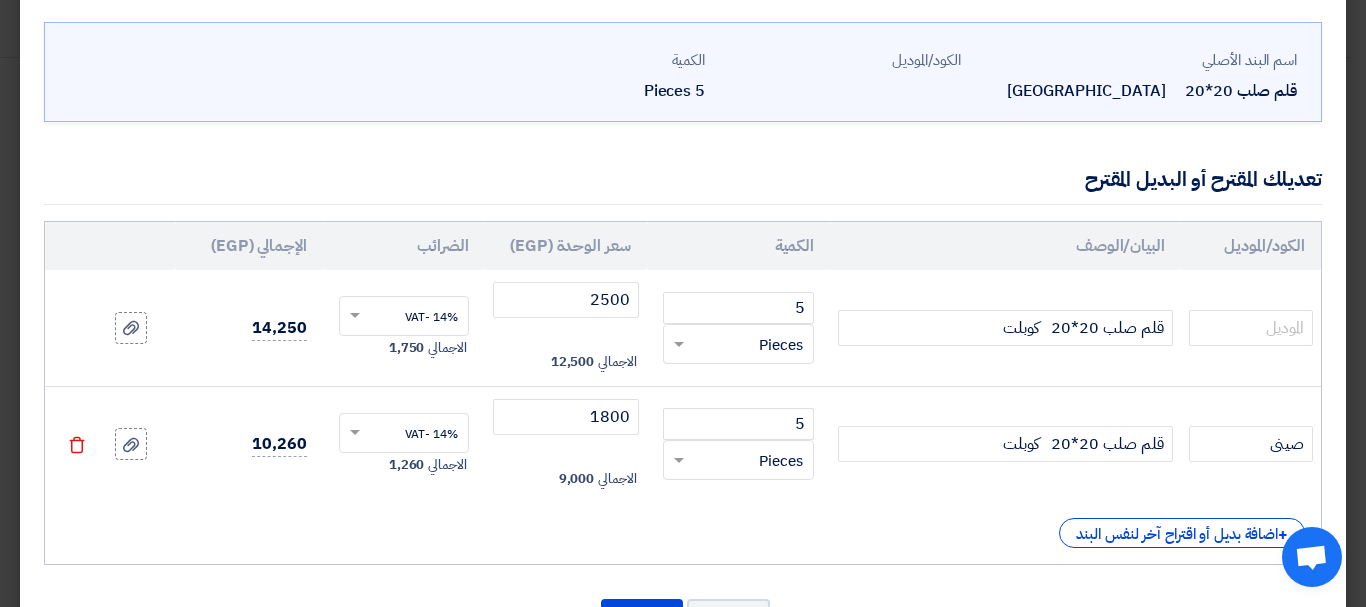 scroll, scrollTop: 120, scrollLeft: 0, axis: vertical 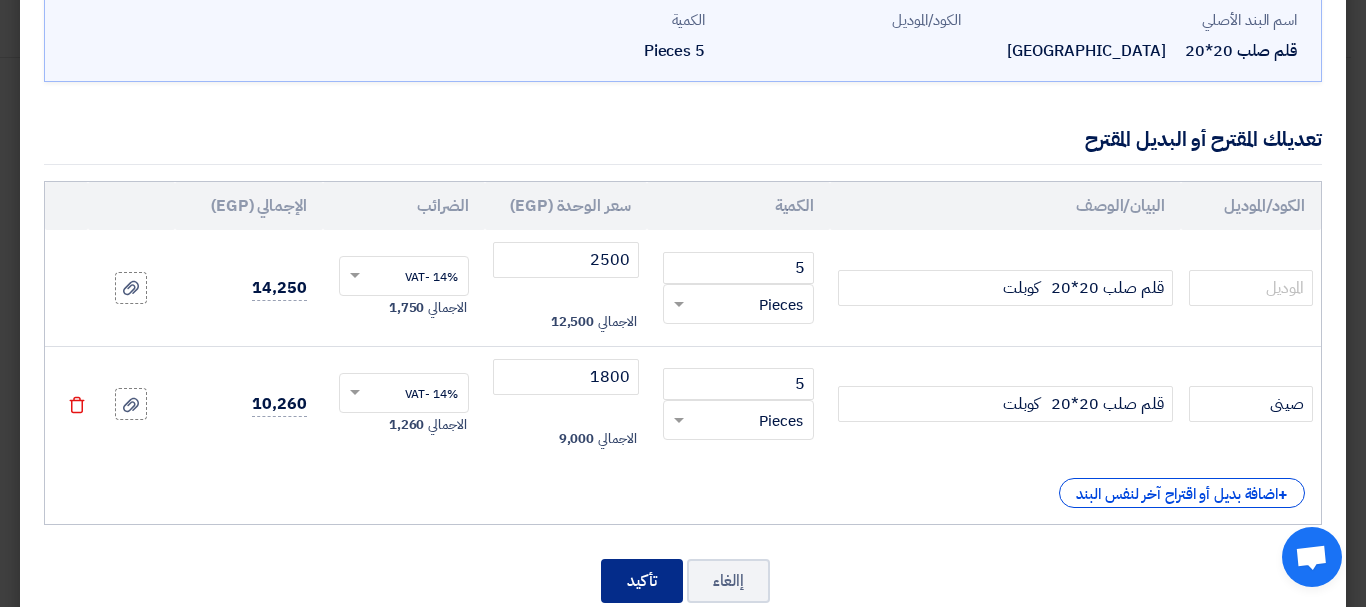 click on "تأكيد" 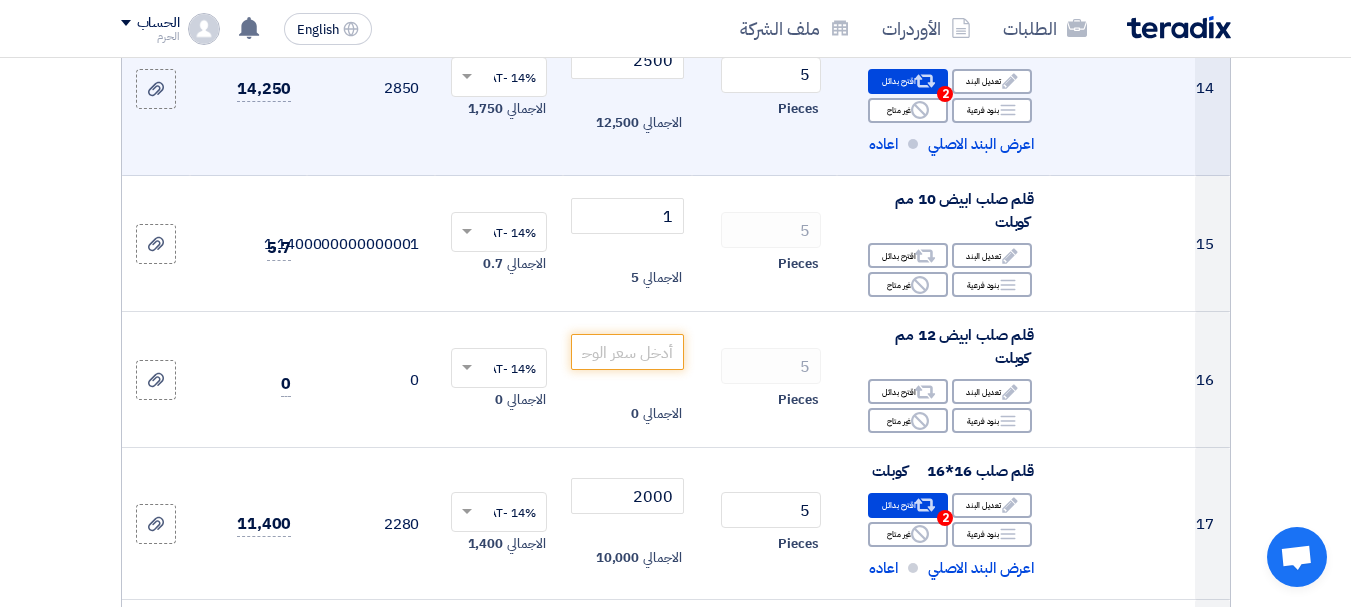 scroll, scrollTop: 2238, scrollLeft: 0, axis: vertical 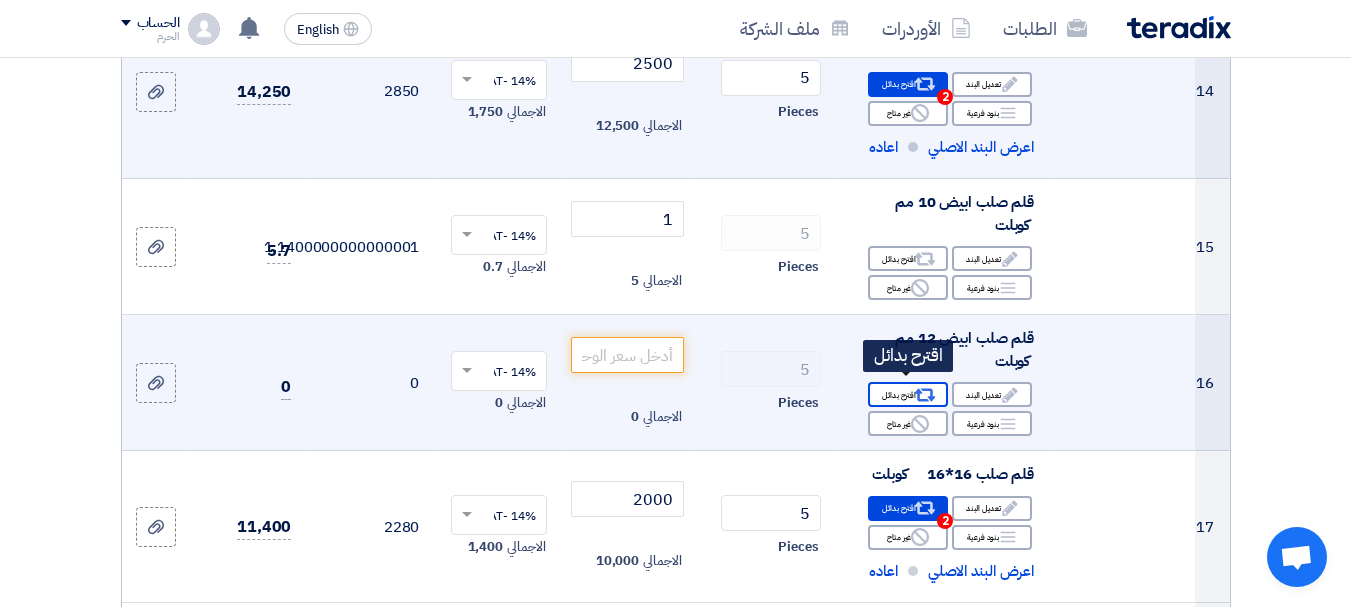 click on "Alternative
اقترح بدائل" 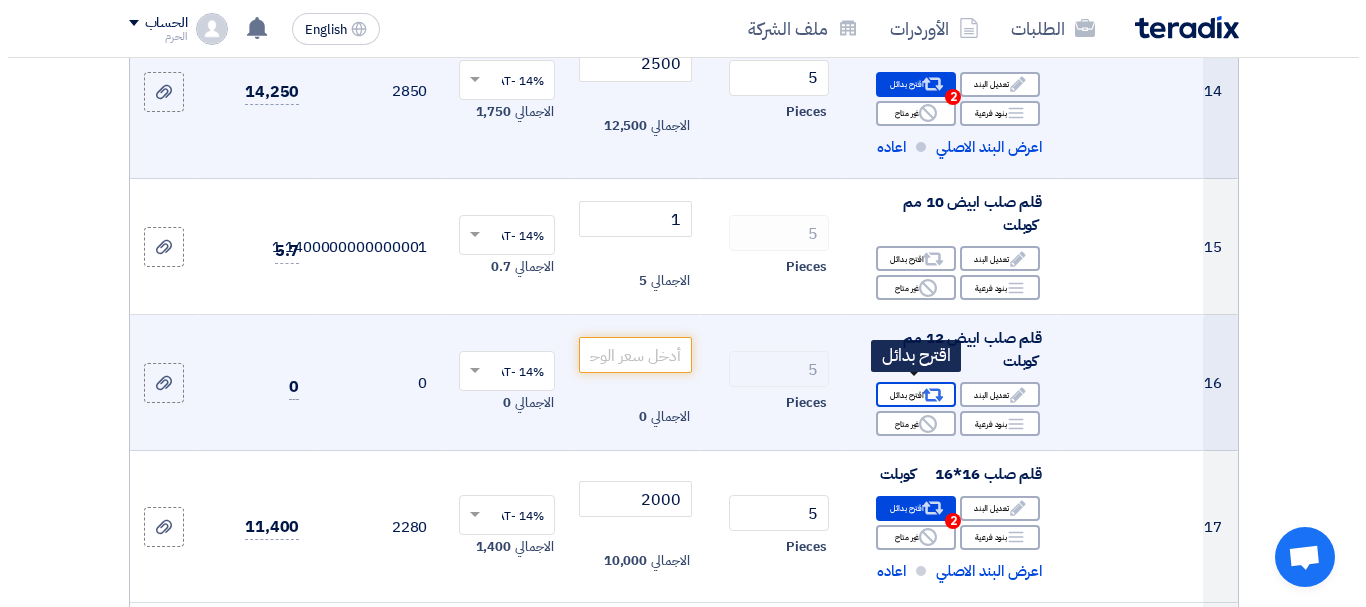 scroll, scrollTop: 1174, scrollLeft: 0, axis: vertical 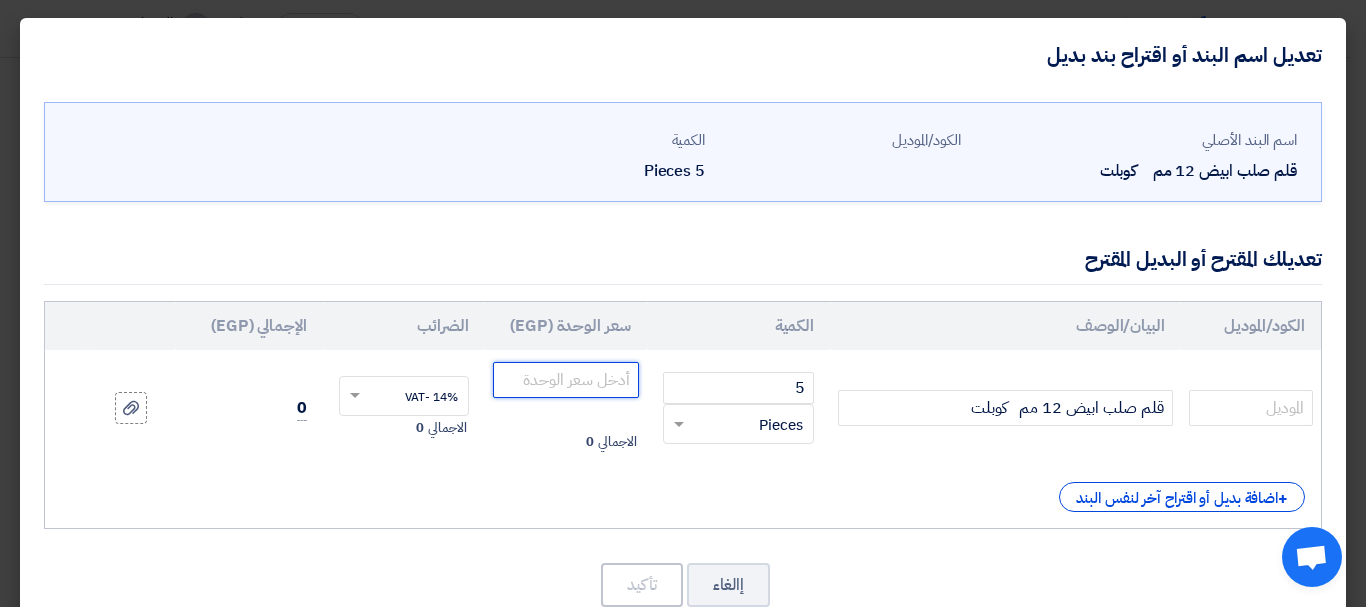 click 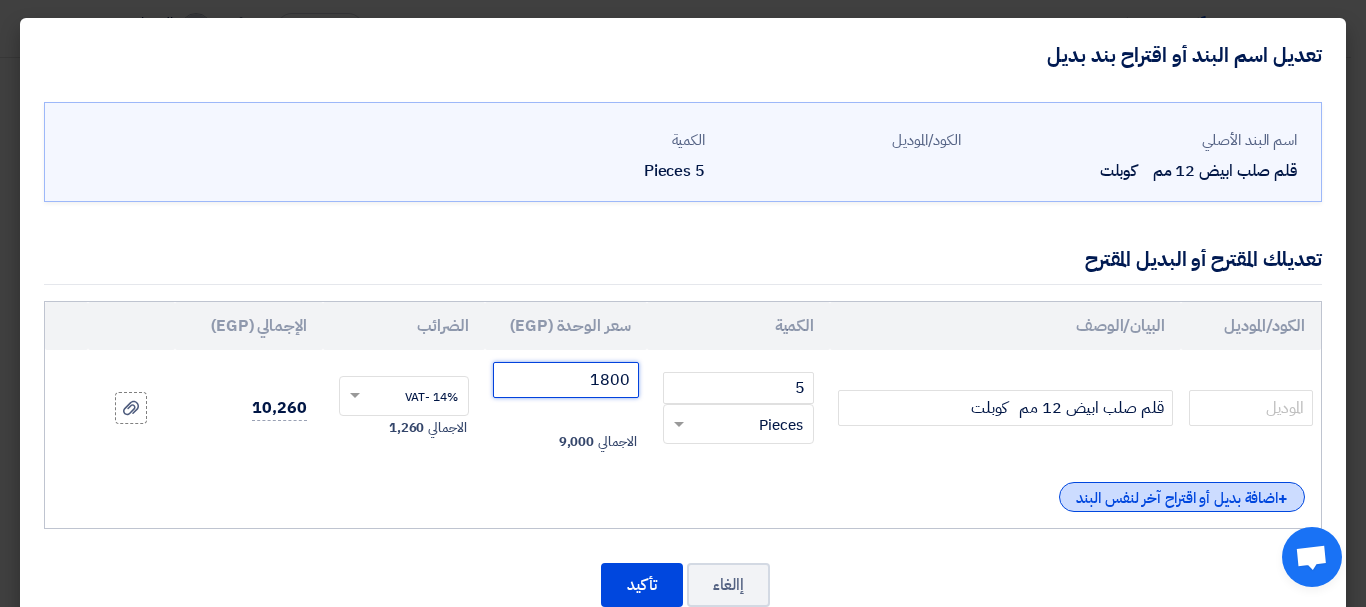 type on "1800" 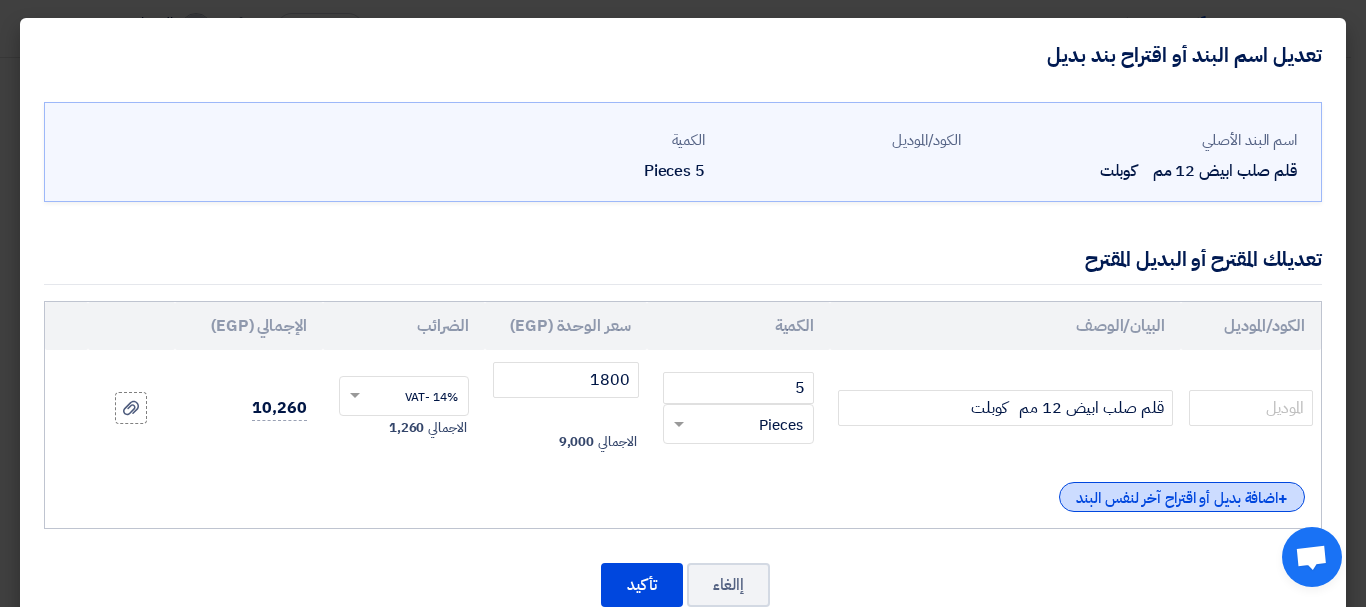 click on "+
اضافة بديل أو اقتراح آخر لنفس البند" 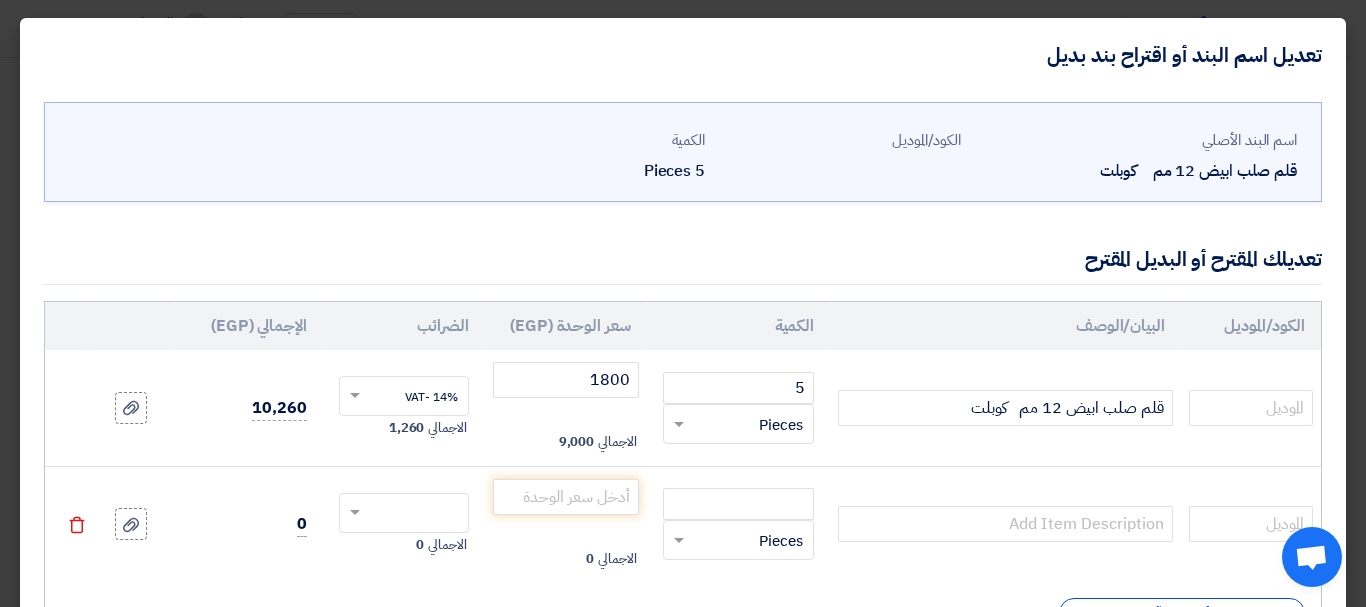 click 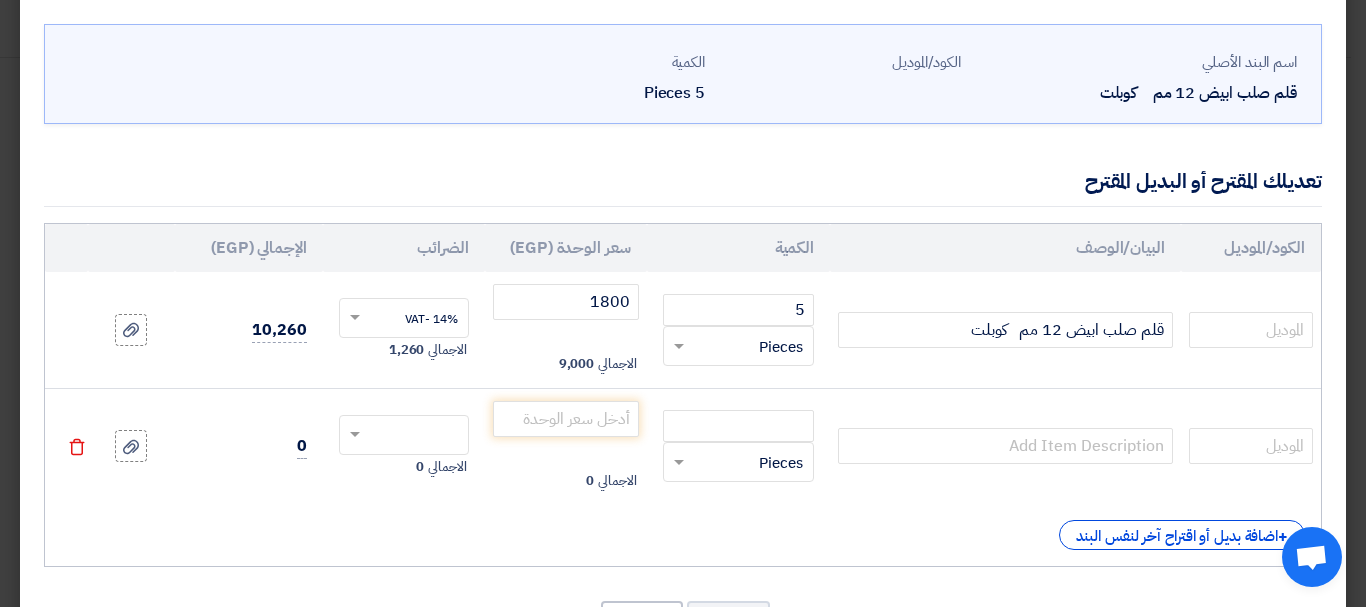 scroll, scrollTop: 80, scrollLeft: 0, axis: vertical 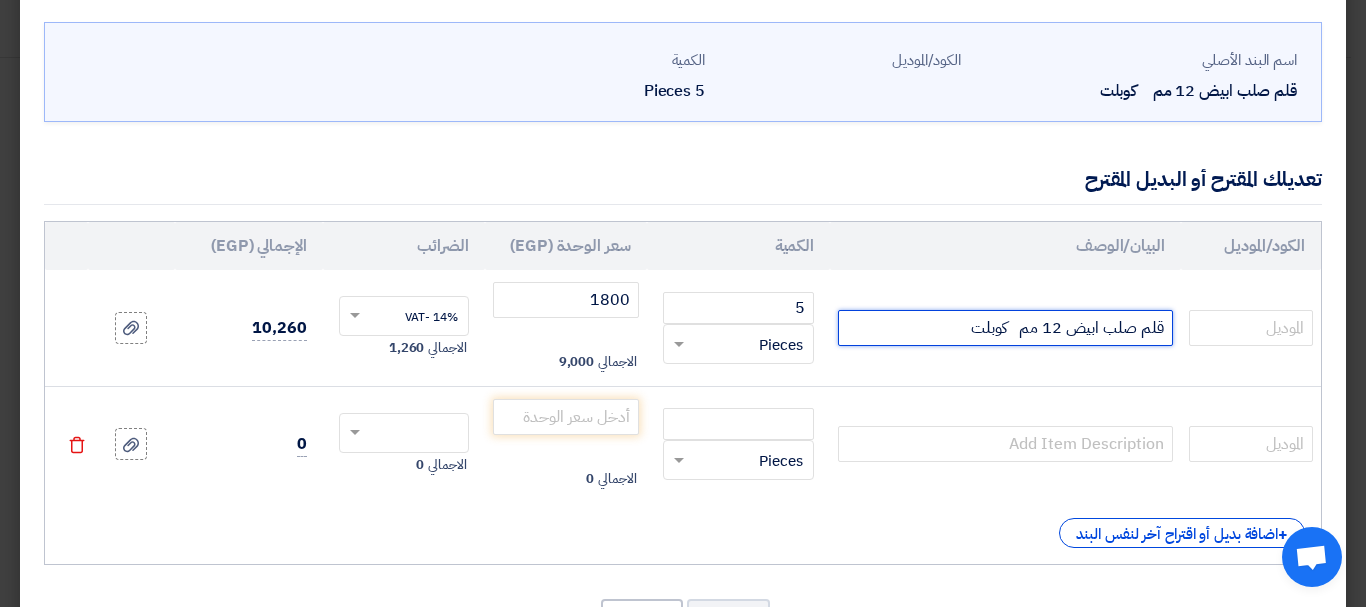 click on "قلم صلب ابيض 12 مم   كوبلت" 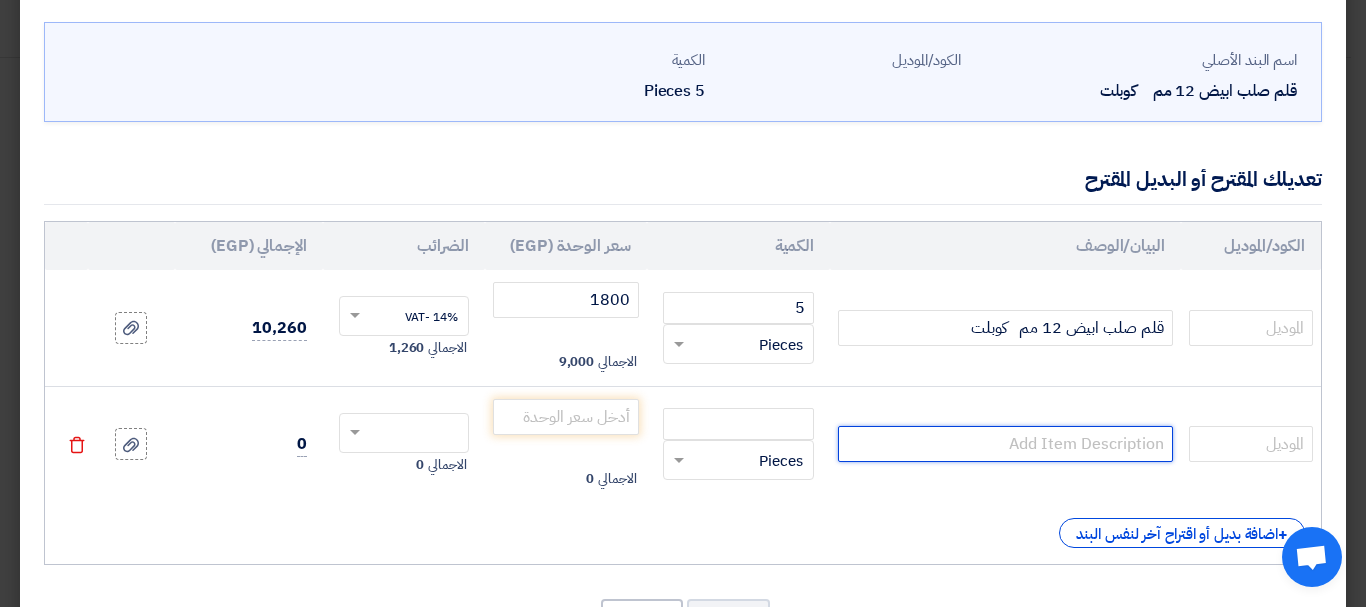 click 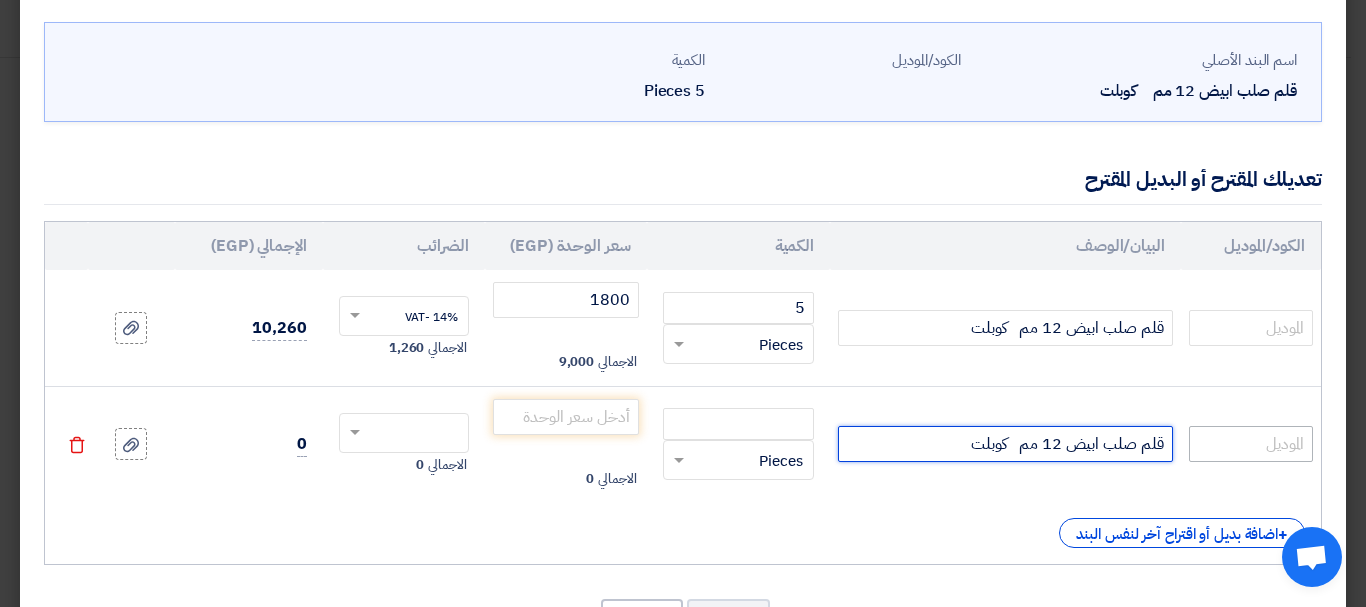 type on "قلم صلب ابيض 12 مم   كوبلت" 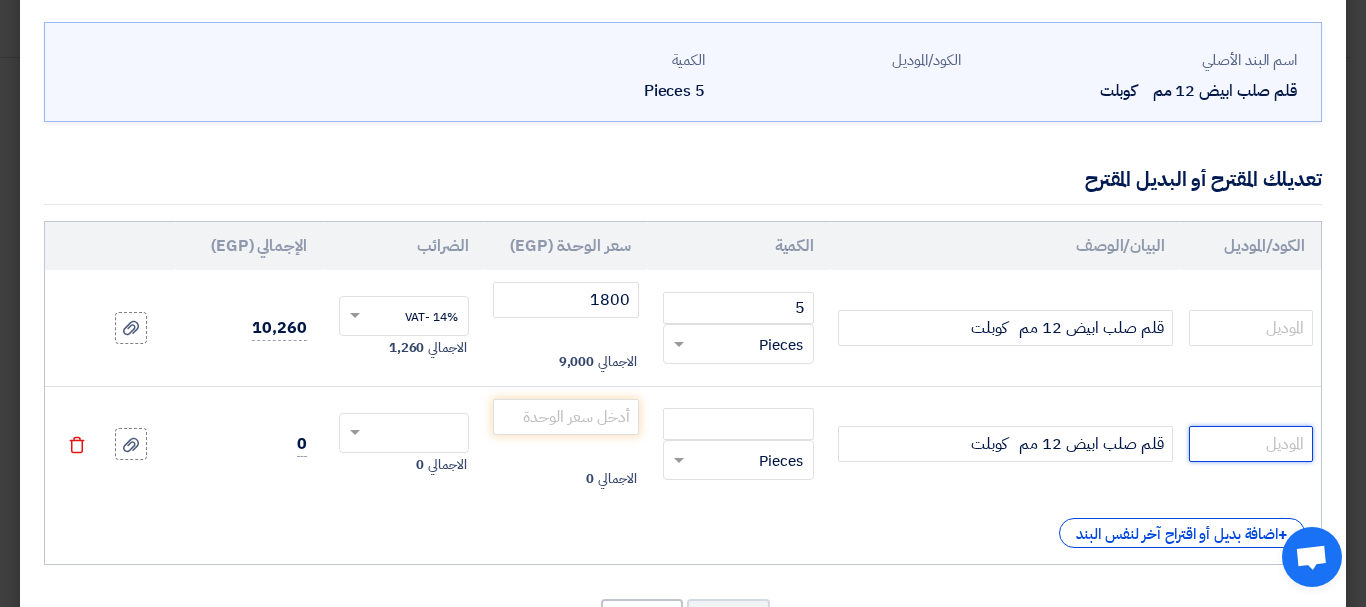 click 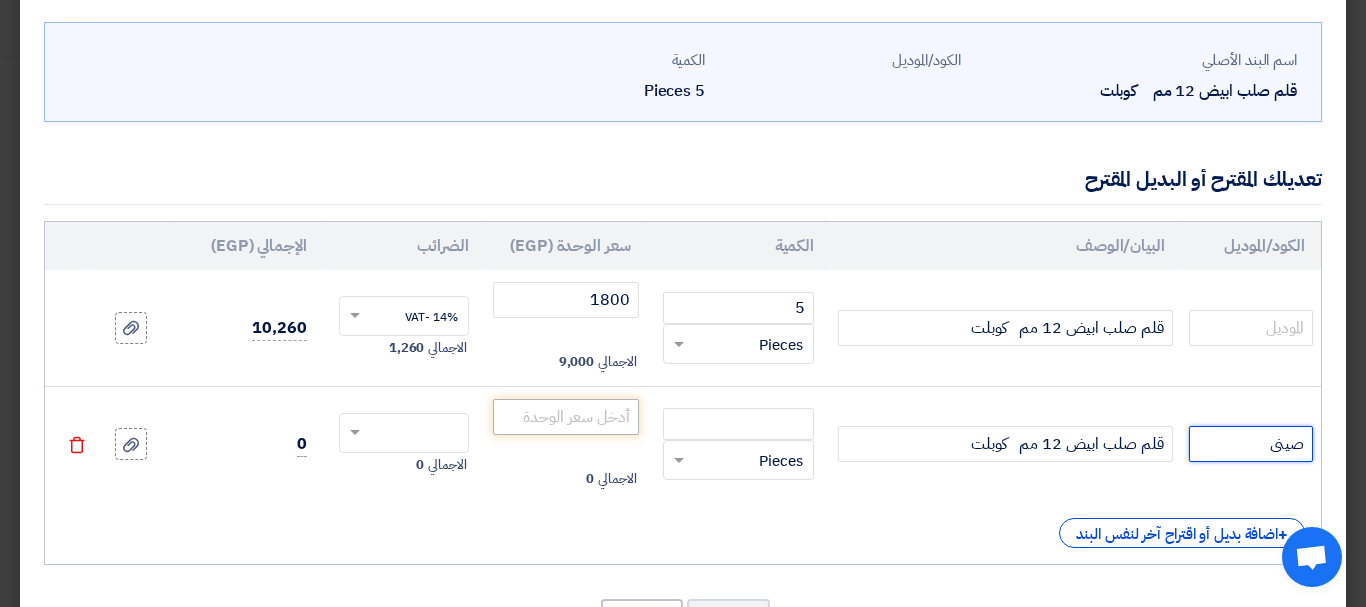 type on "صينى" 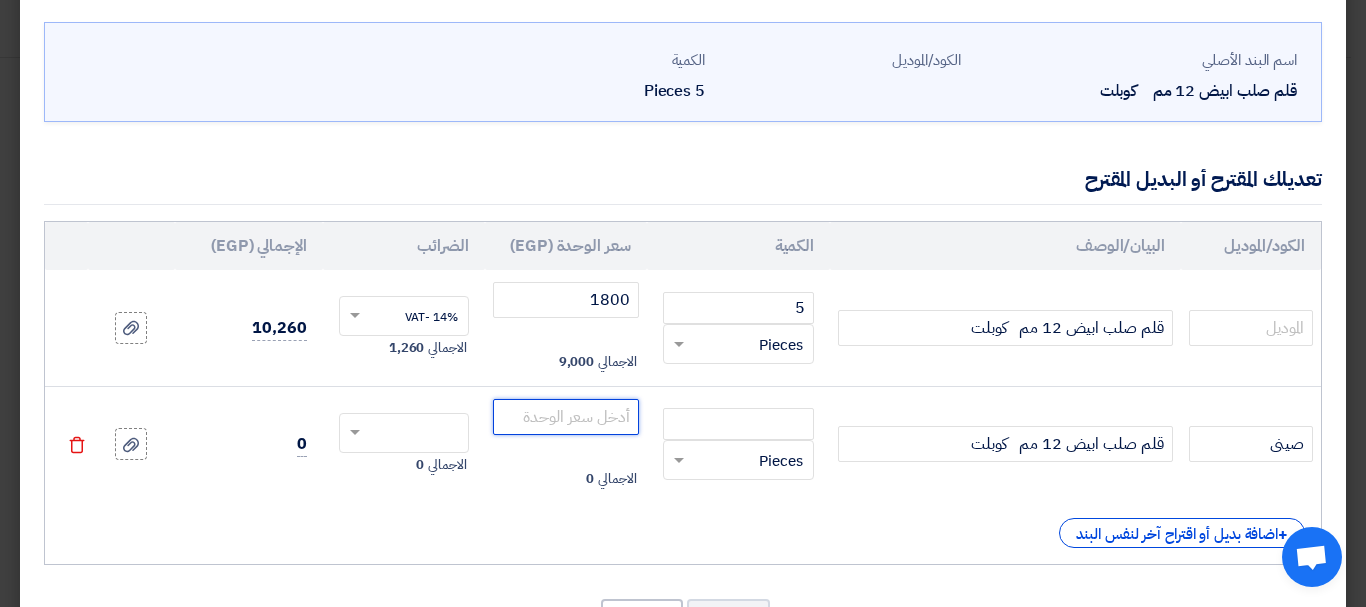 click 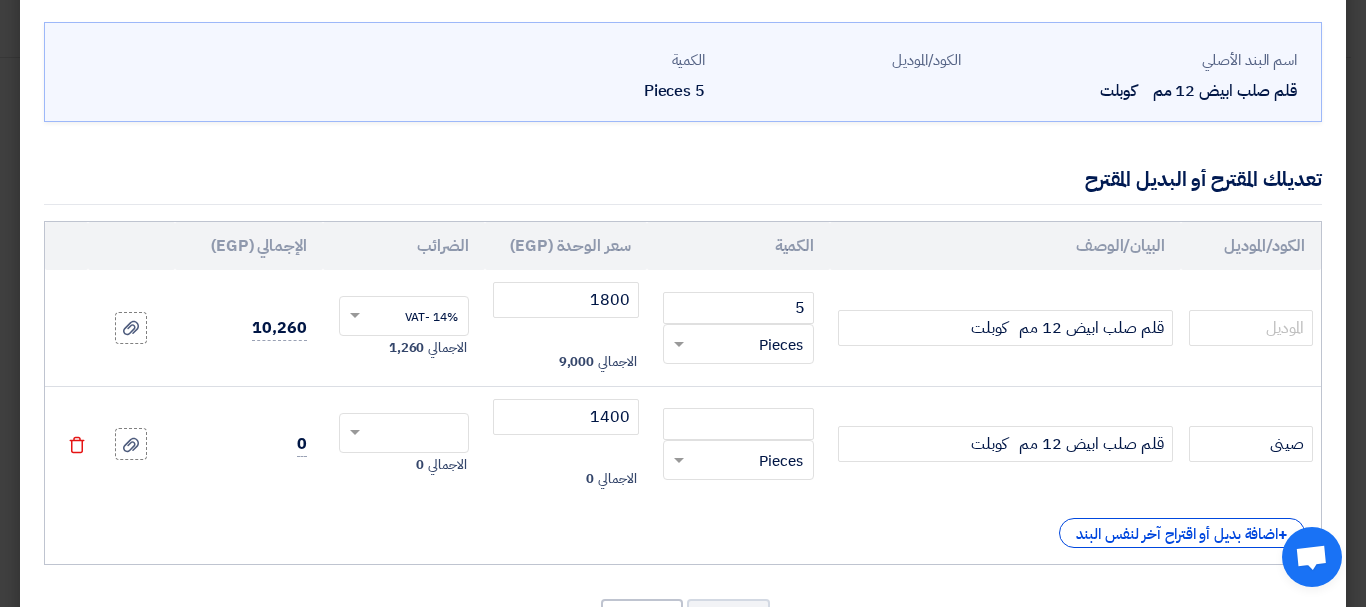 click on "الاجمالي
0" 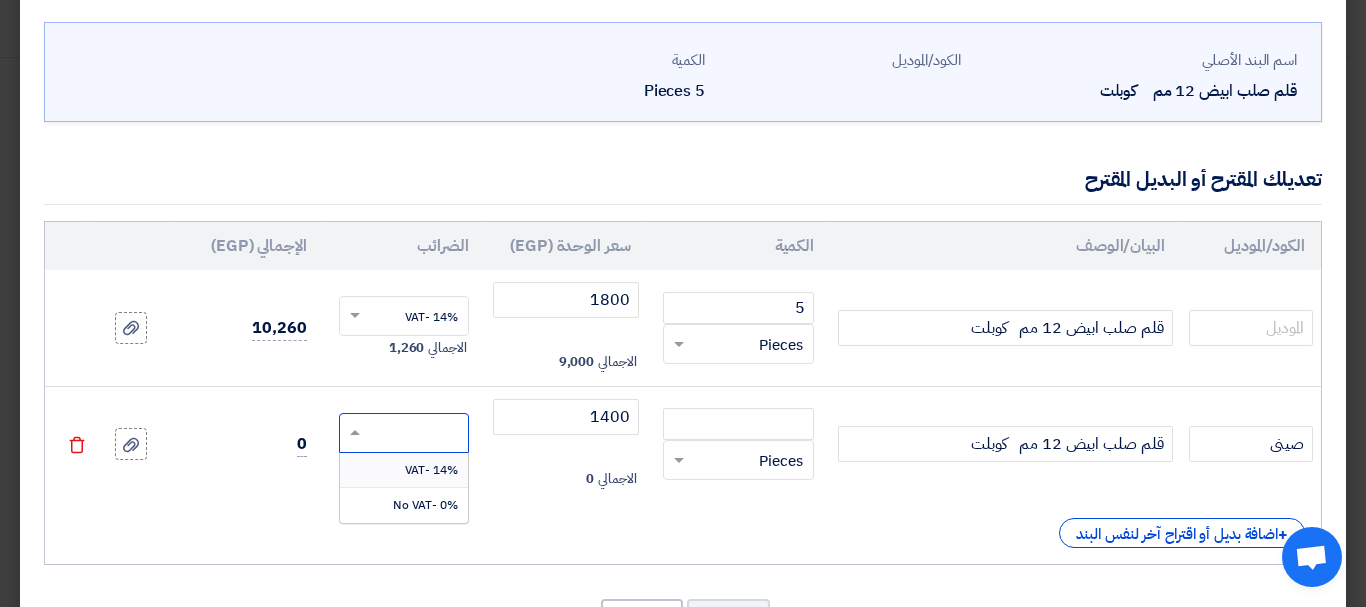click on "14% -VAT" at bounding box center (431, 470) 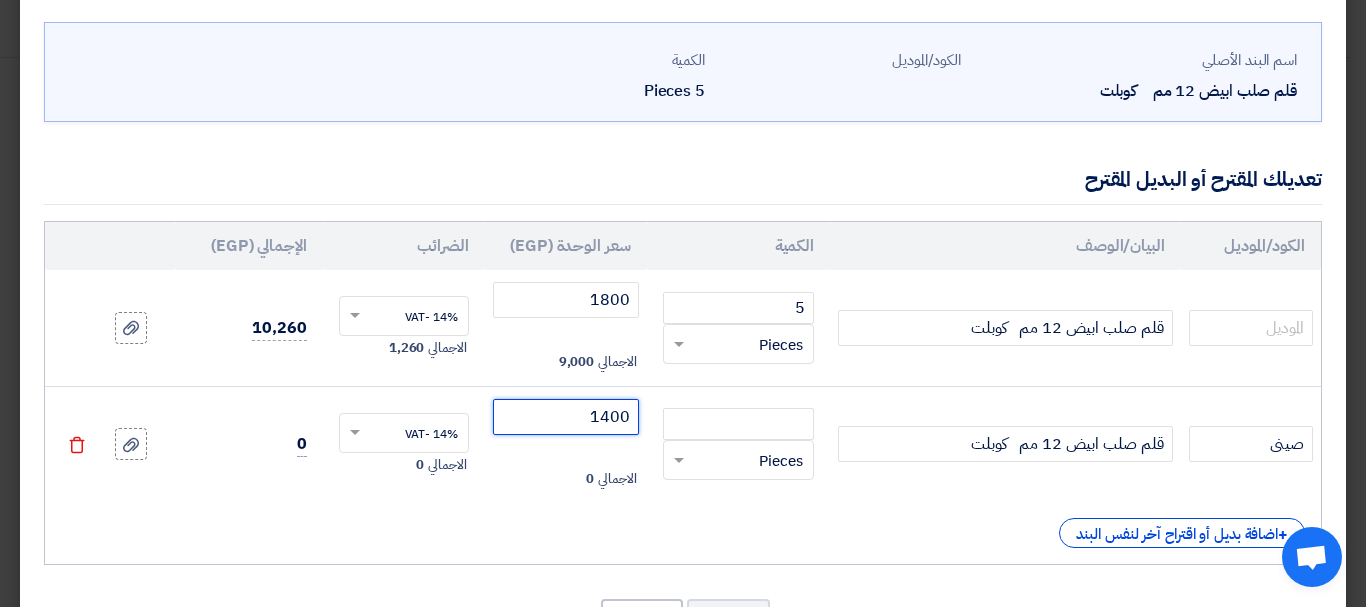 click on "1400" 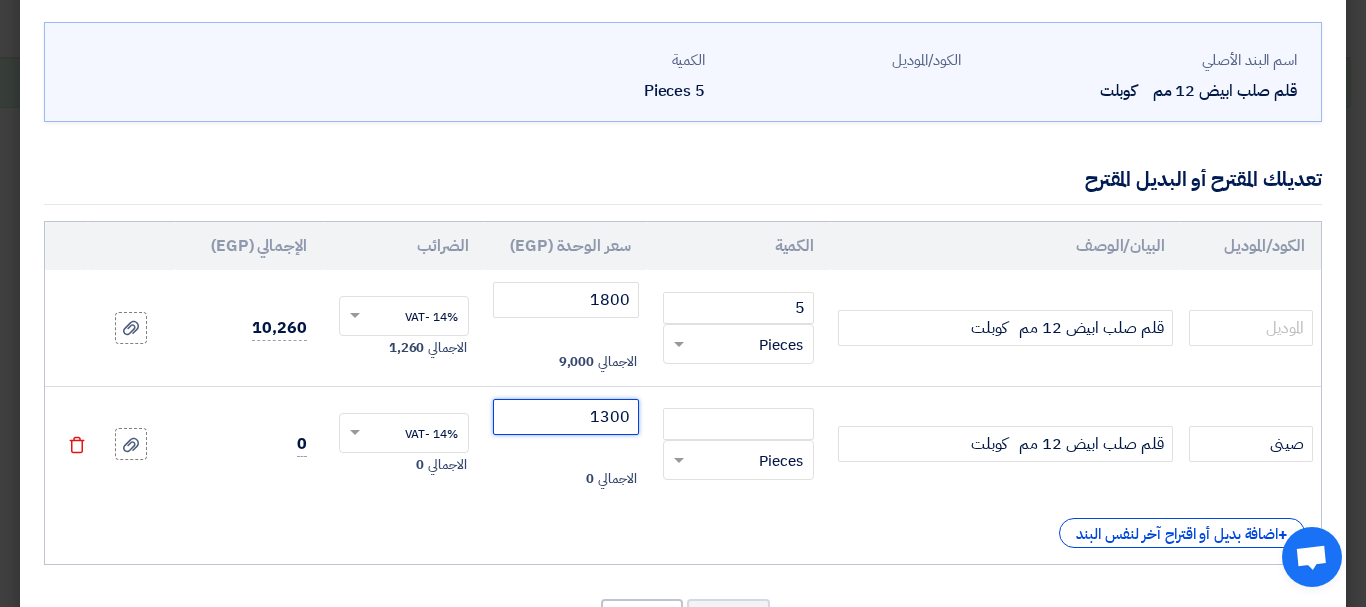 type on "1300" 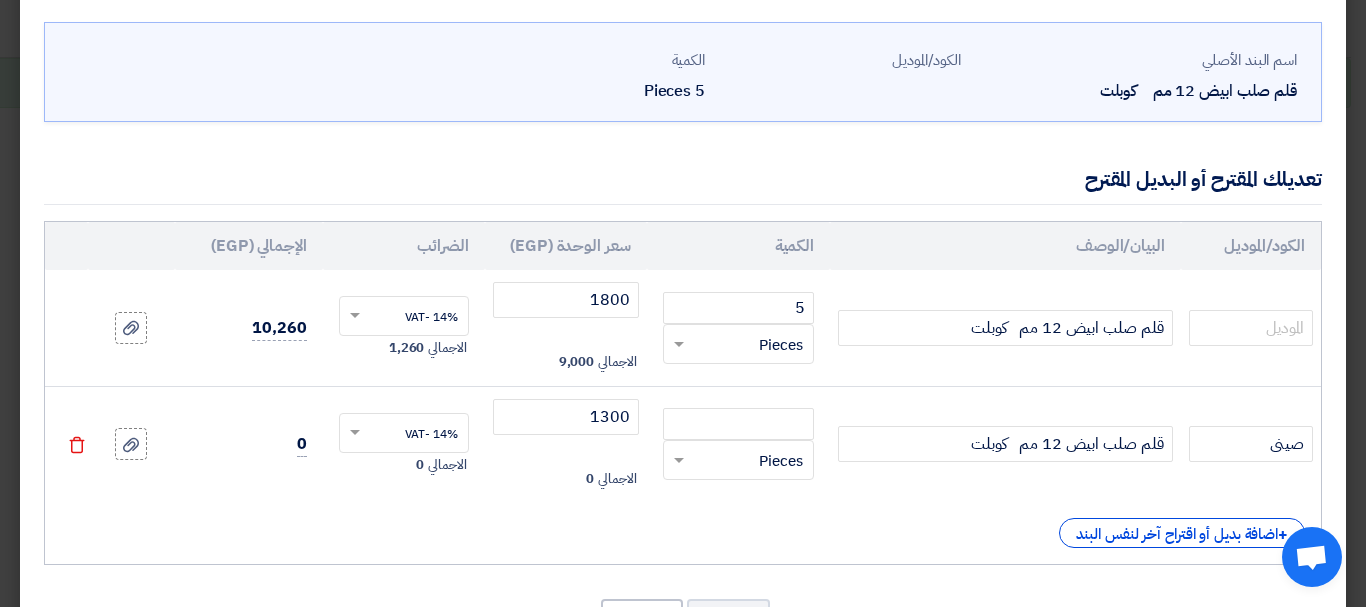 click on "14% -VAT
×
الاجمالي
0" 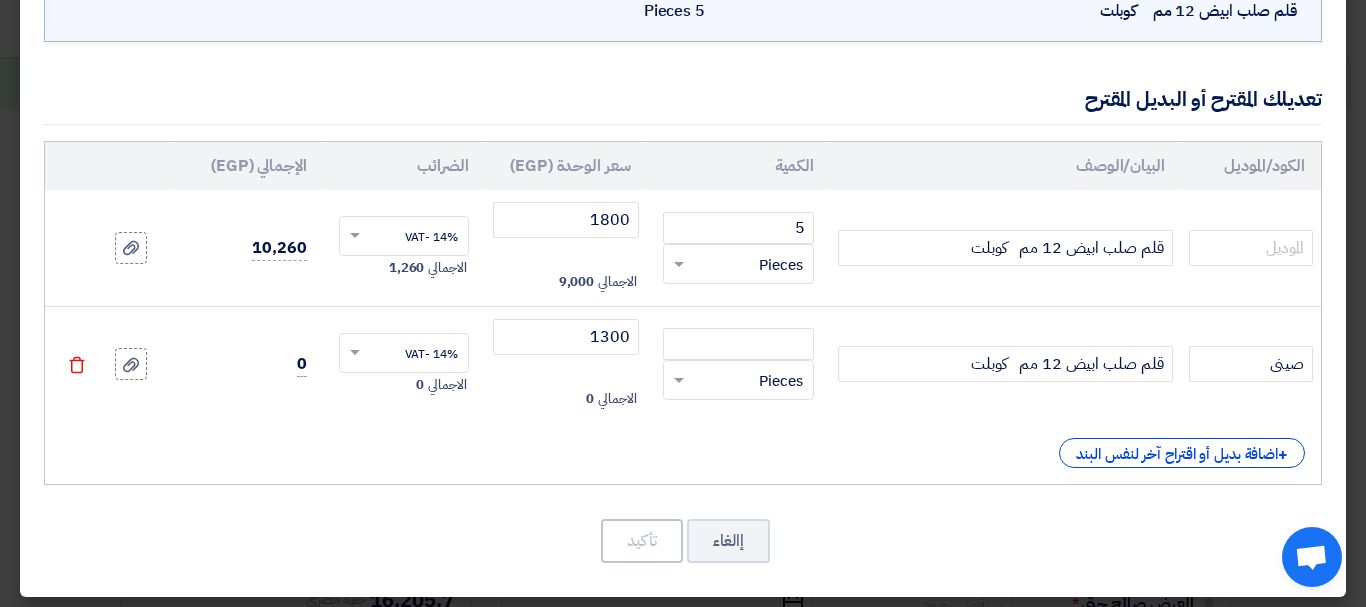 scroll, scrollTop: 168, scrollLeft: 0, axis: vertical 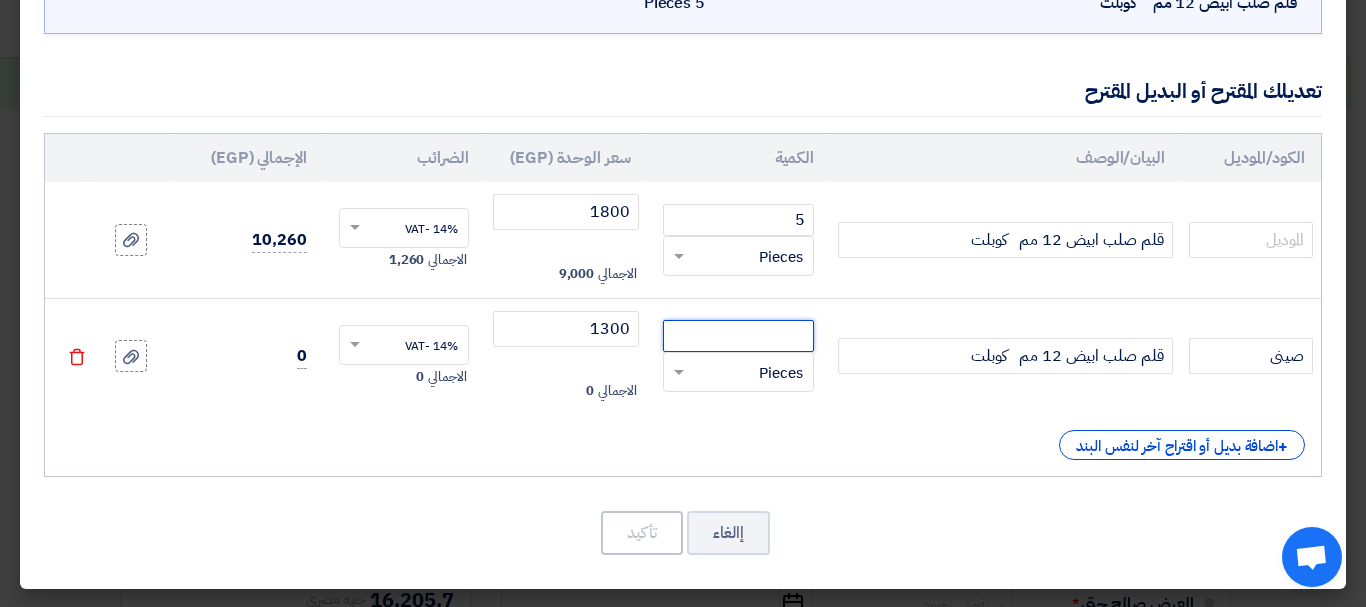 click 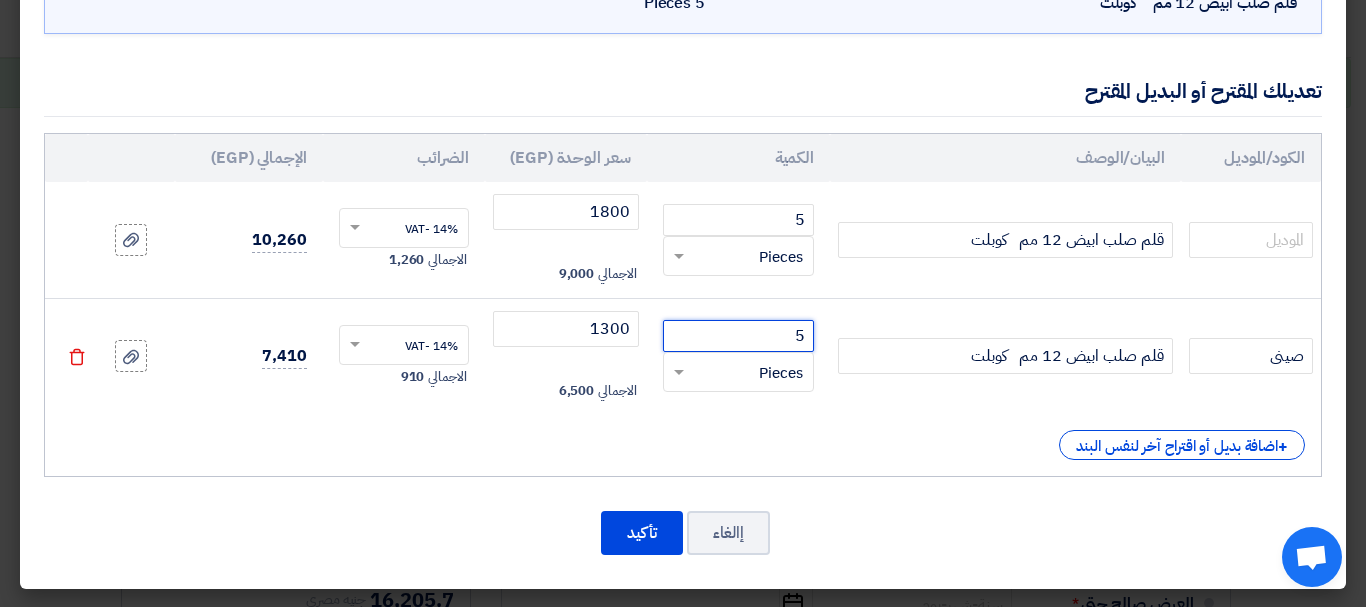 type on "5" 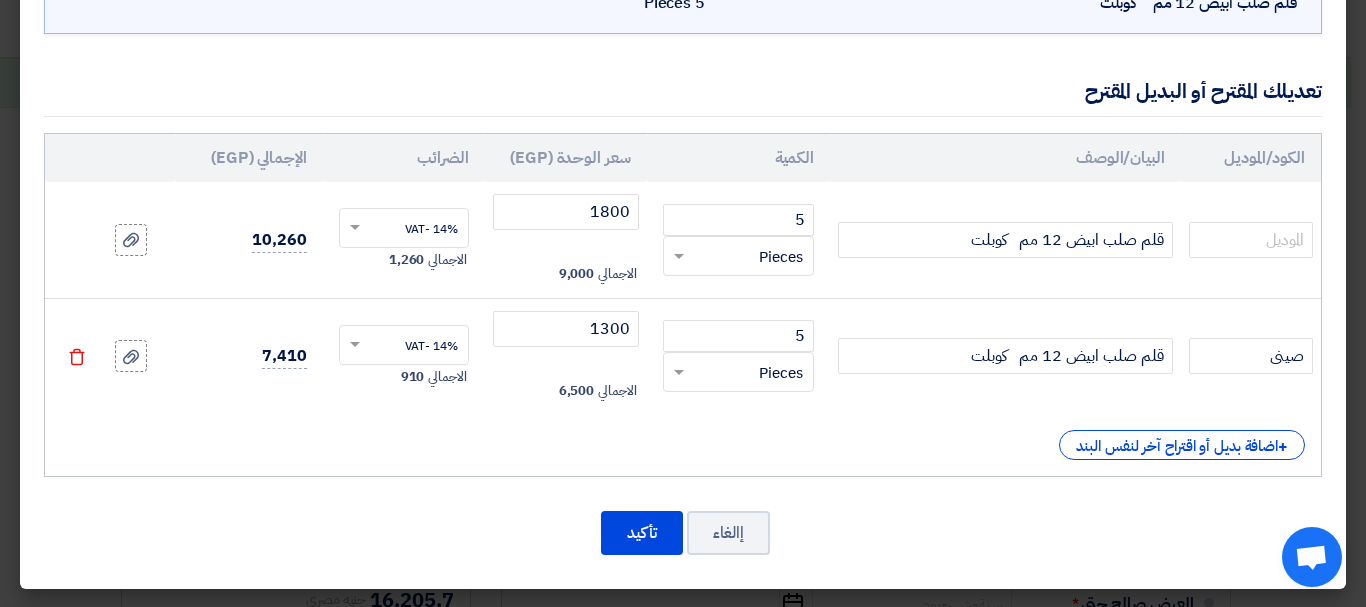 click 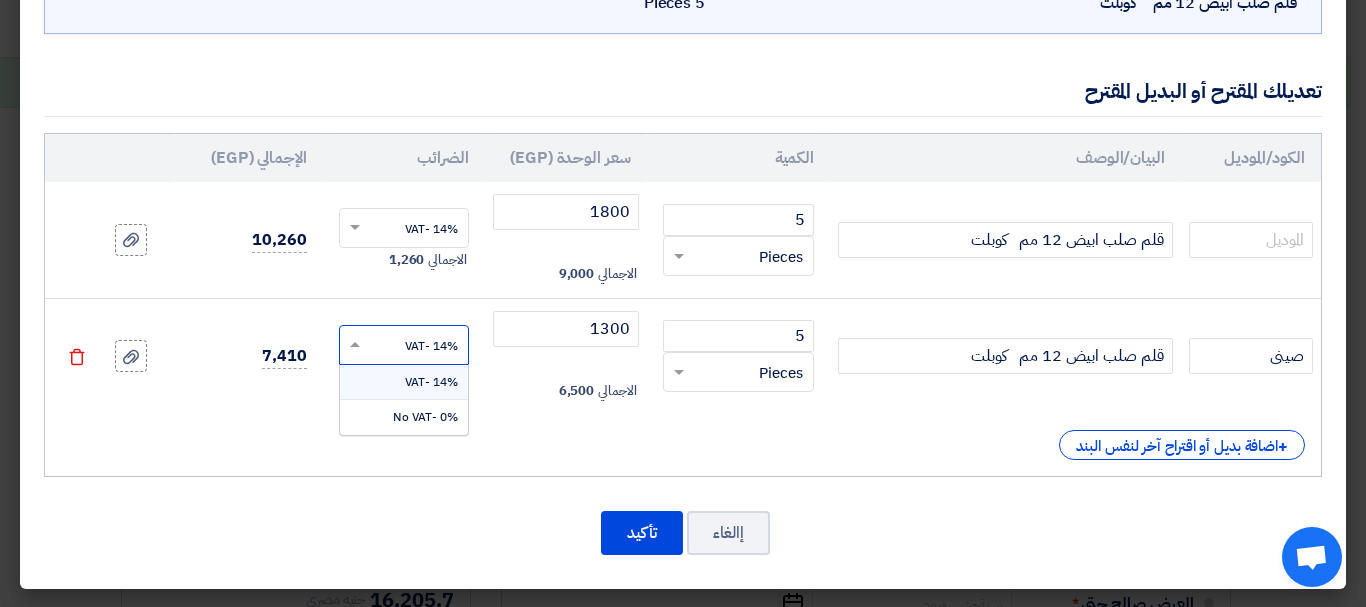 click on "14% -VAT" at bounding box center (404, 382) 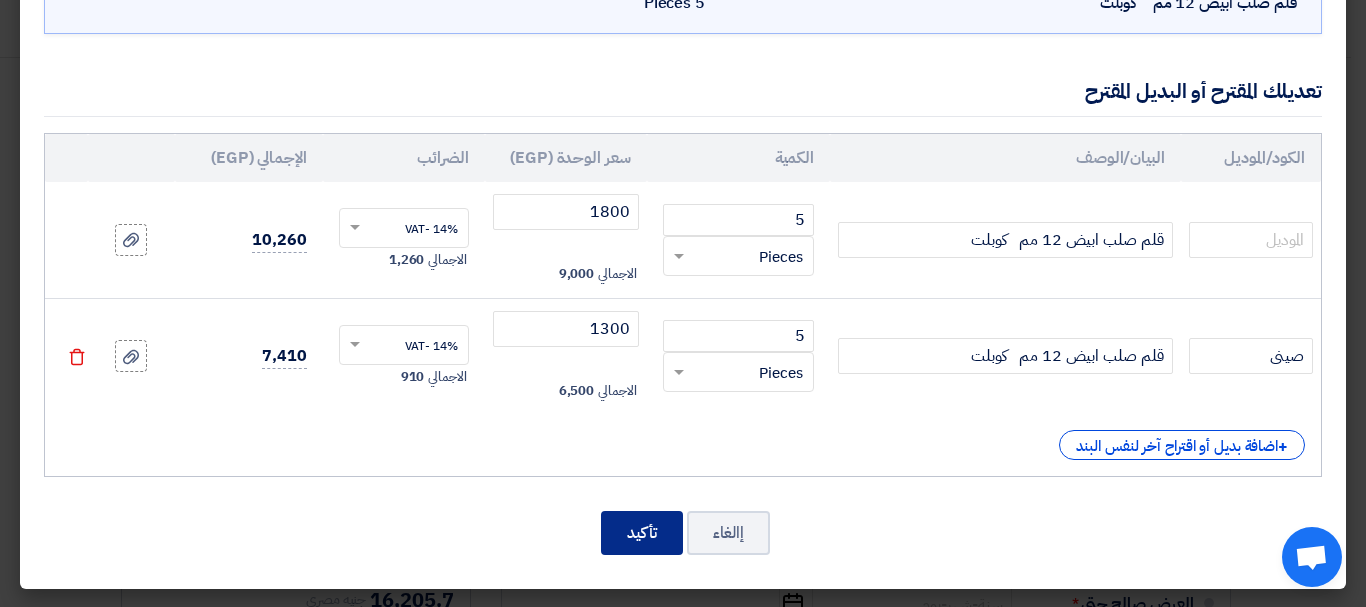 click on "تأكيد" 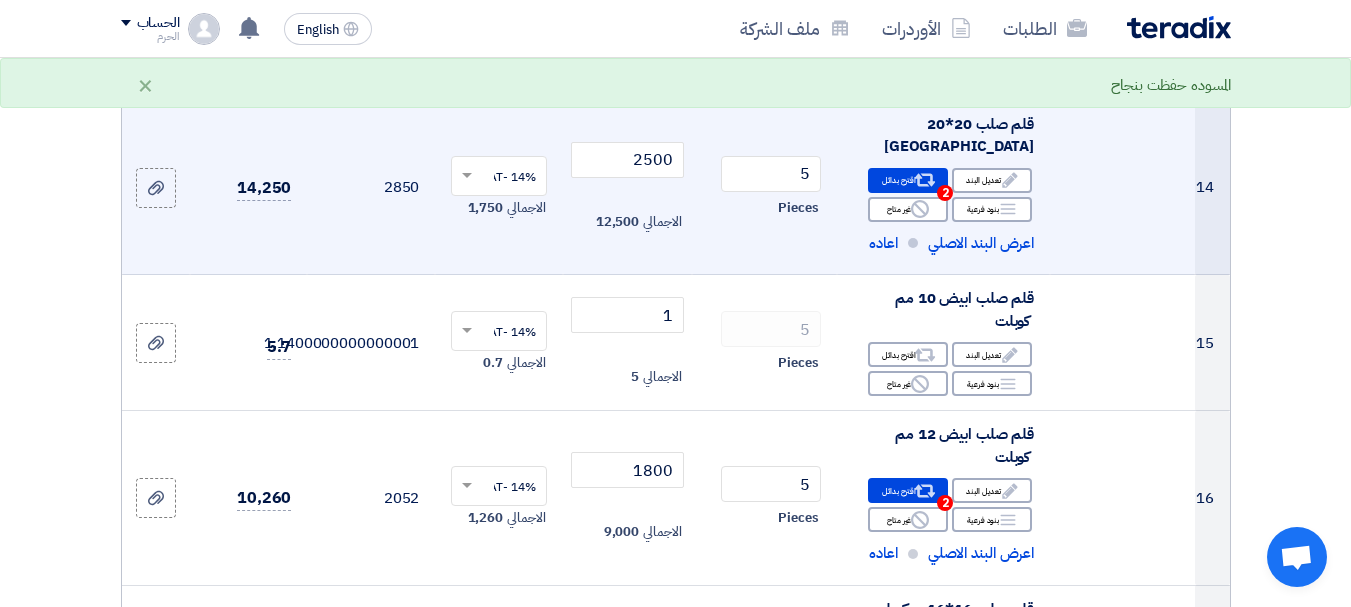 scroll, scrollTop: 2102, scrollLeft: 0, axis: vertical 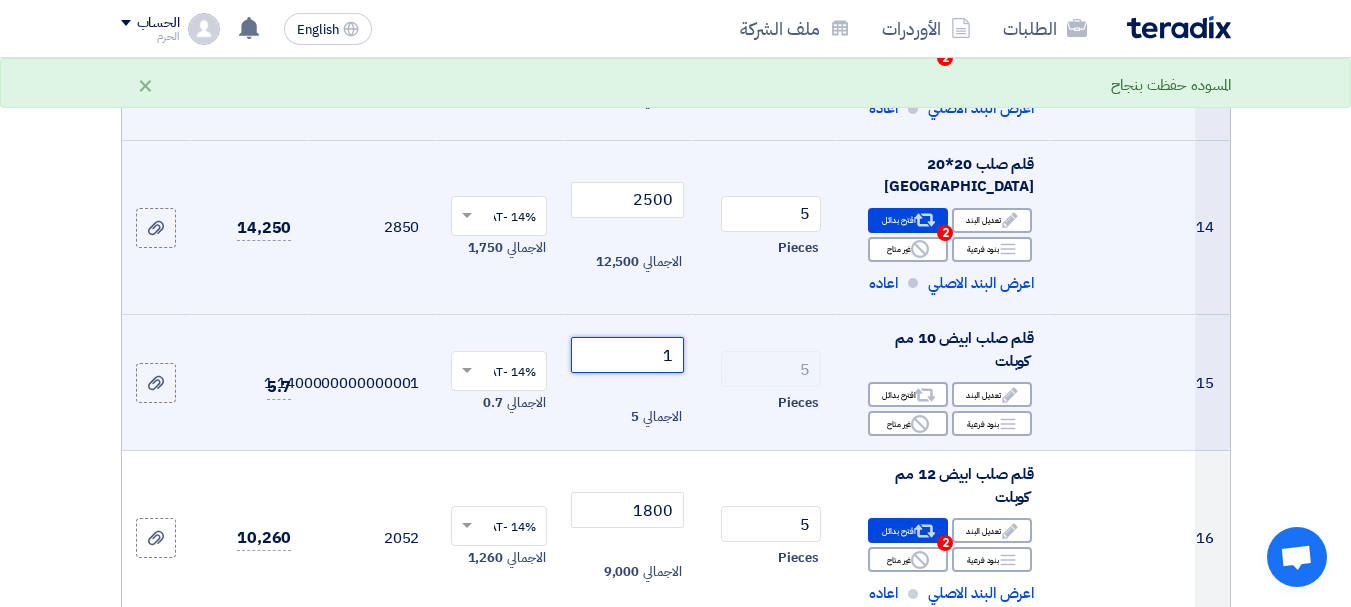 click on "1" 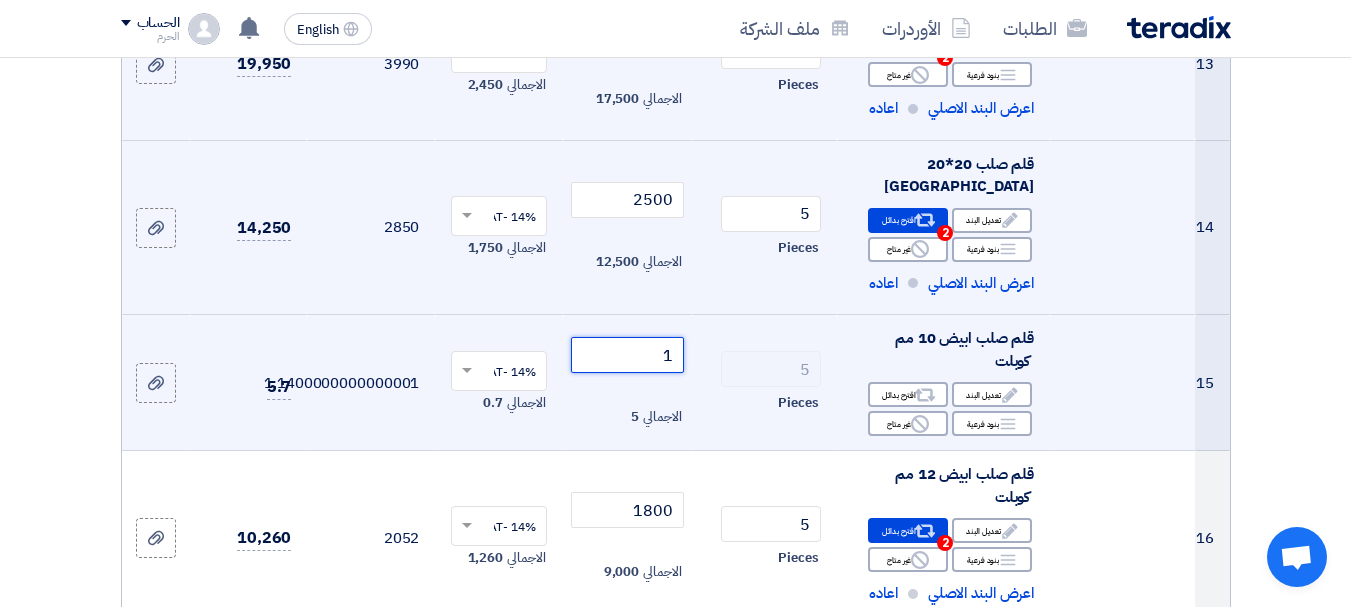 type on "5" 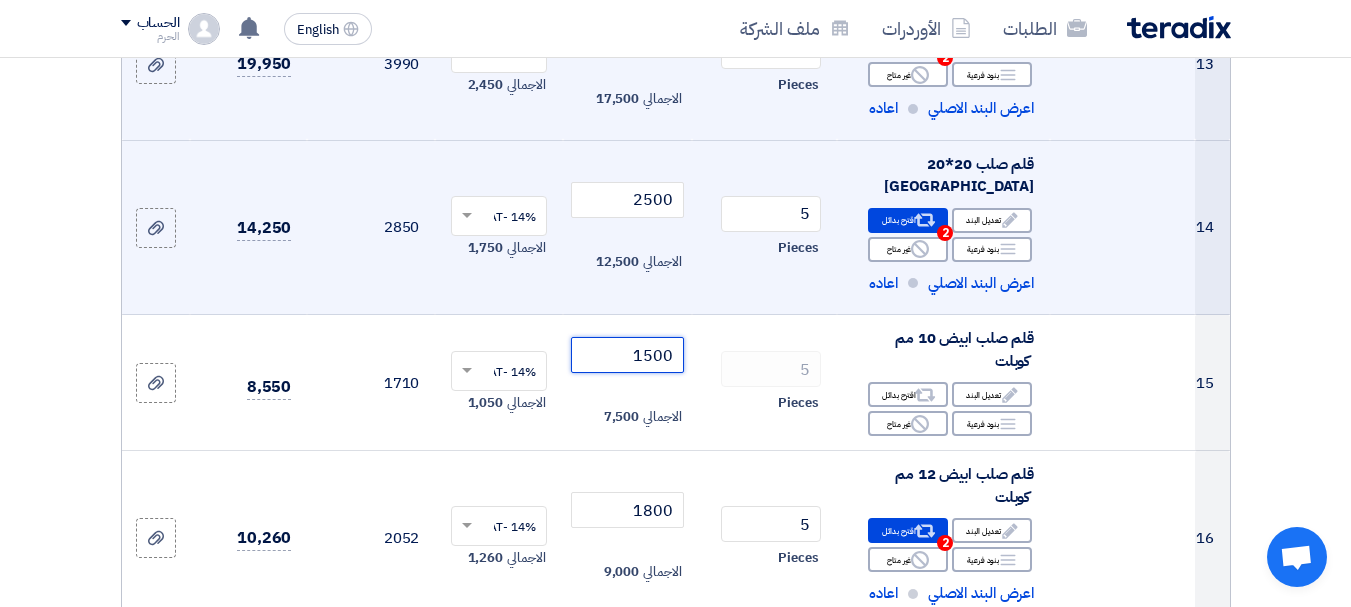 type on "1500" 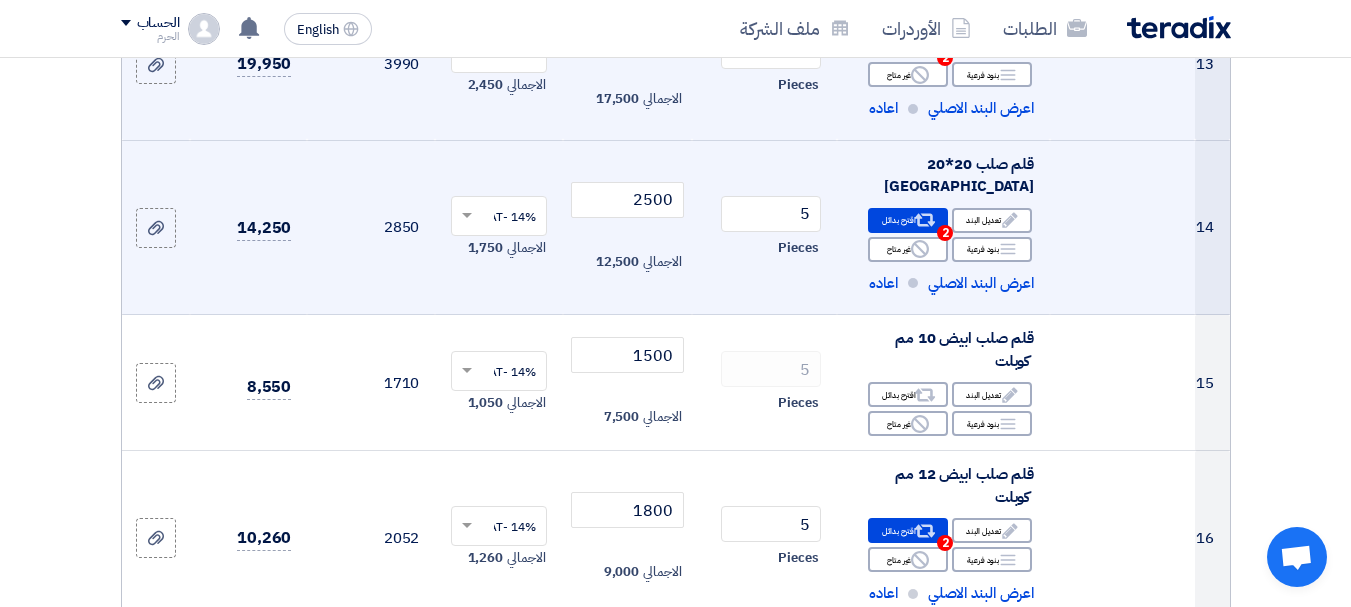 click on "2500
الاجمالي
12,500" 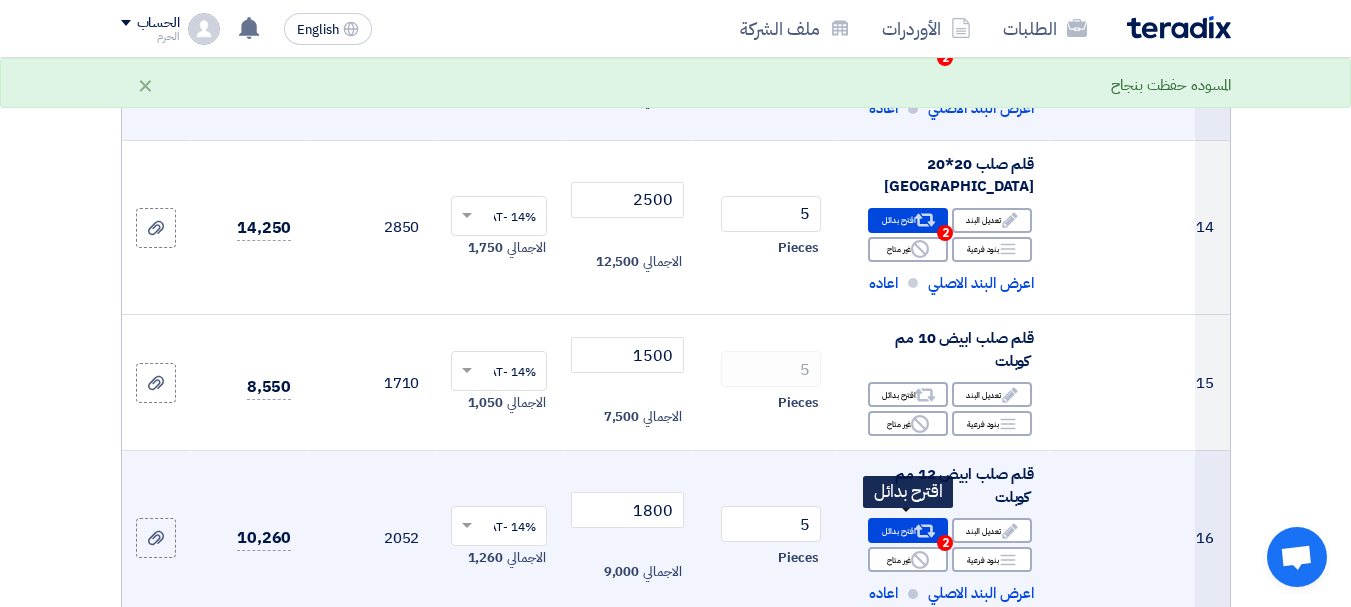 click on "Alternative" 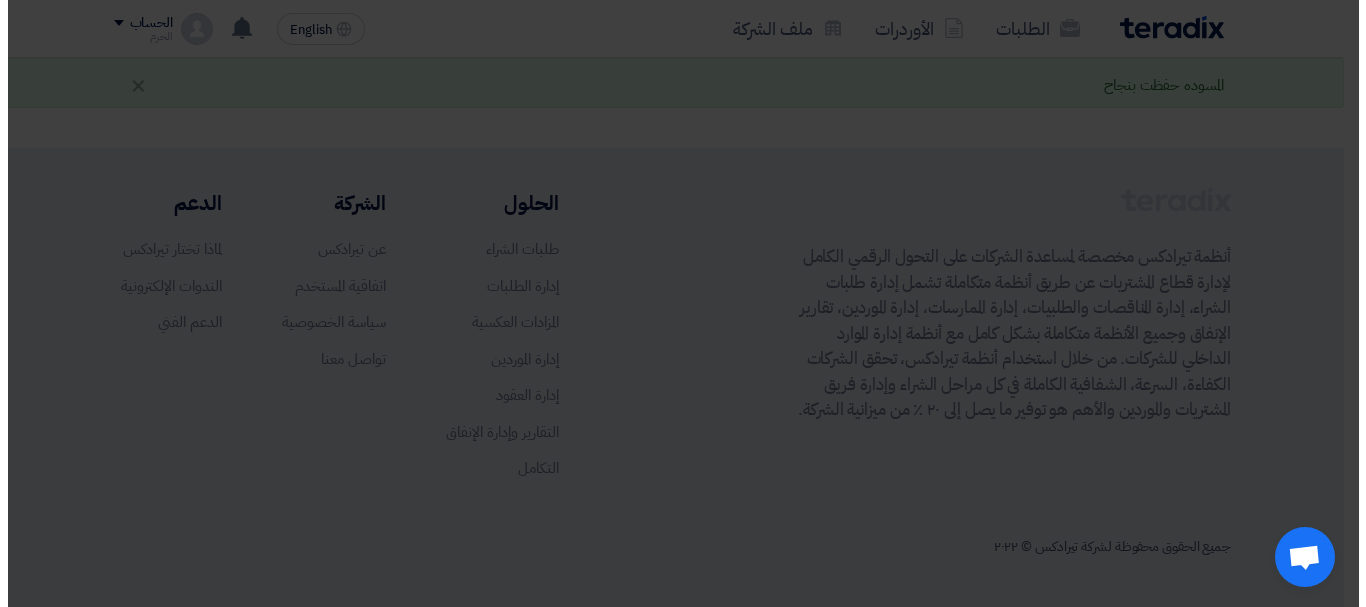 scroll, scrollTop: 1190, scrollLeft: 0, axis: vertical 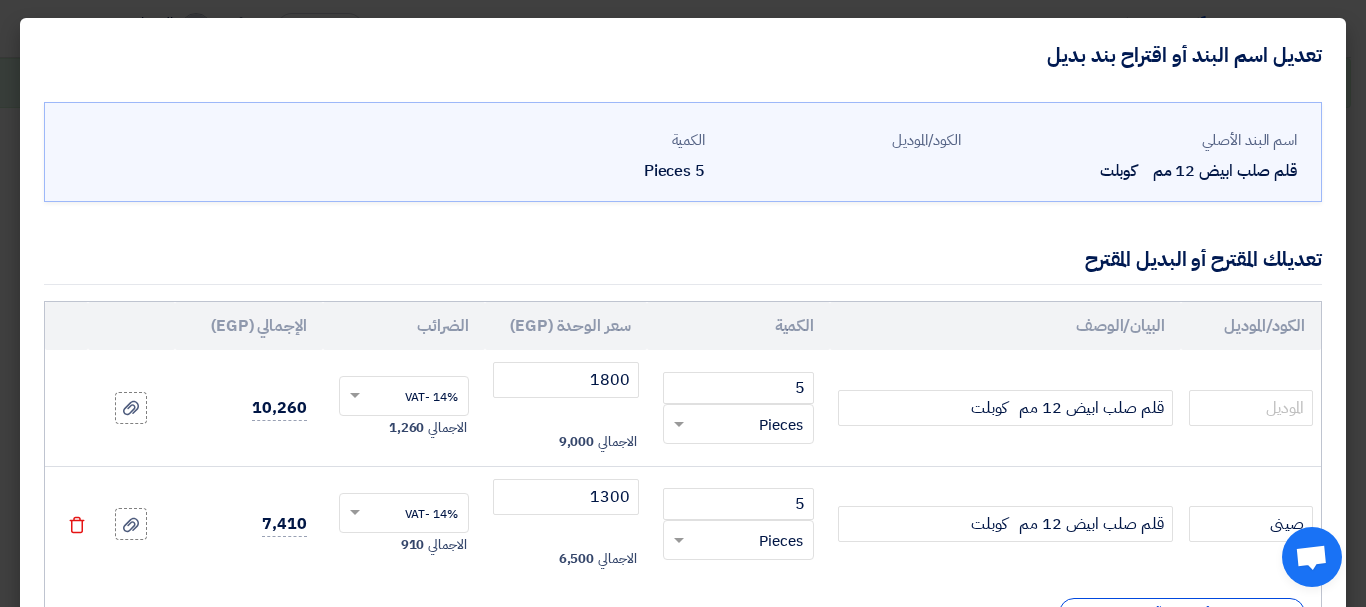 click on "تعديلك المقترح أو البديل المقترح" 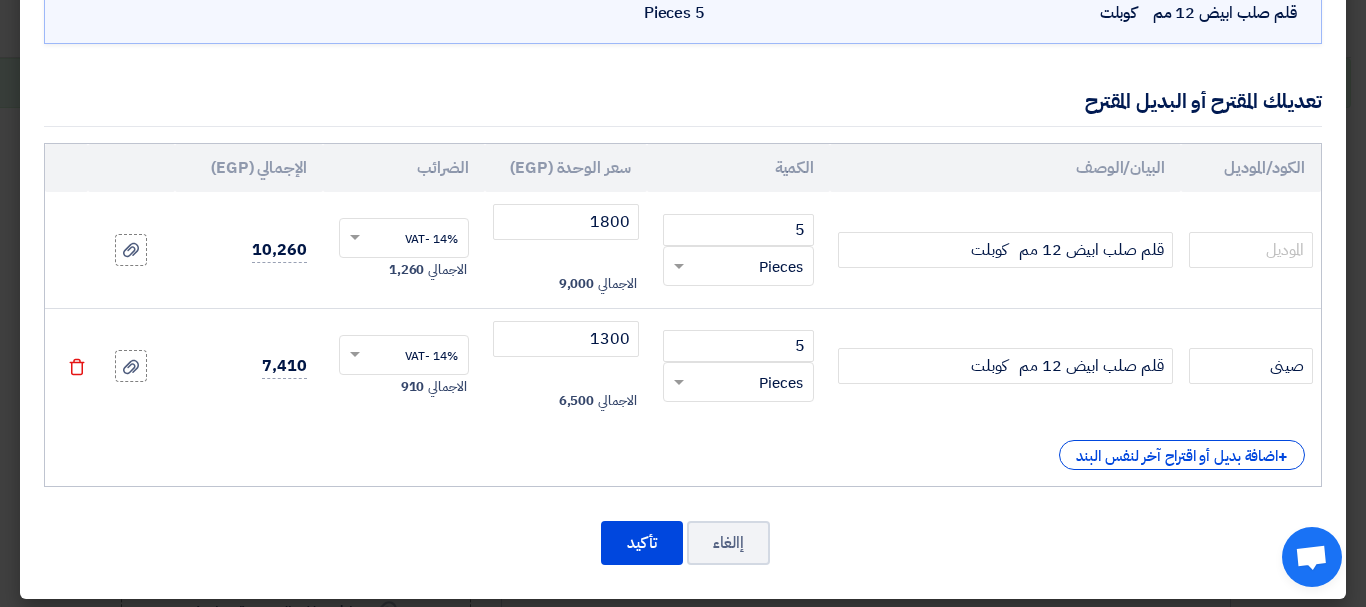 scroll, scrollTop: 160, scrollLeft: 0, axis: vertical 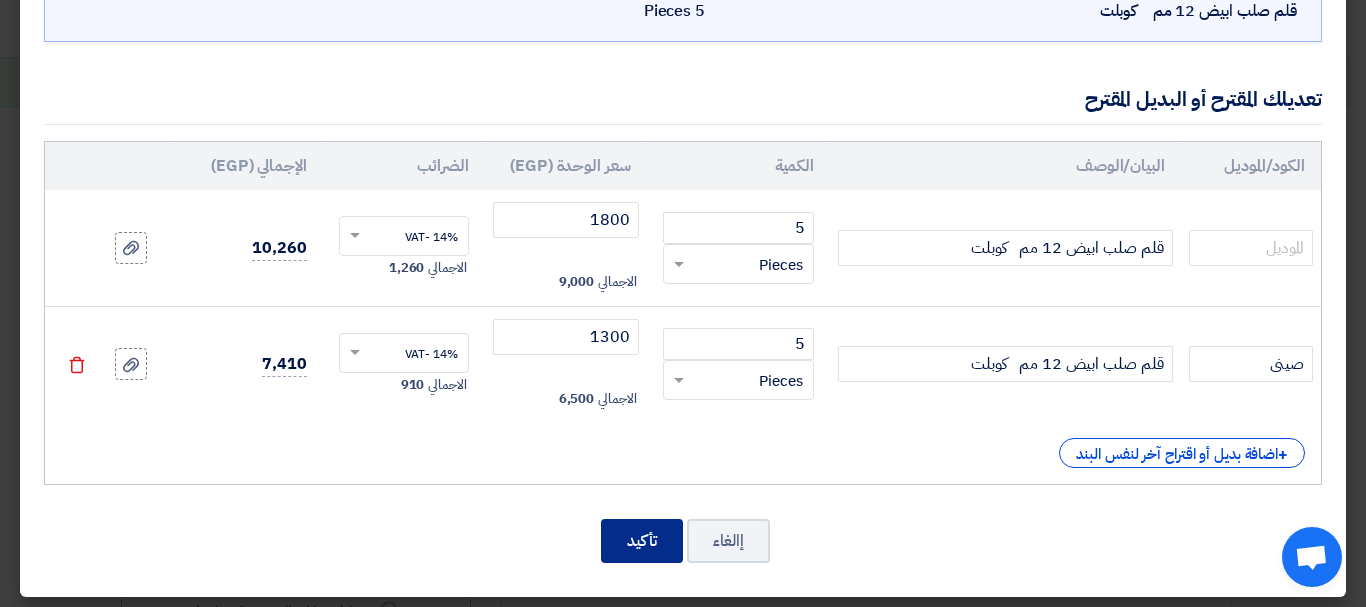 click on "تأكيد" 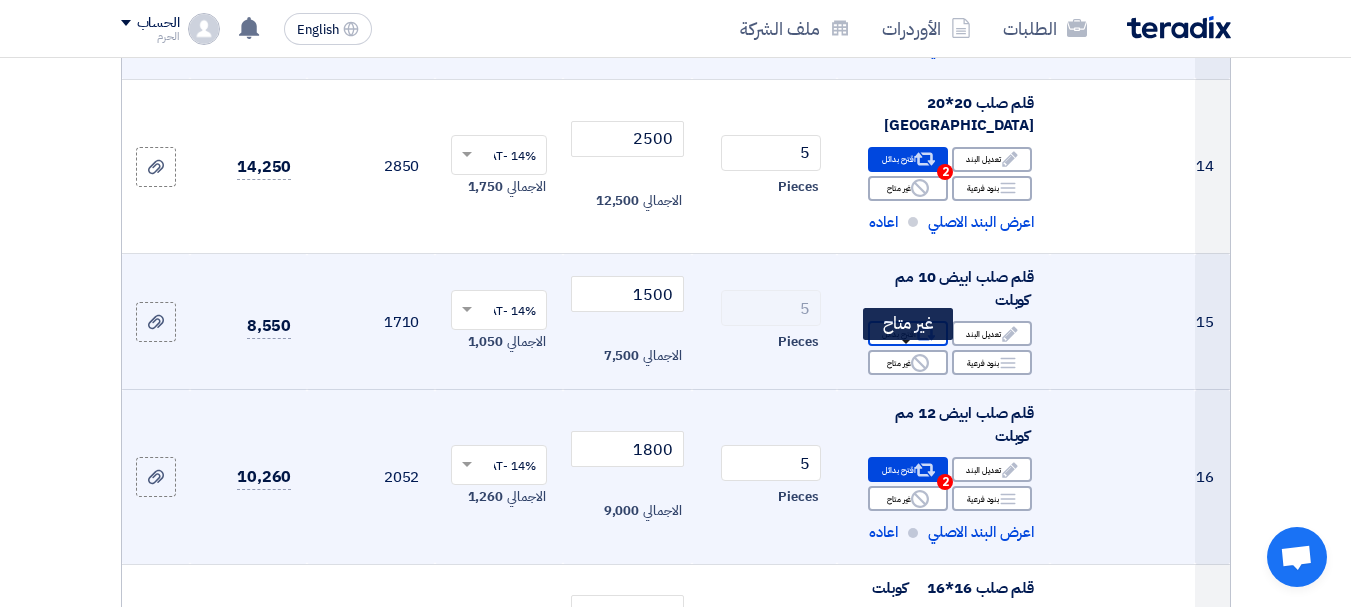 scroll, scrollTop: 2165, scrollLeft: 0, axis: vertical 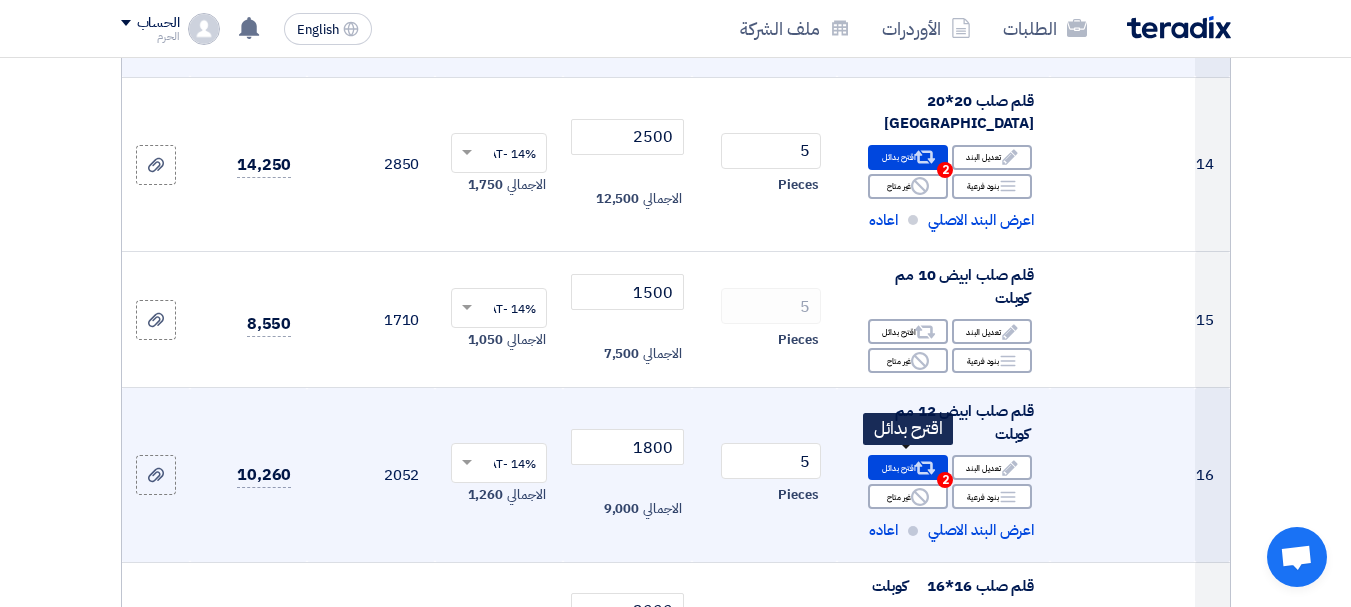 click on "Alternative
اقترح بدائل
2" 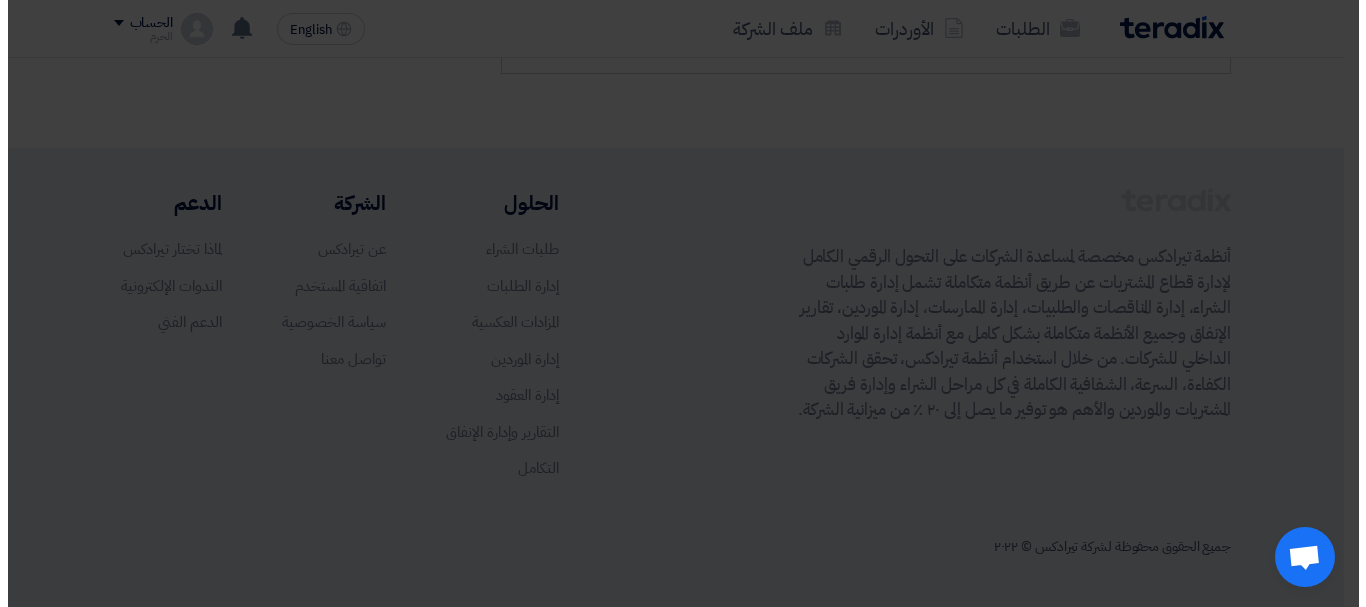 scroll, scrollTop: 1101, scrollLeft: 0, axis: vertical 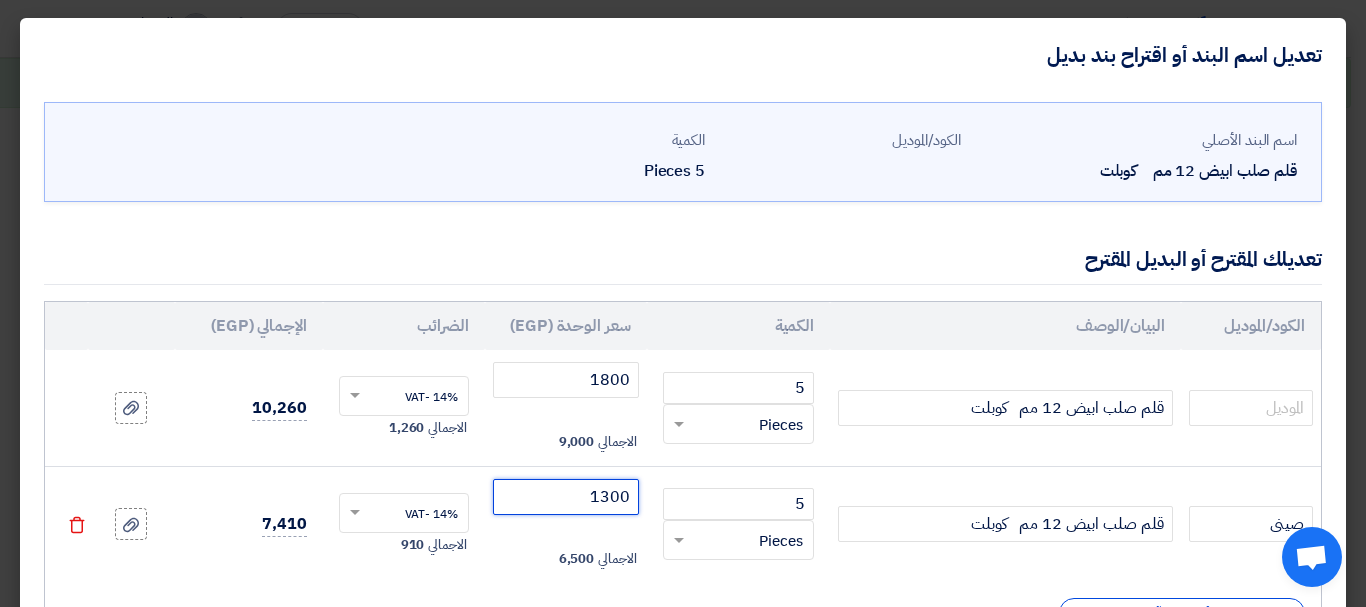 click on "1300" 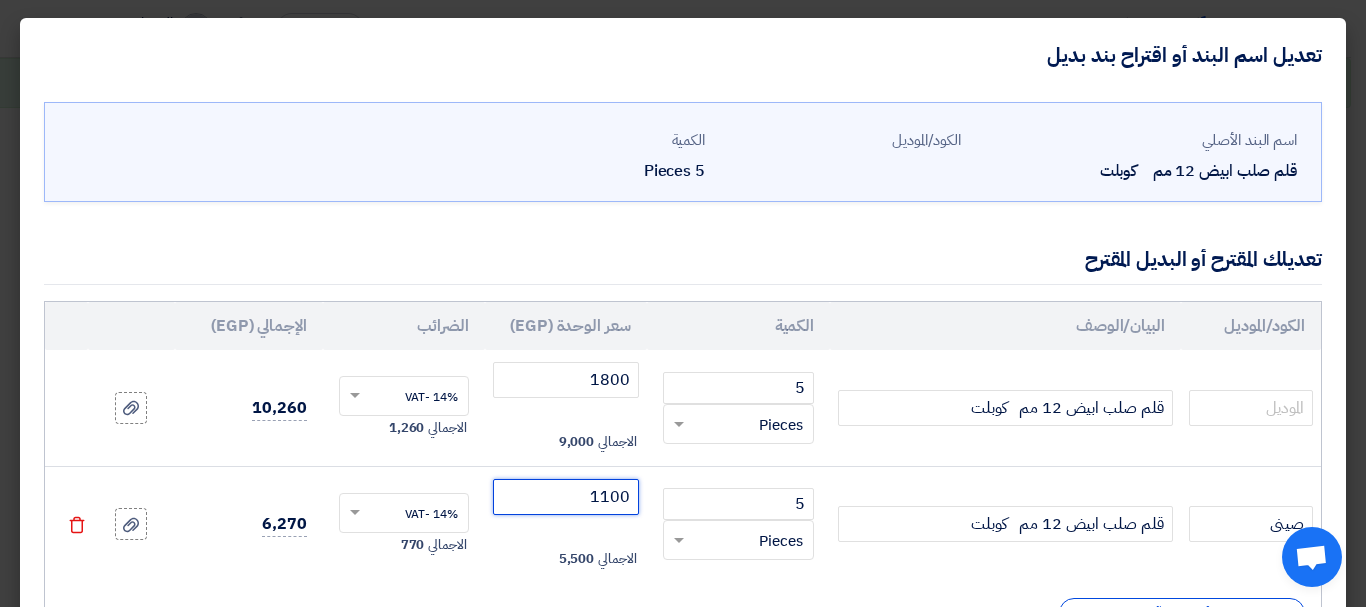 type on "1100" 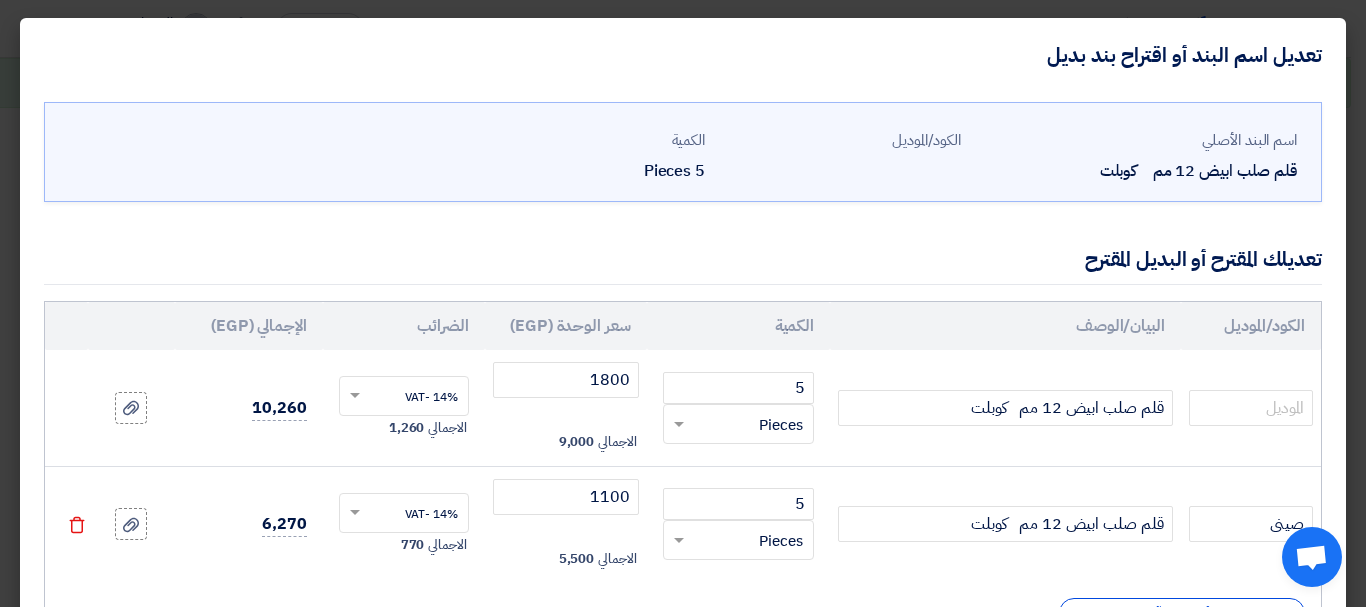 click on "الضرائب" 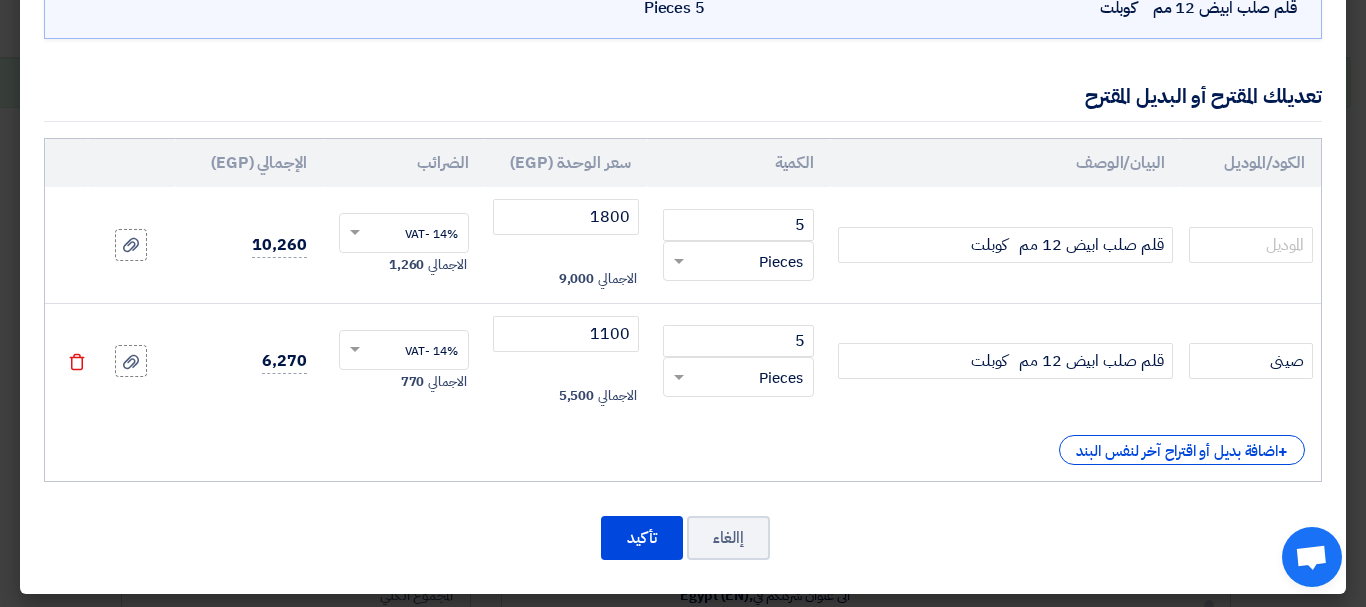 scroll, scrollTop: 168, scrollLeft: 0, axis: vertical 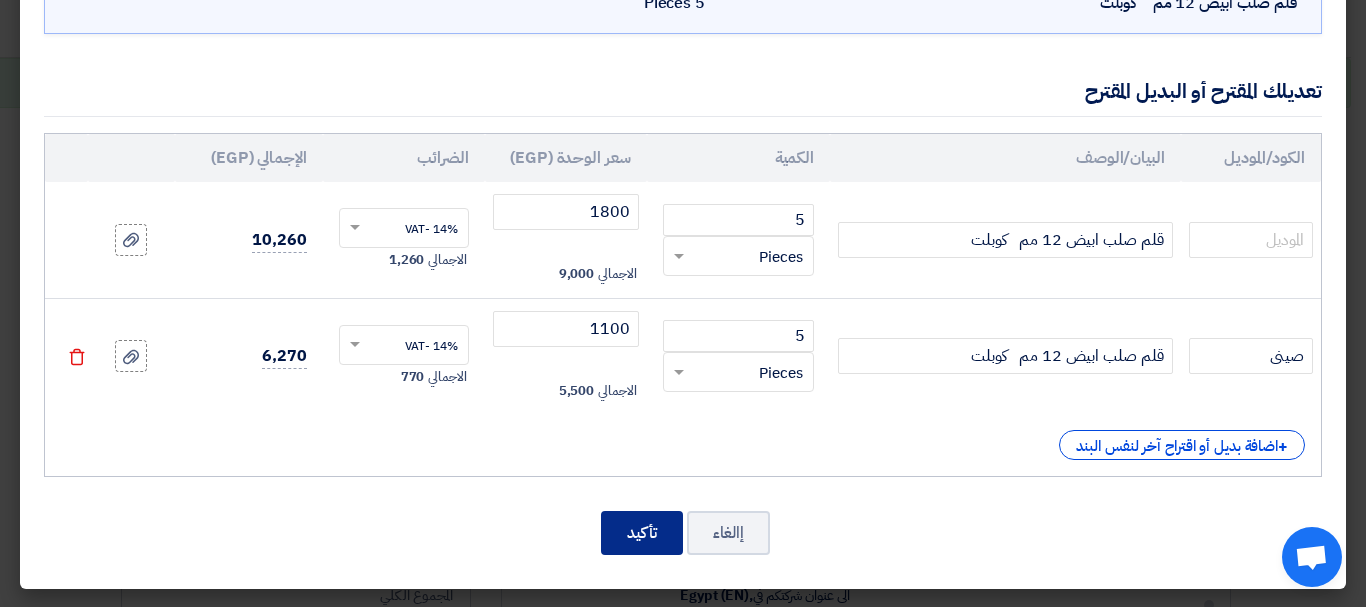 click on "تأكيد" 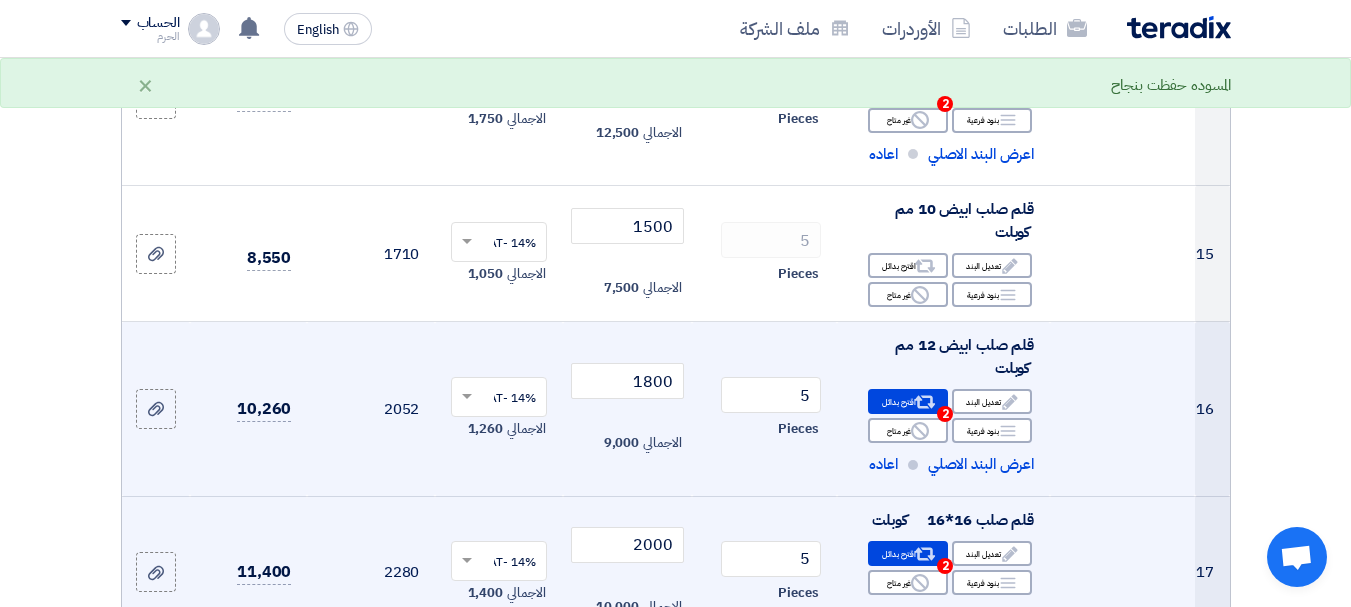 scroll, scrollTop: 2229, scrollLeft: 0, axis: vertical 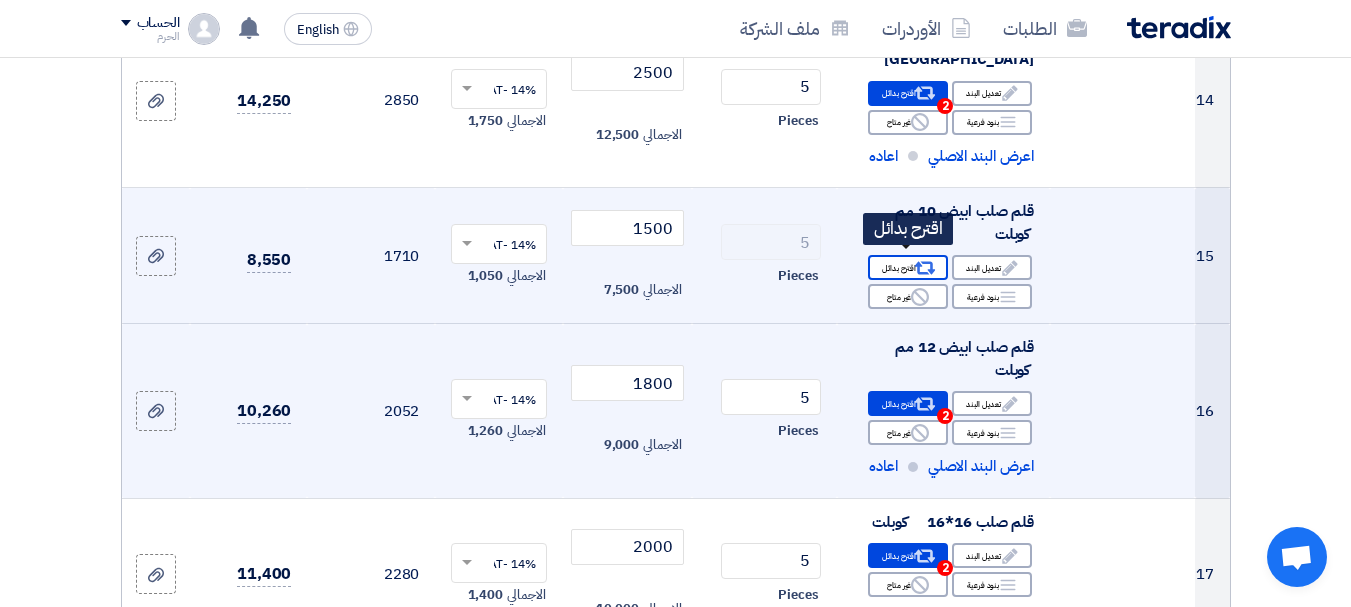 click on "Alternative" 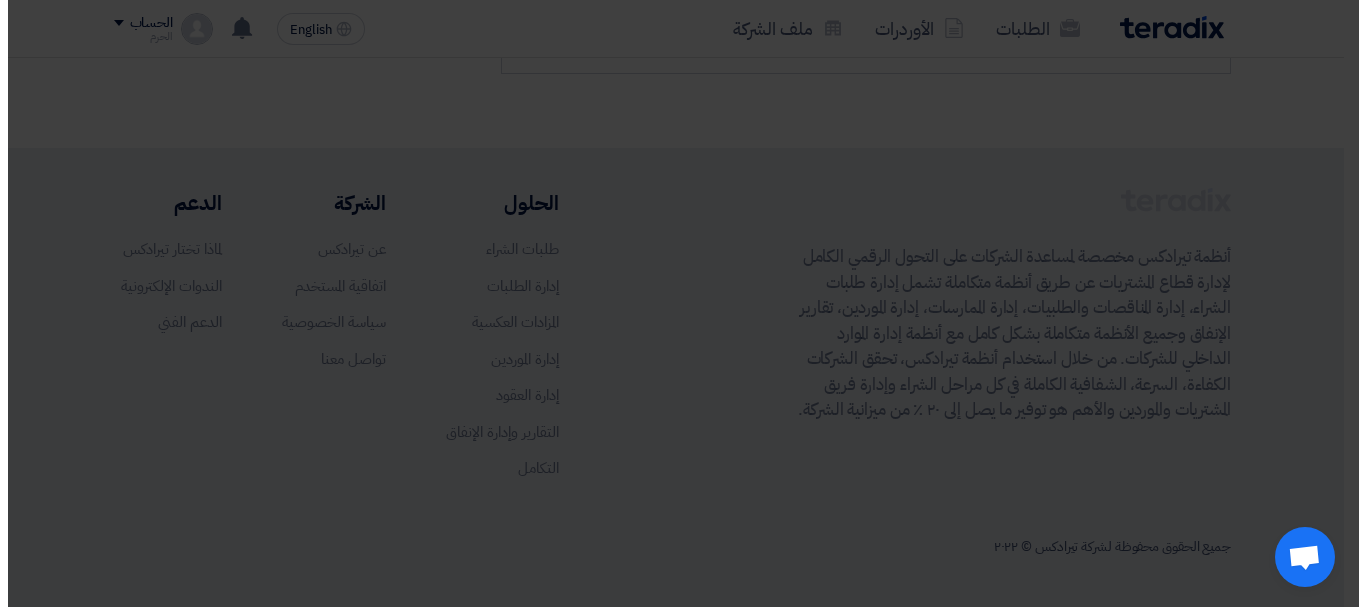 scroll, scrollTop: 1165, scrollLeft: 0, axis: vertical 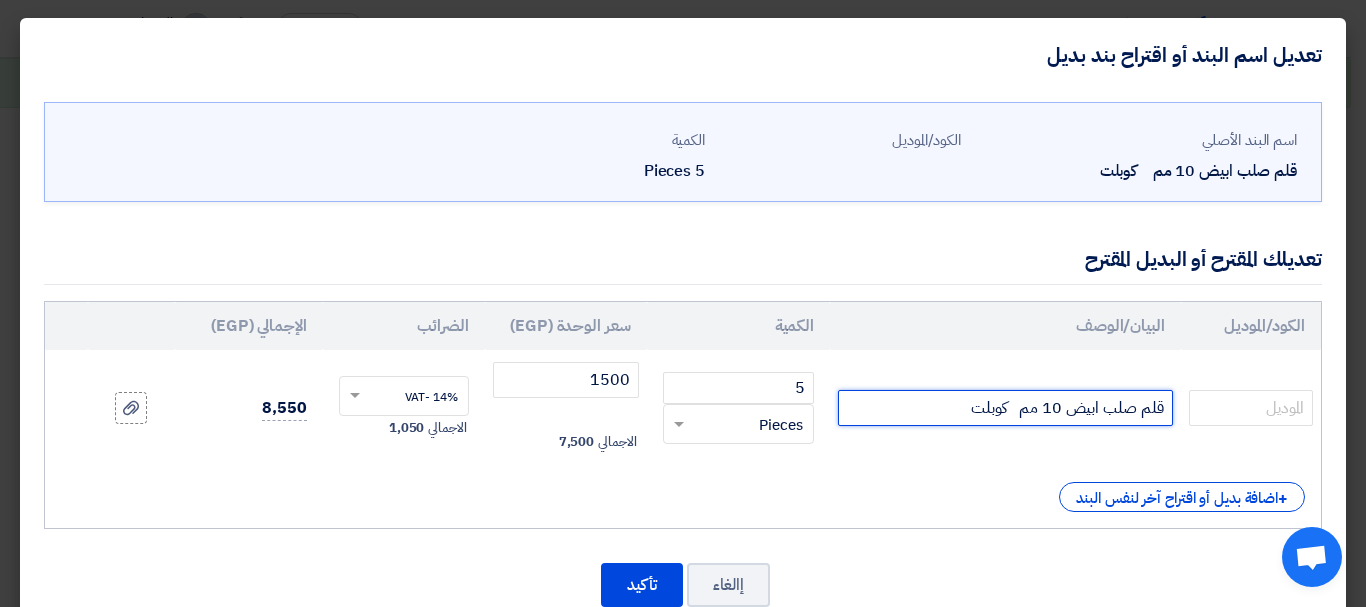 click on "قلم صلب ابيض 10 مم   كوبلت" 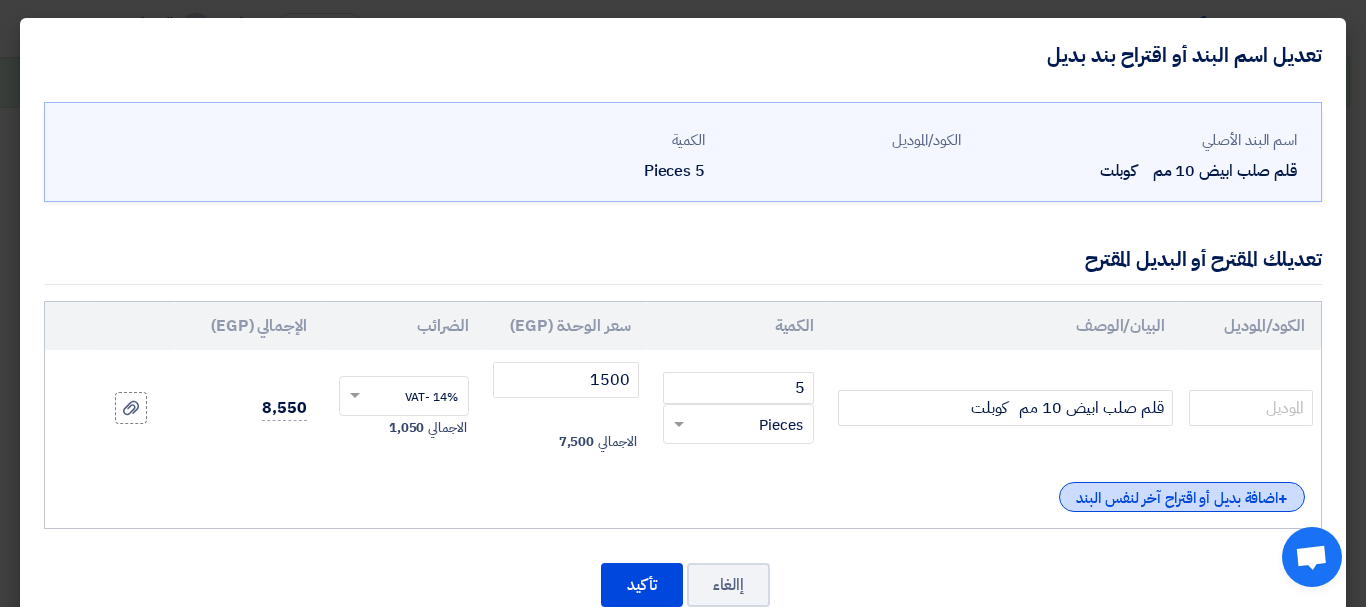 click on "+
اضافة بديل أو اقتراح آخر لنفس البند" 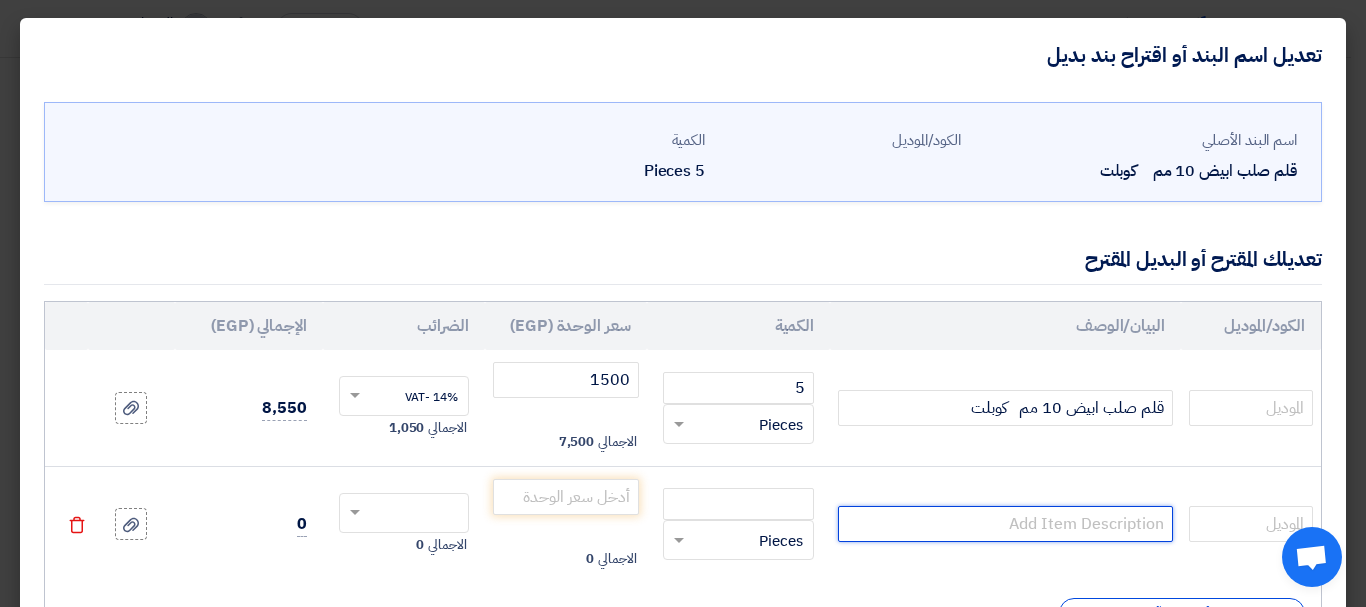 click 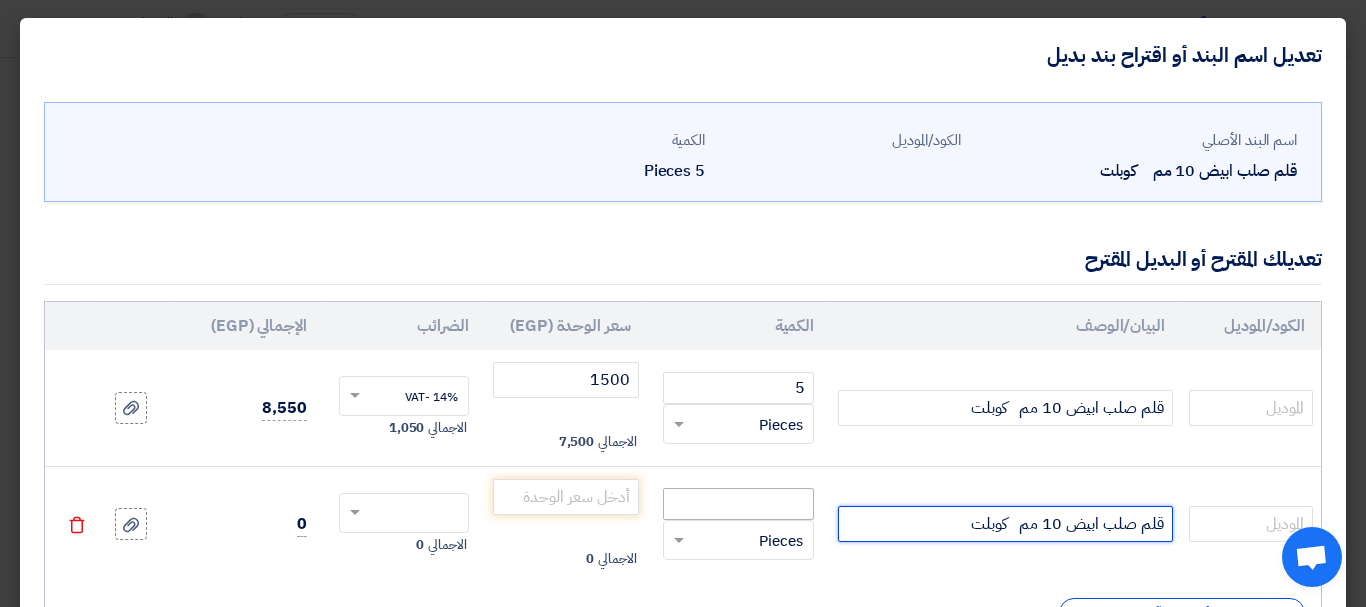 type on "قلم صلب ابيض 10 مم   كوبلت" 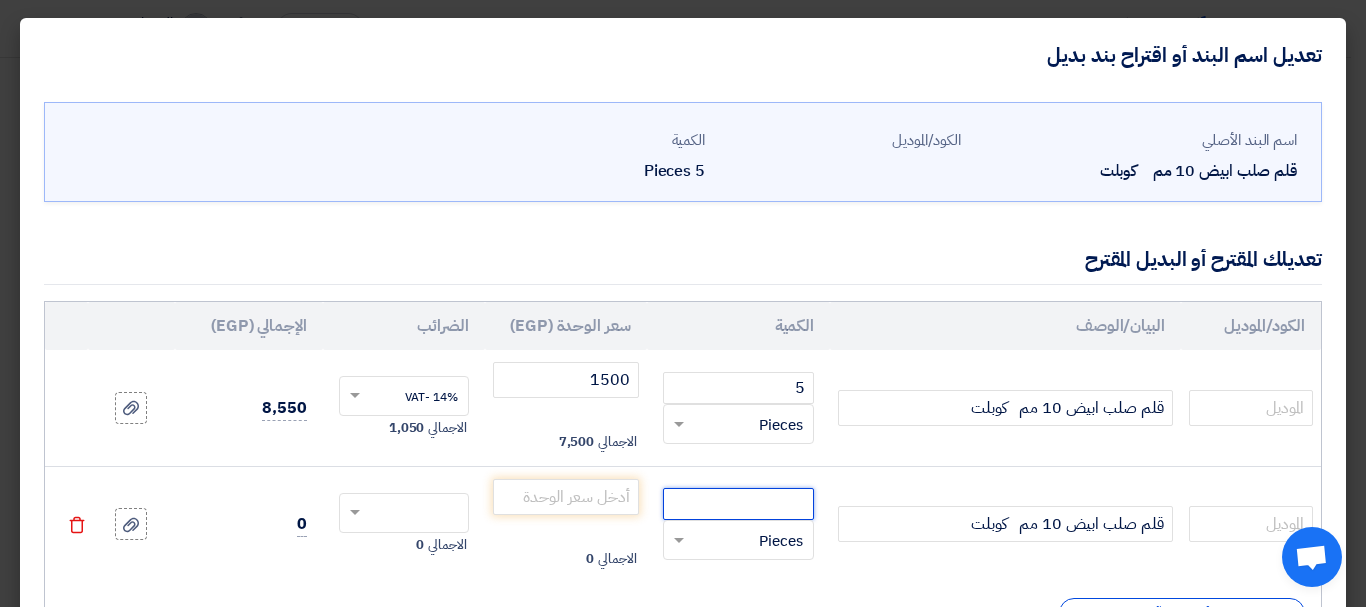 click 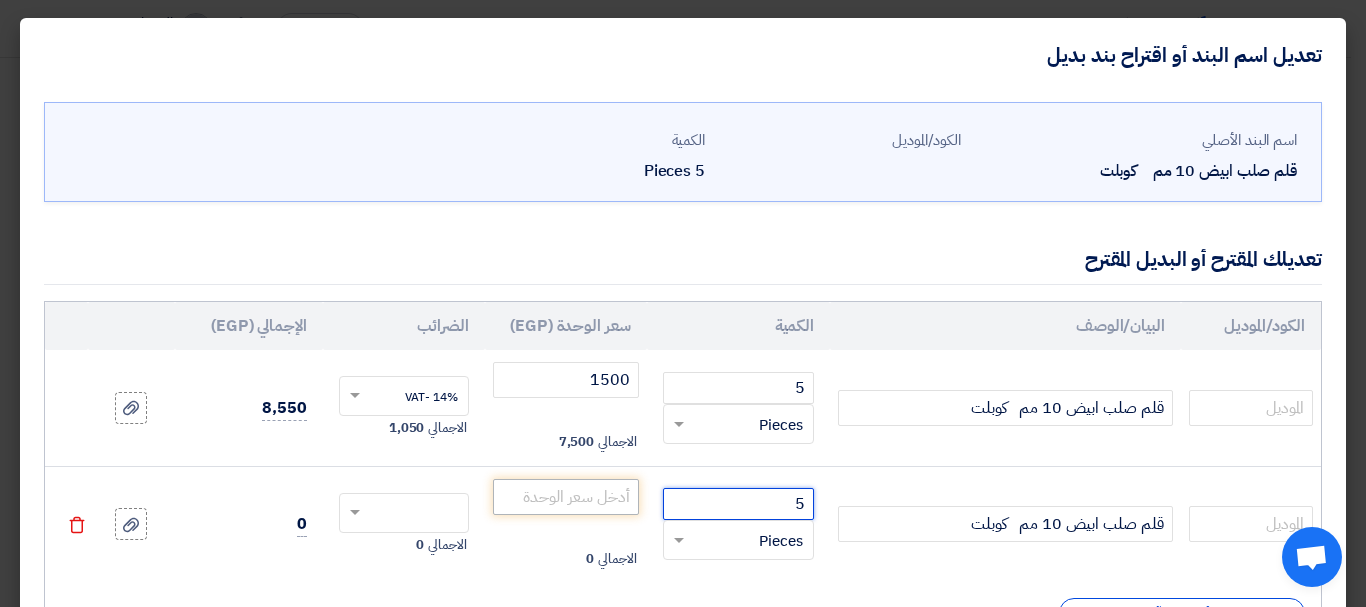 type on "5" 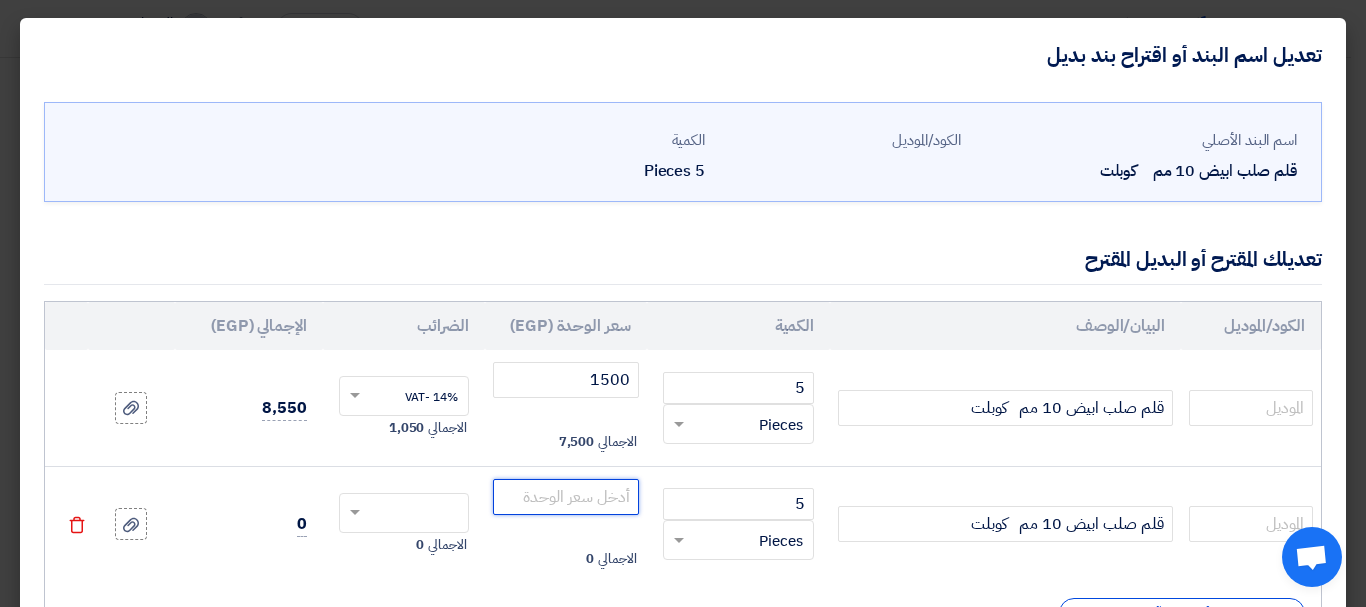 click 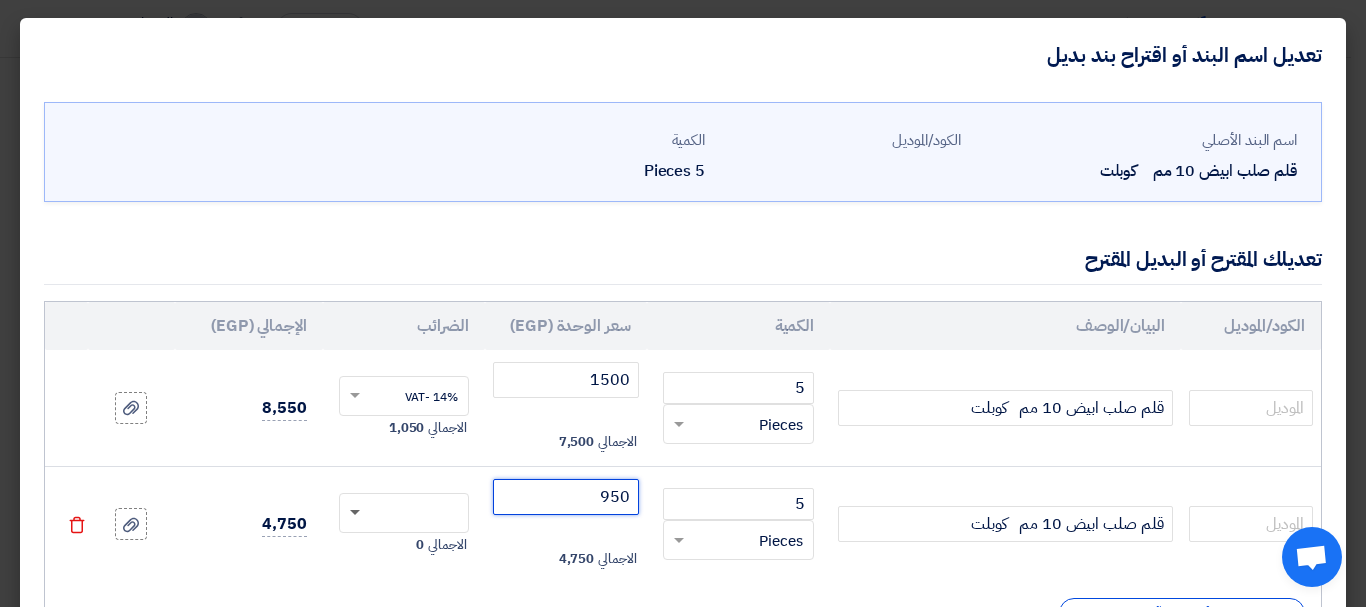 click 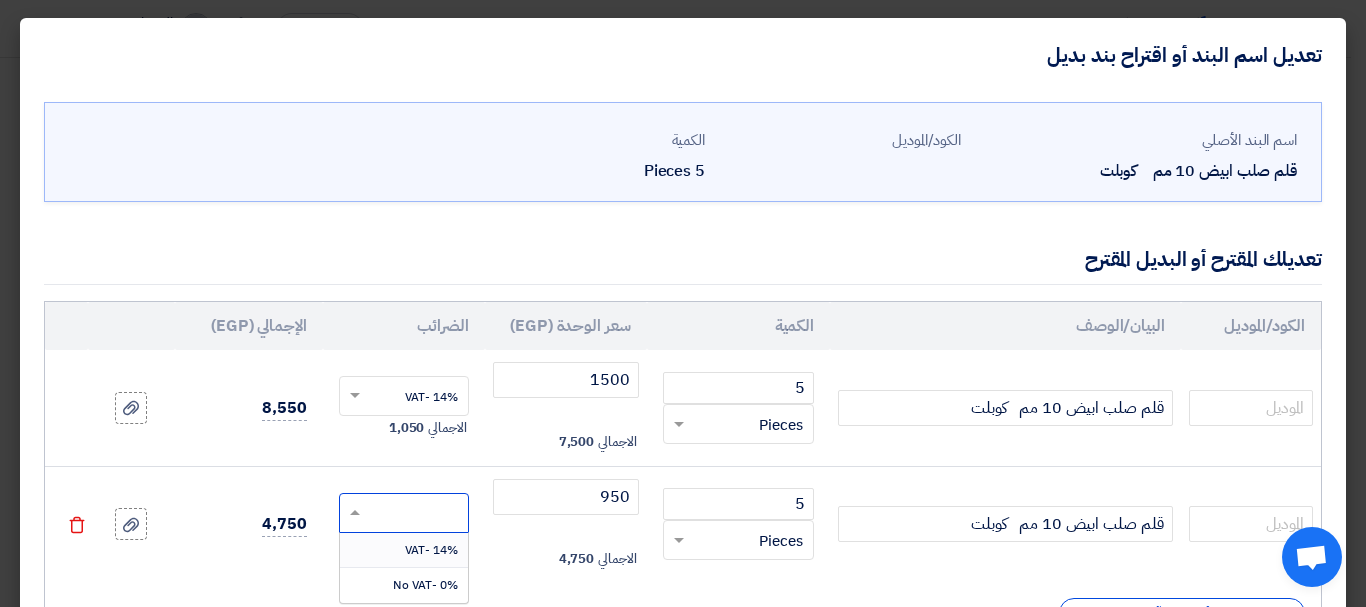 click on "14% -VAT" at bounding box center (431, 550) 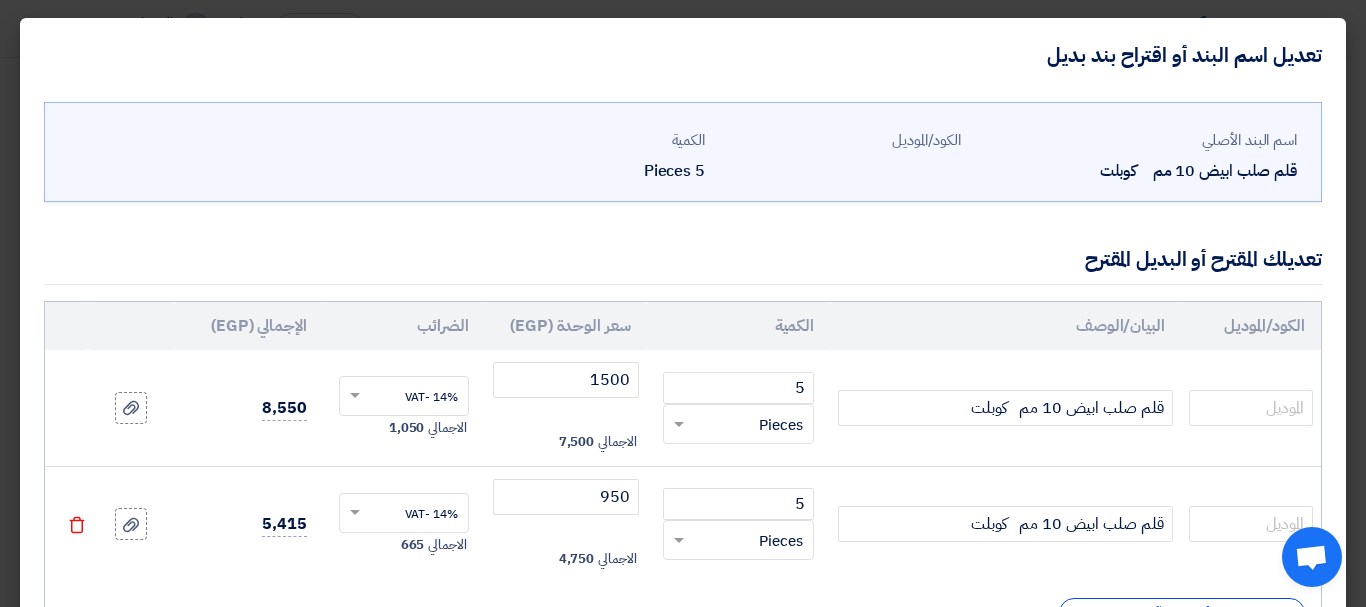click on "تعديلك المقترح أو البديل المقترح" 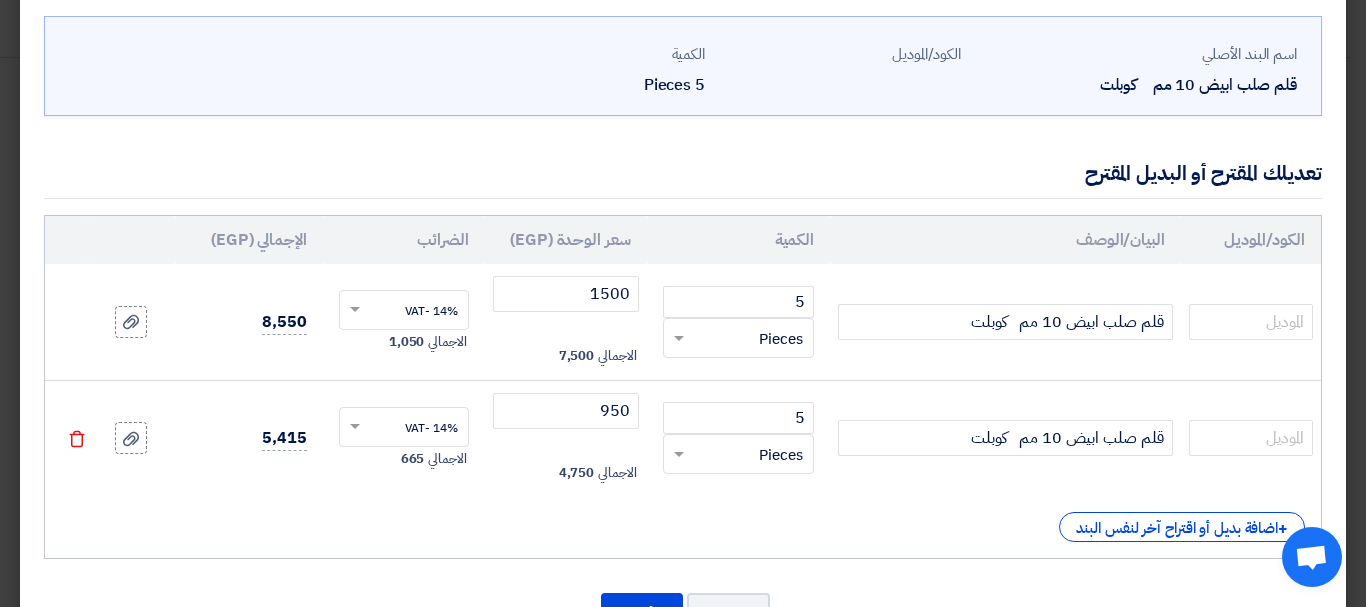 scroll, scrollTop: 160, scrollLeft: 0, axis: vertical 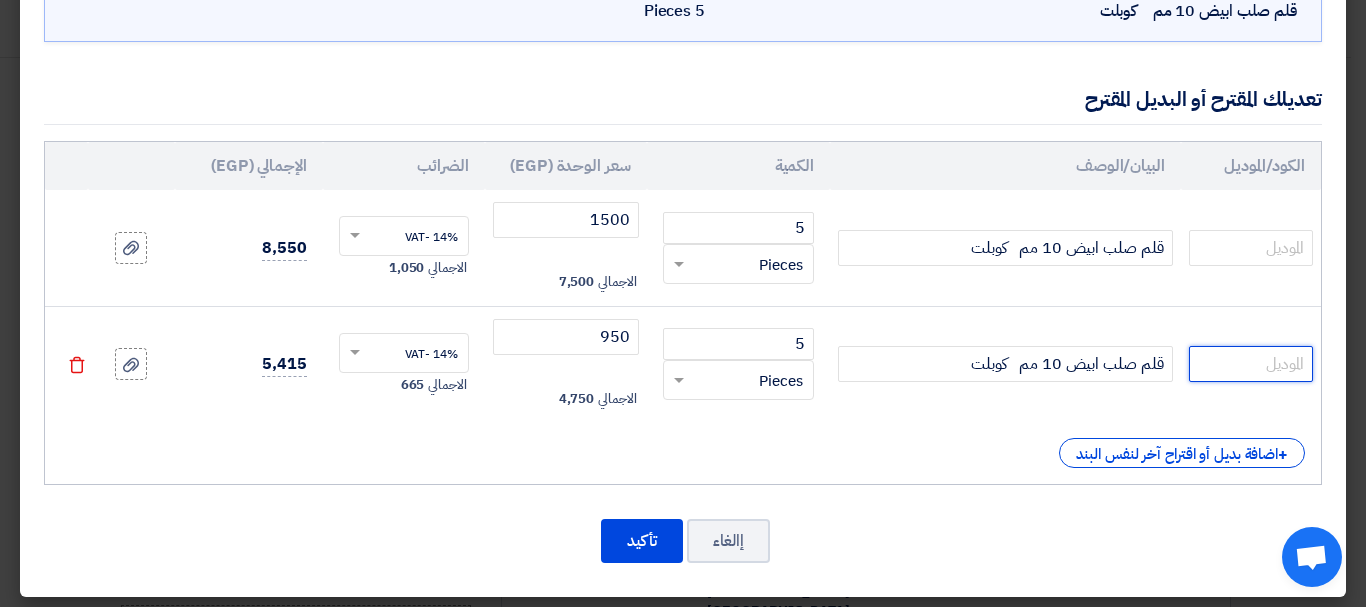 click 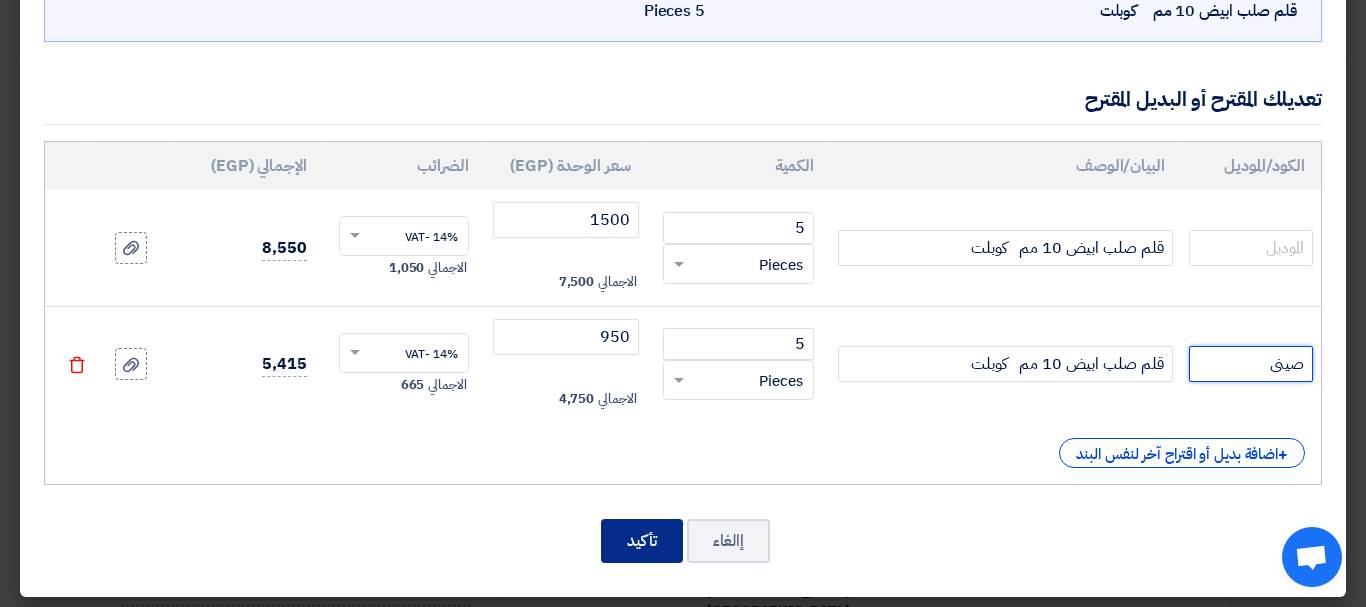 type on "صينى" 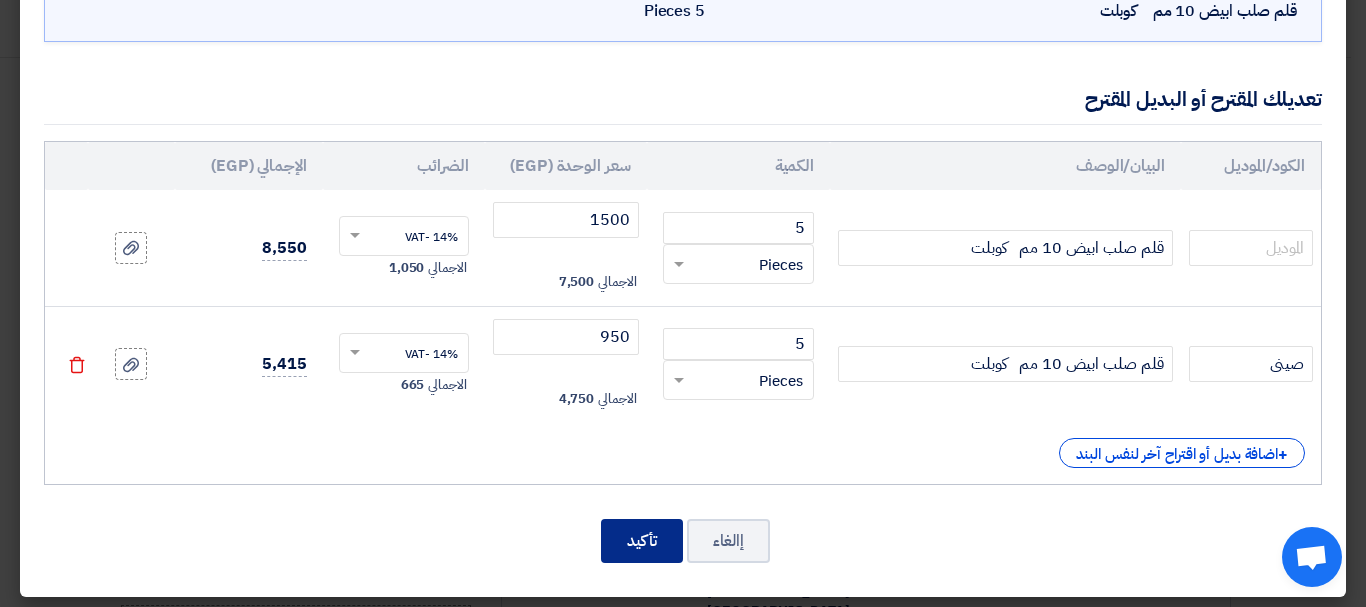 click on "تأكيد" 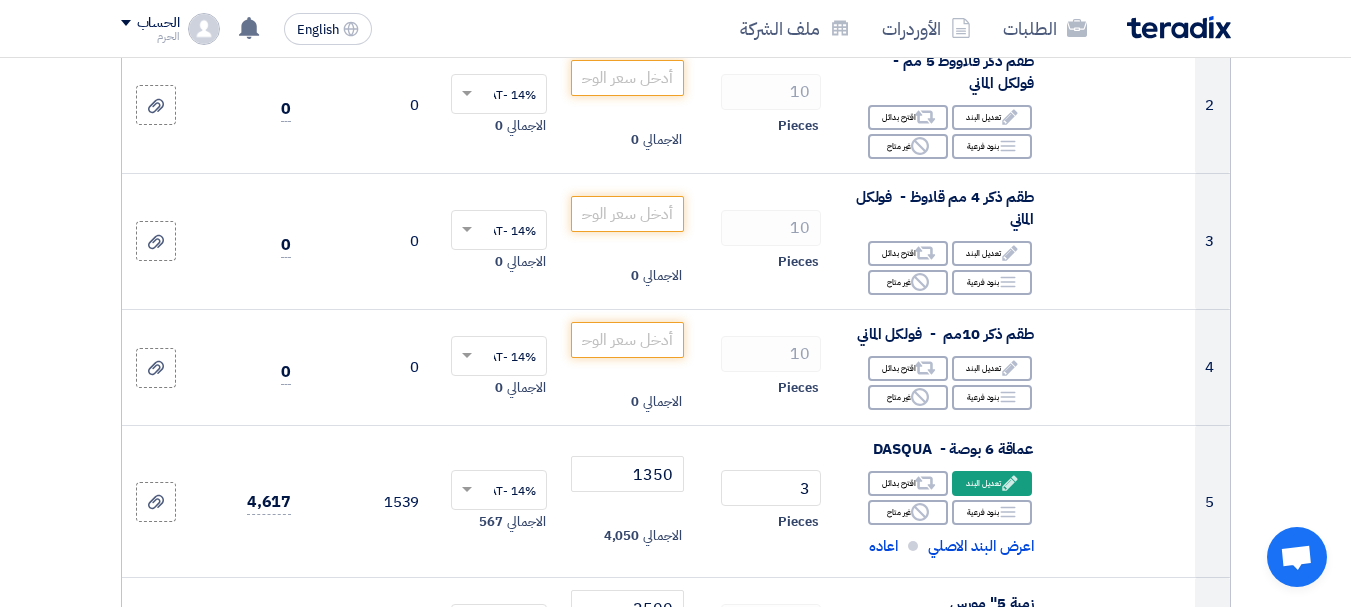 scroll, scrollTop: 480, scrollLeft: 0, axis: vertical 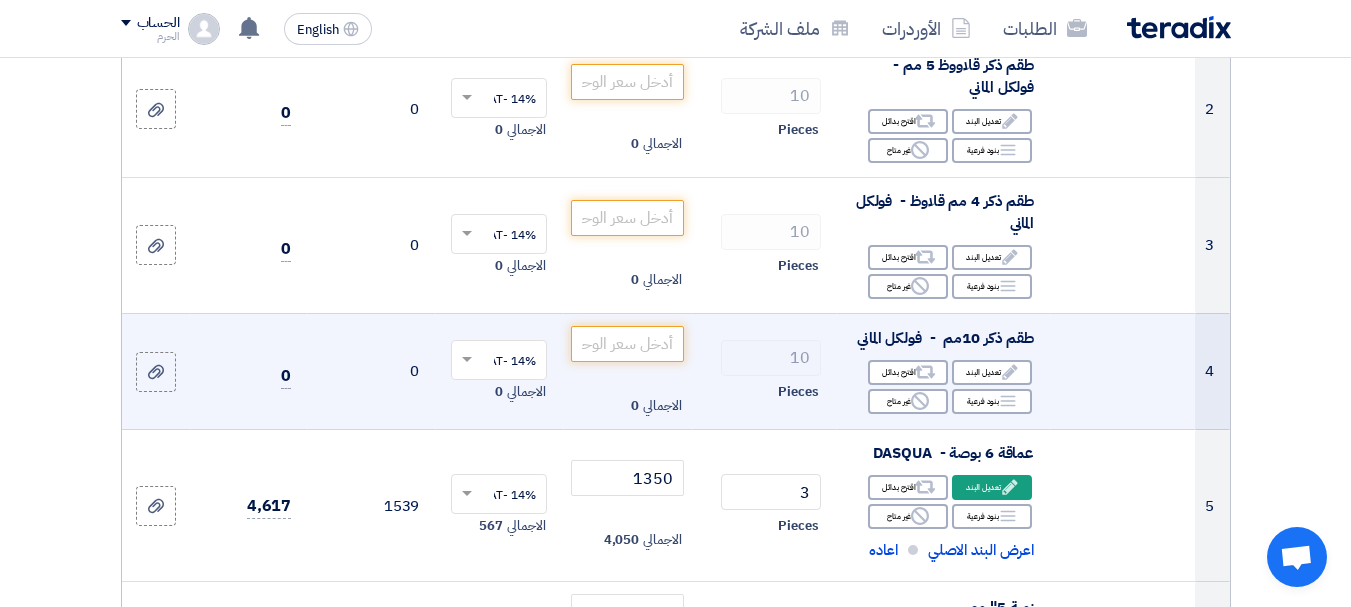 click on "Edit
تعديل البند
Alternative
اقترح بدائل
Breakdown
بنود فرعية
Reject" 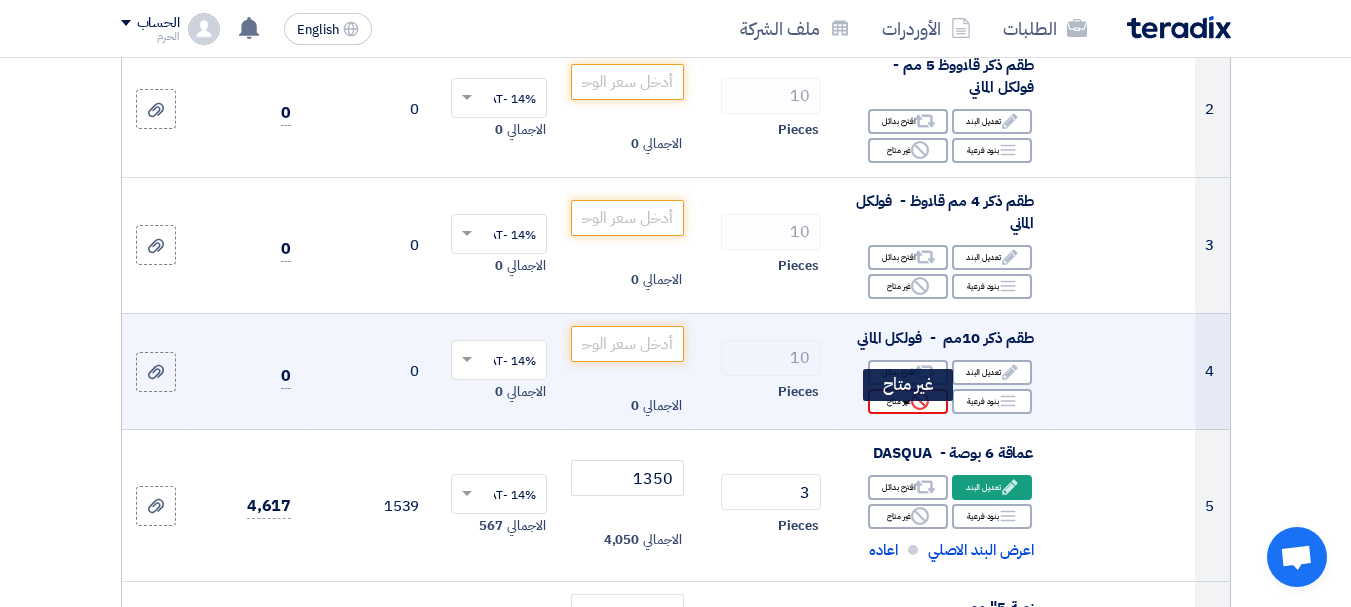 click on "Reject
غير متاح" 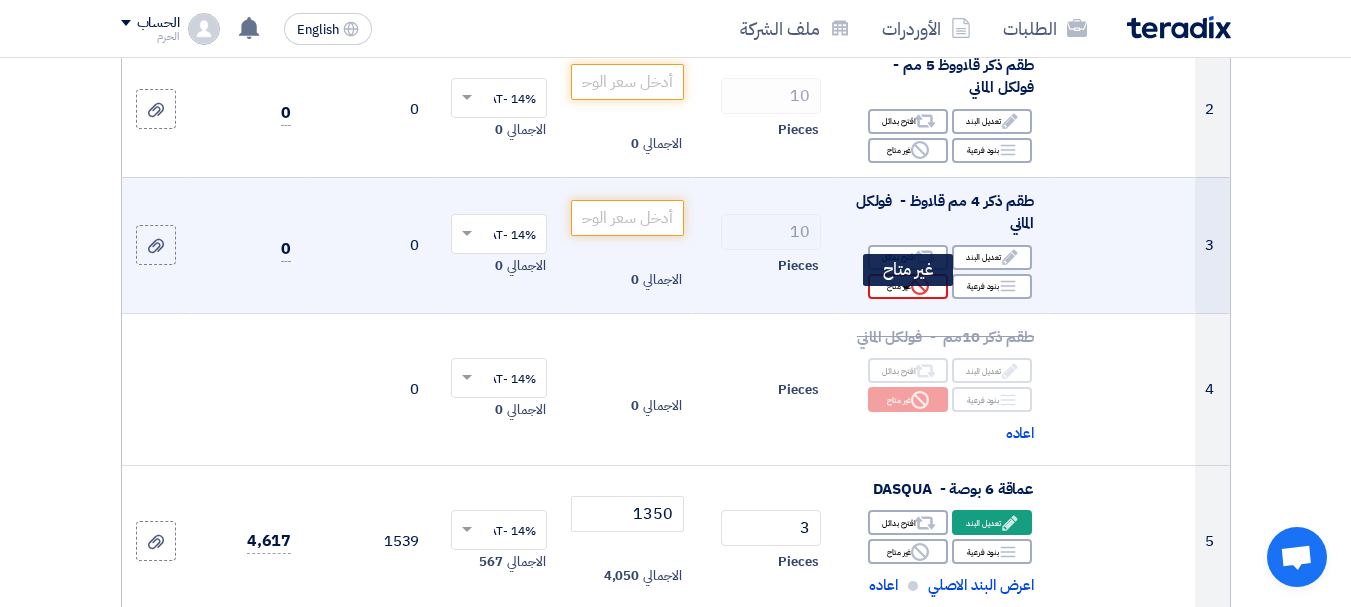click on "Reject
غير متاح" 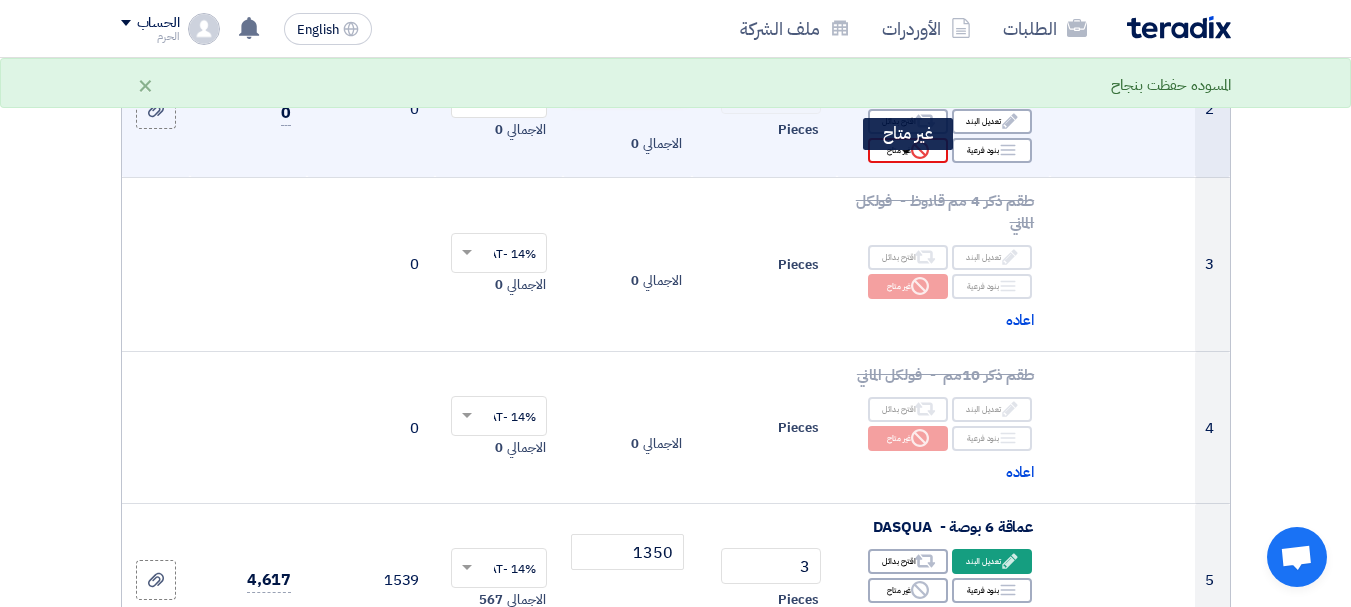 click on "Reject
غير متاح" 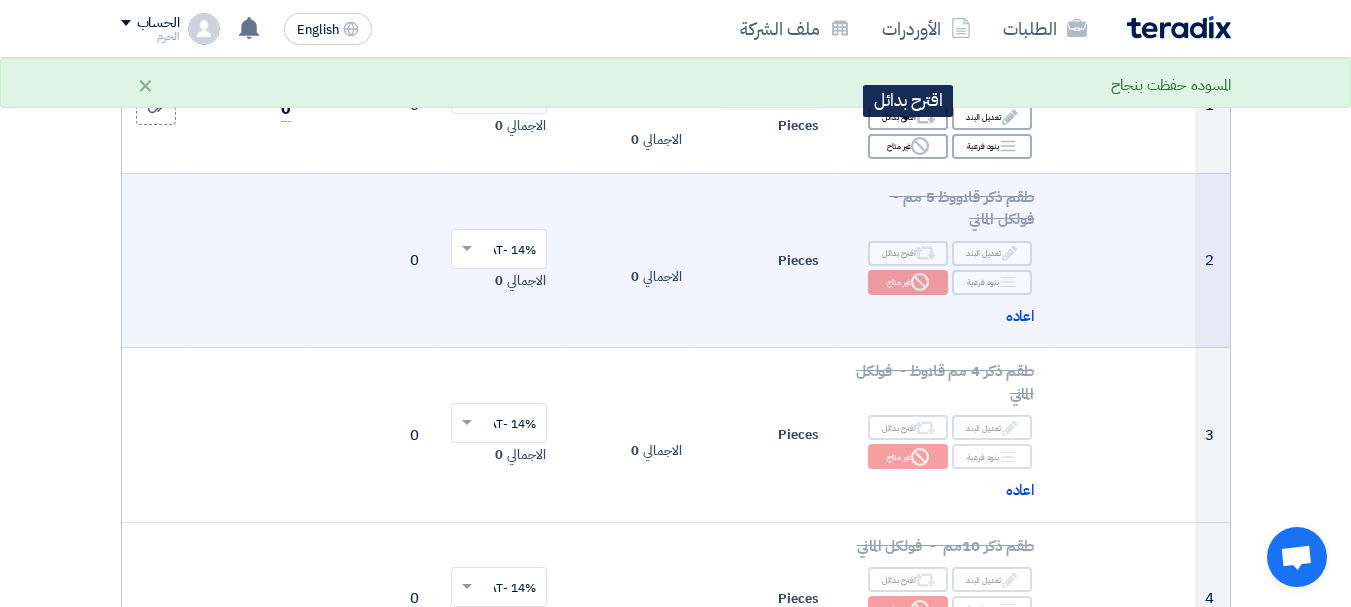 scroll, scrollTop: 320, scrollLeft: 0, axis: vertical 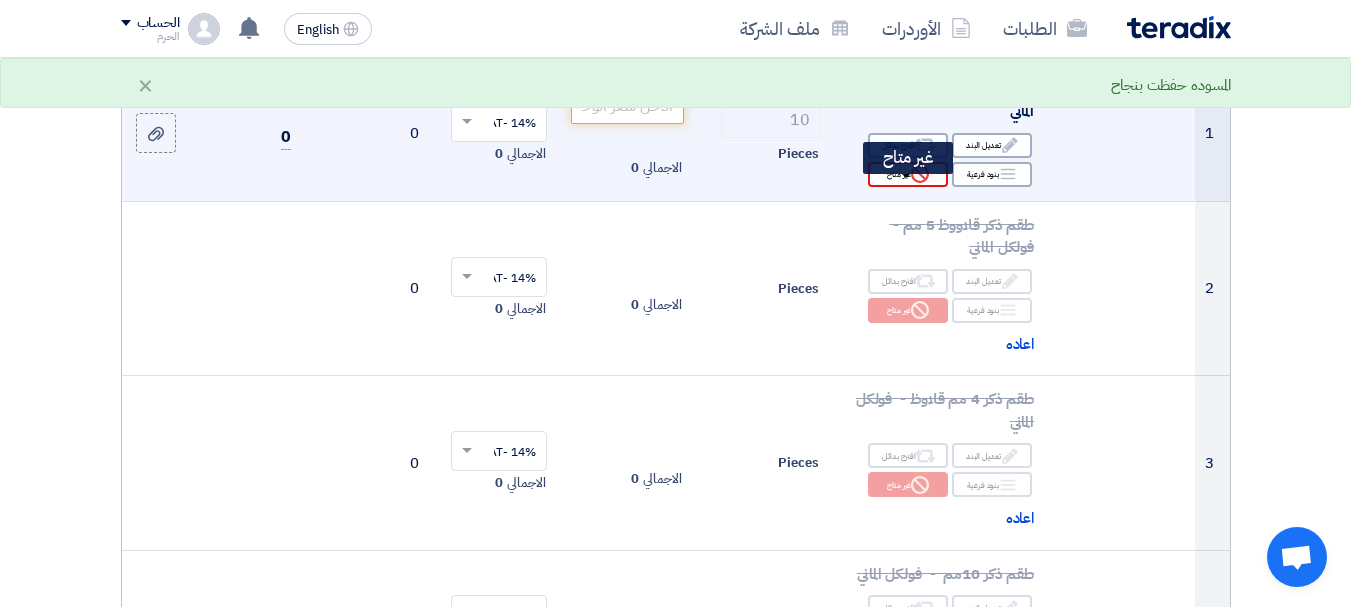 click 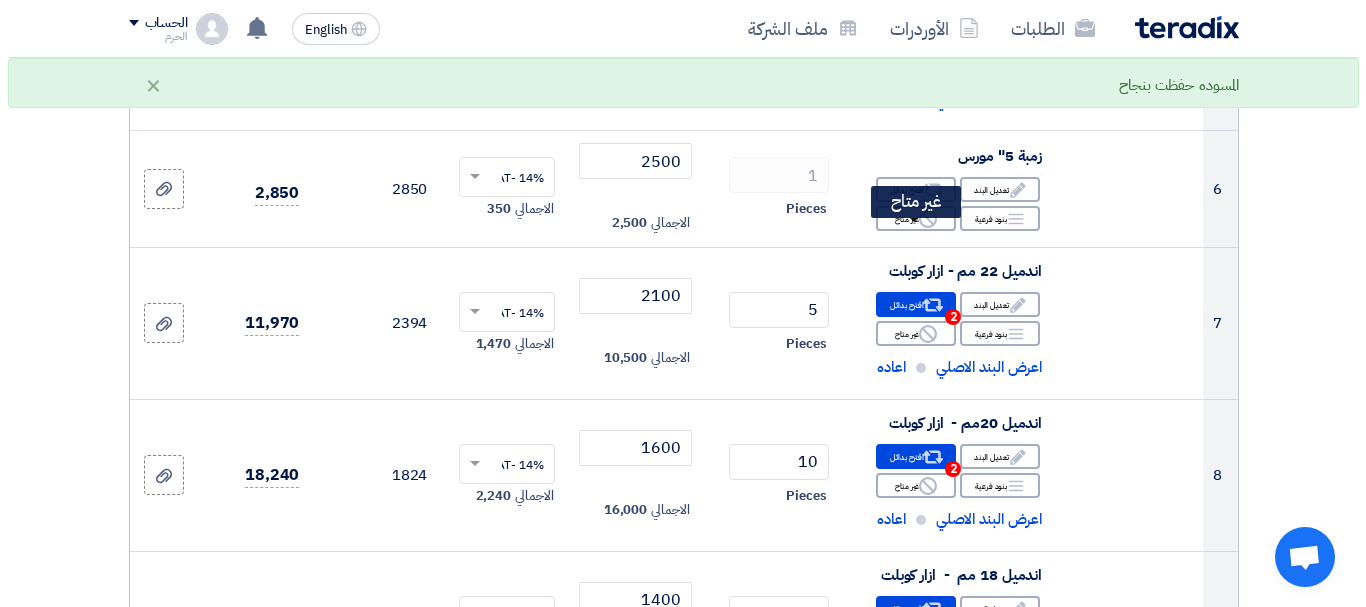 scroll, scrollTop: 1080, scrollLeft: 0, axis: vertical 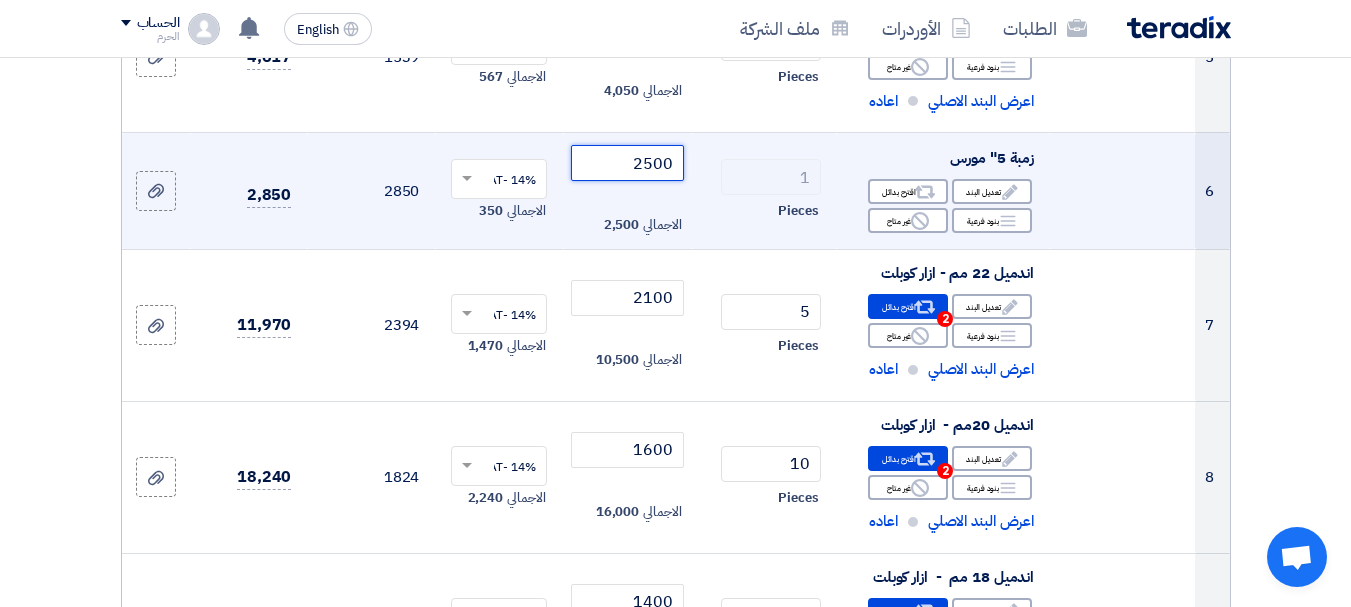 click on "2500" 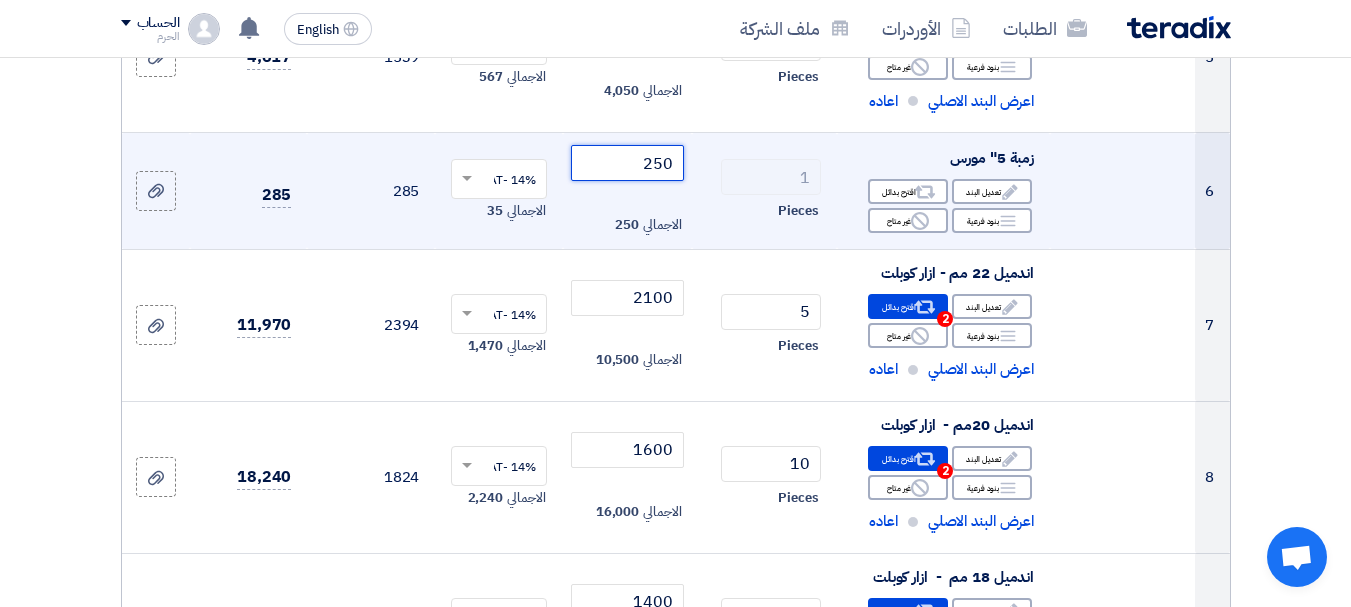 type on "2500" 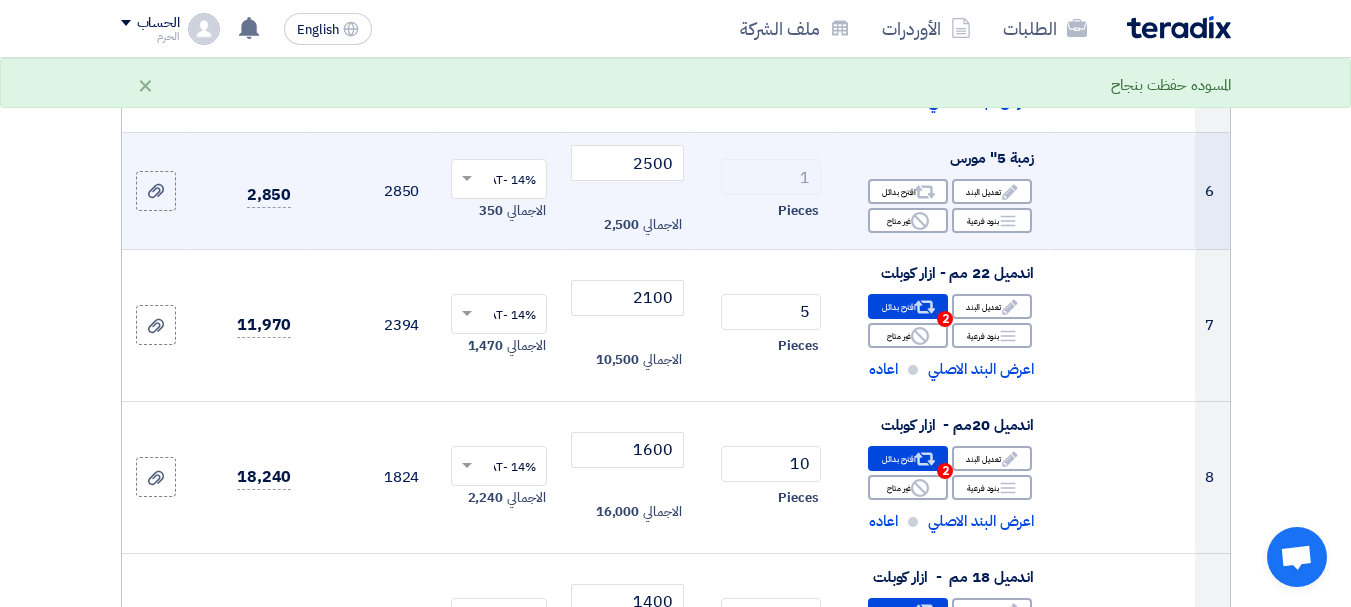 click on "زمبة 5" مورس" 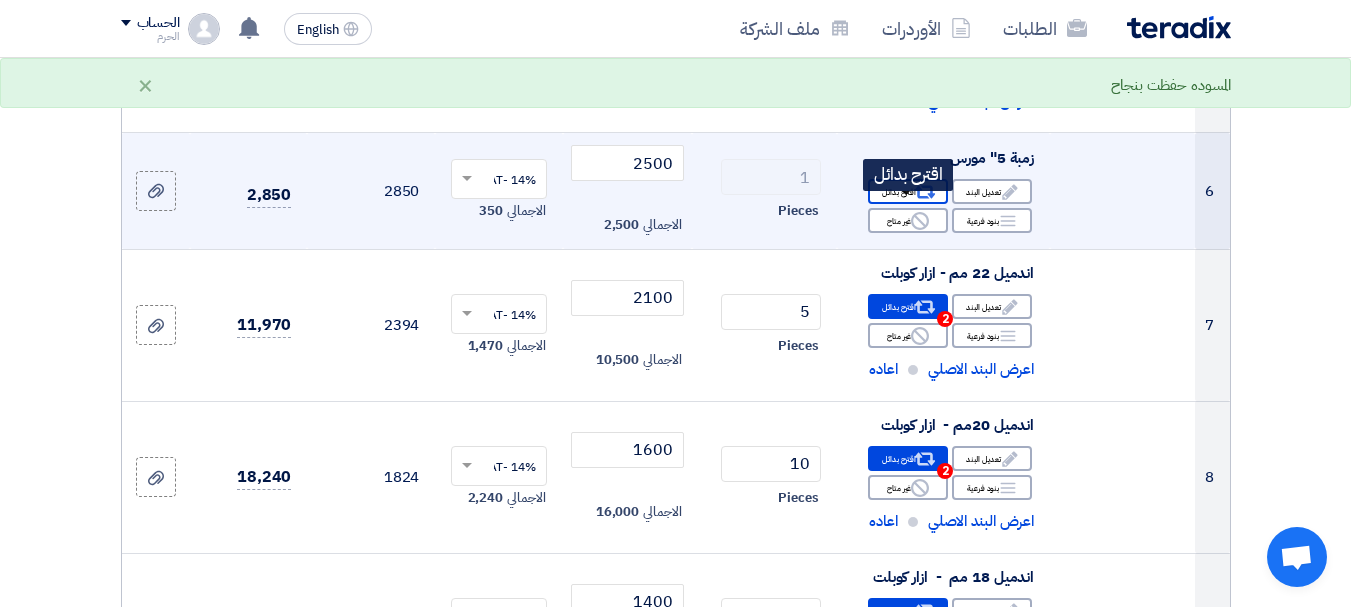 click on "Alternative
اقترح بدائل" 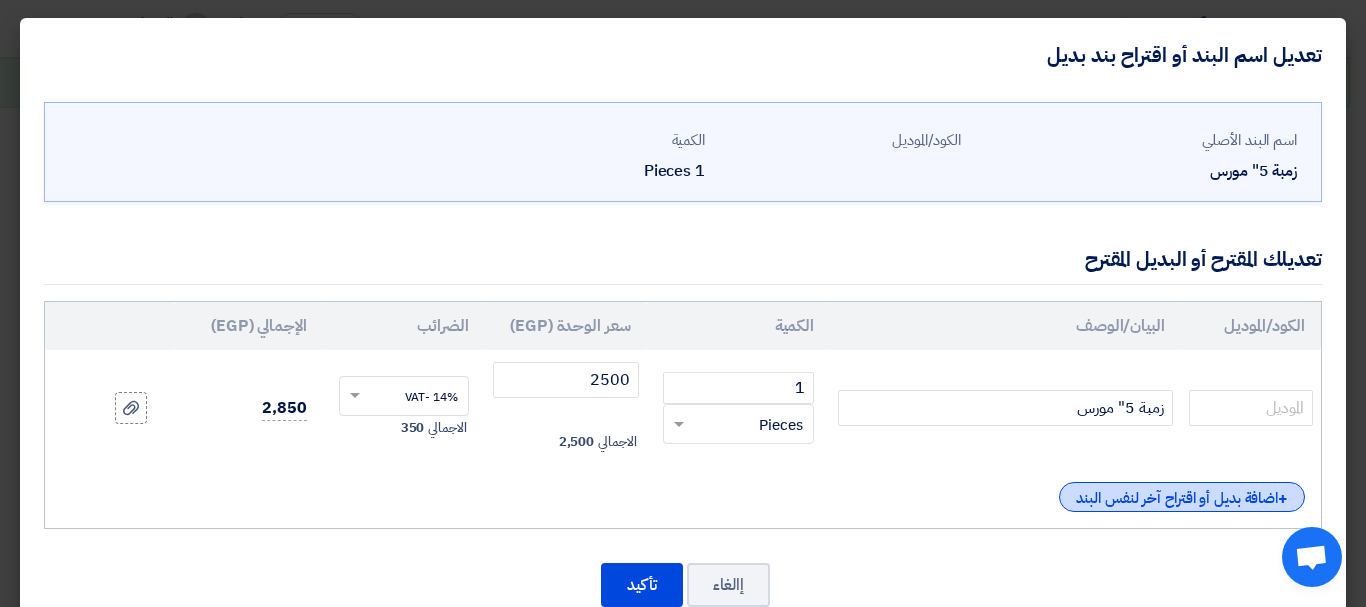 click on "+
اضافة بديل أو اقتراح آخر لنفس البند" 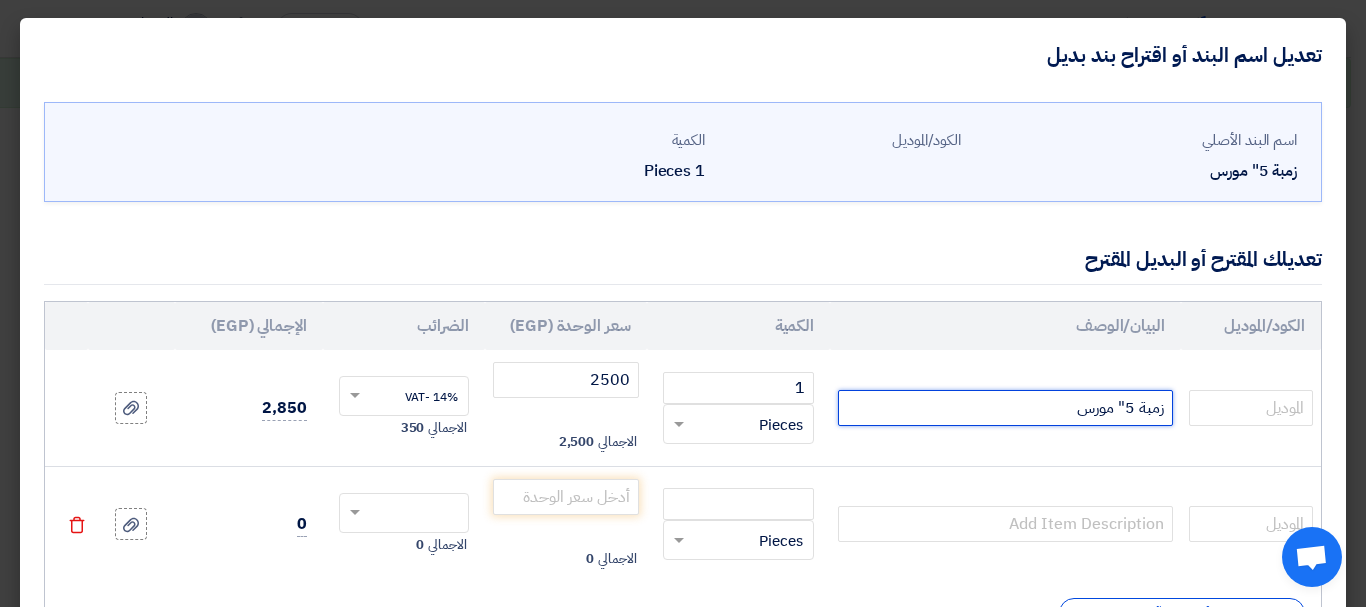 click on "زمبة 5" مورس" 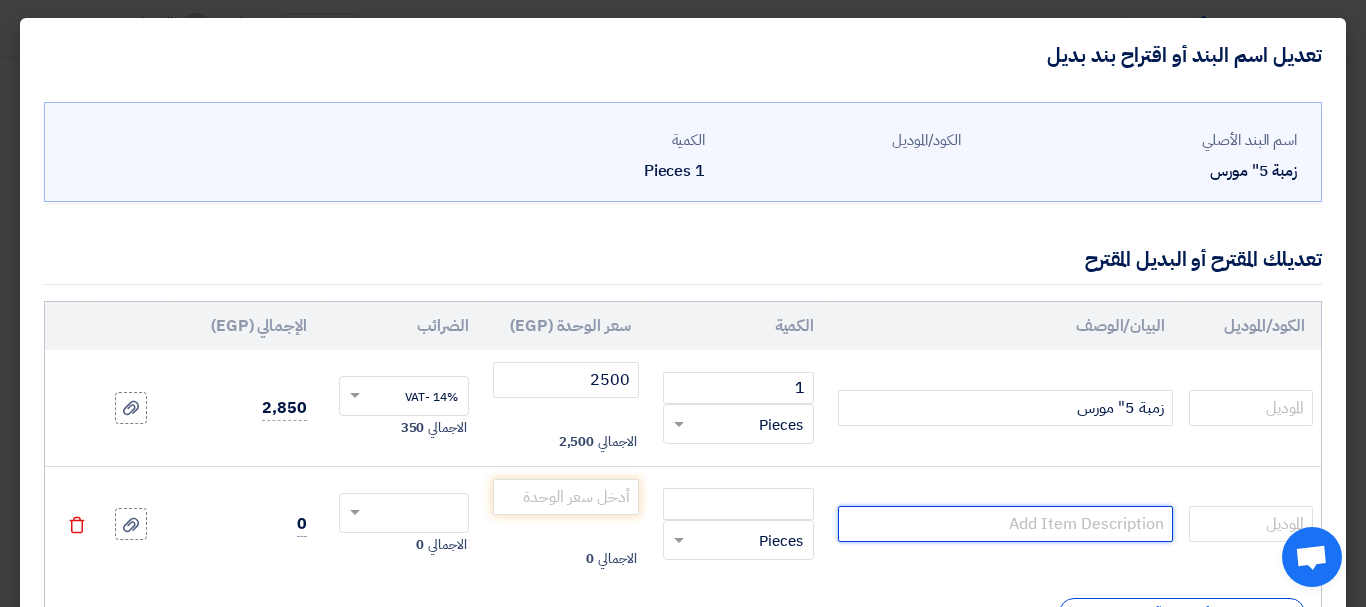 click 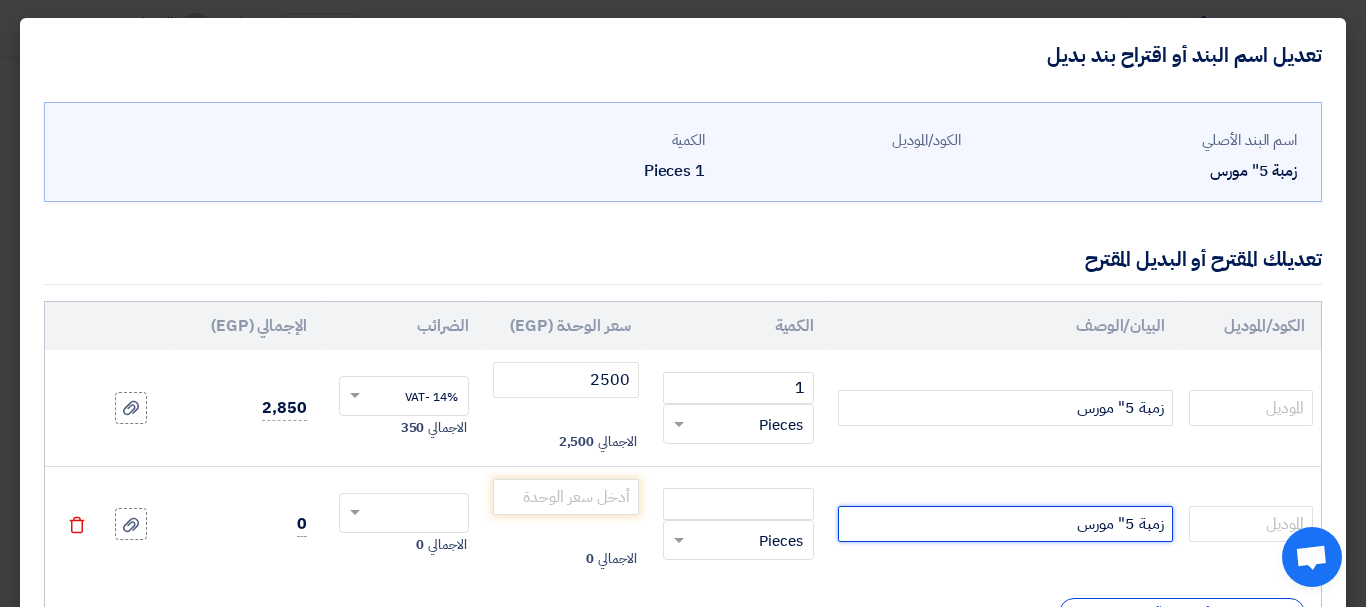 type on "زمبة 5" مورس" 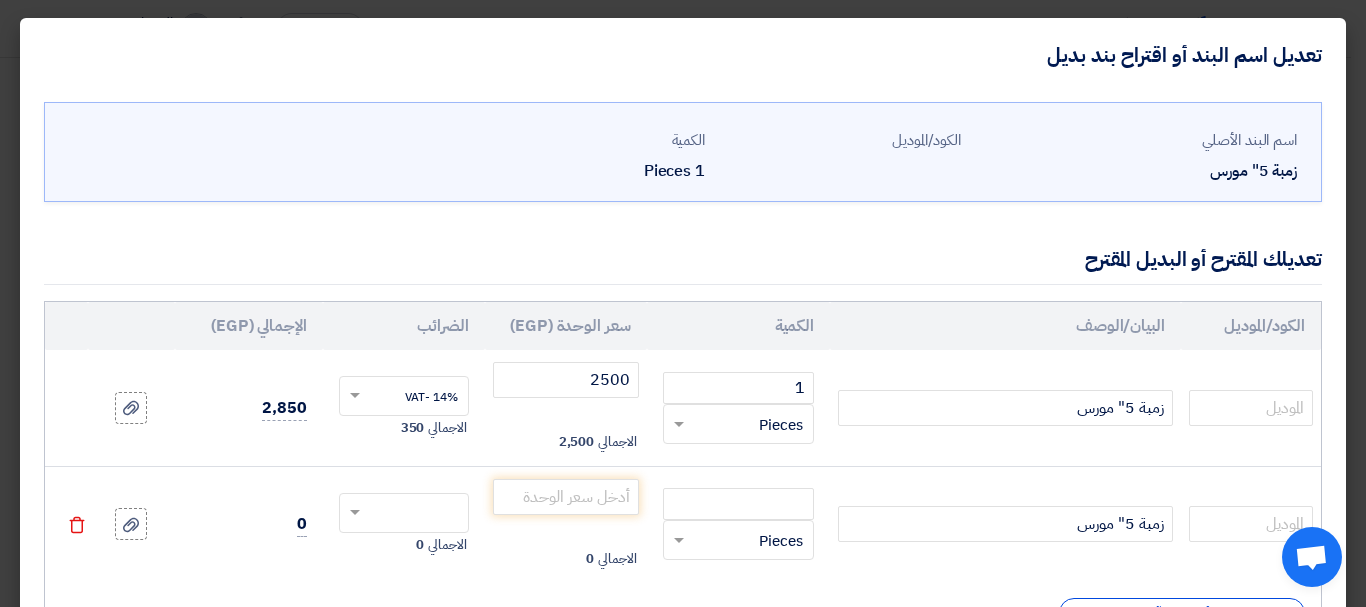 click on "زمبة 5" مورس" 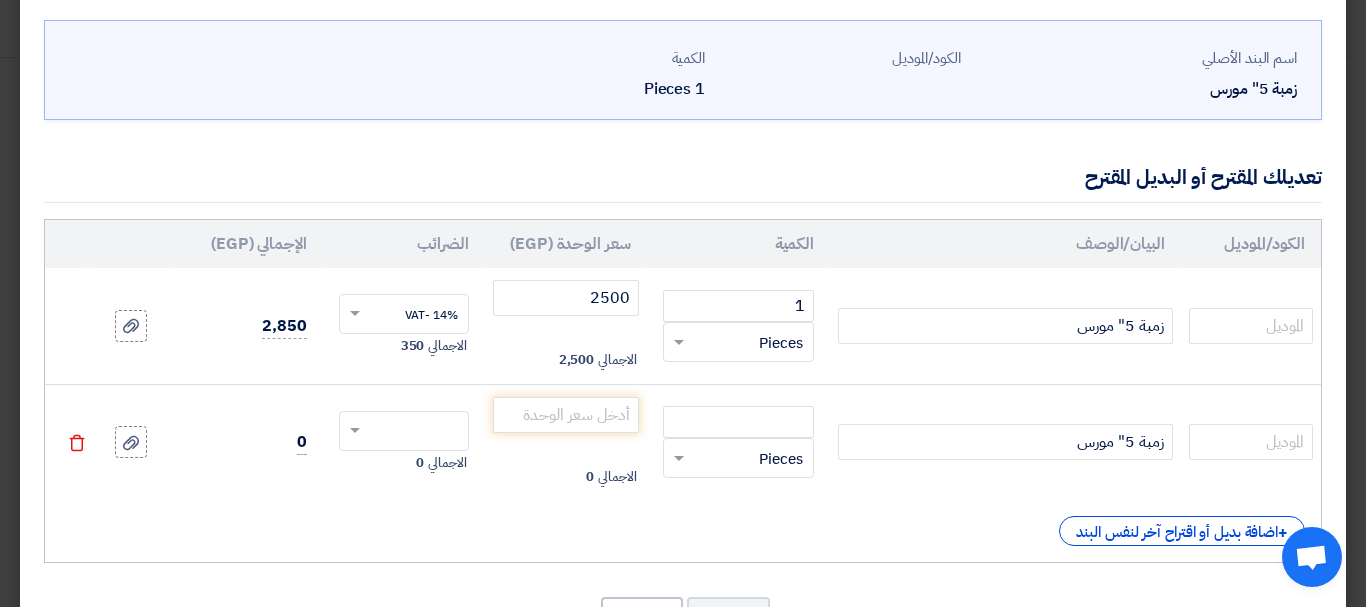 scroll, scrollTop: 120, scrollLeft: 0, axis: vertical 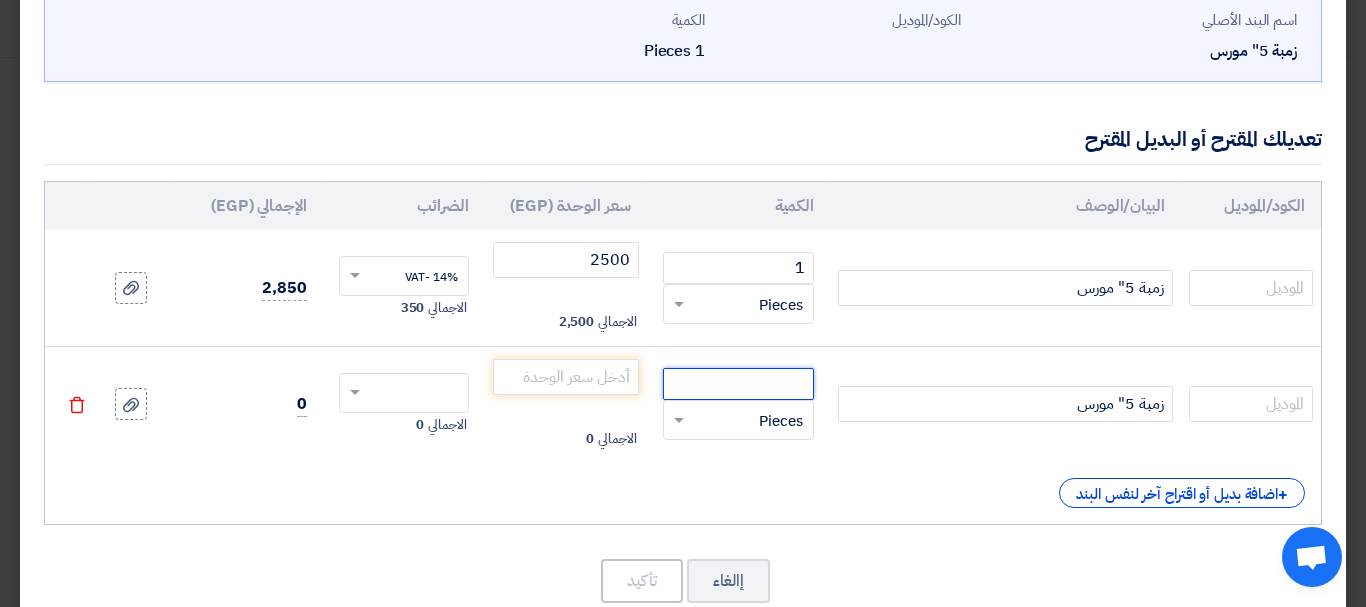 click 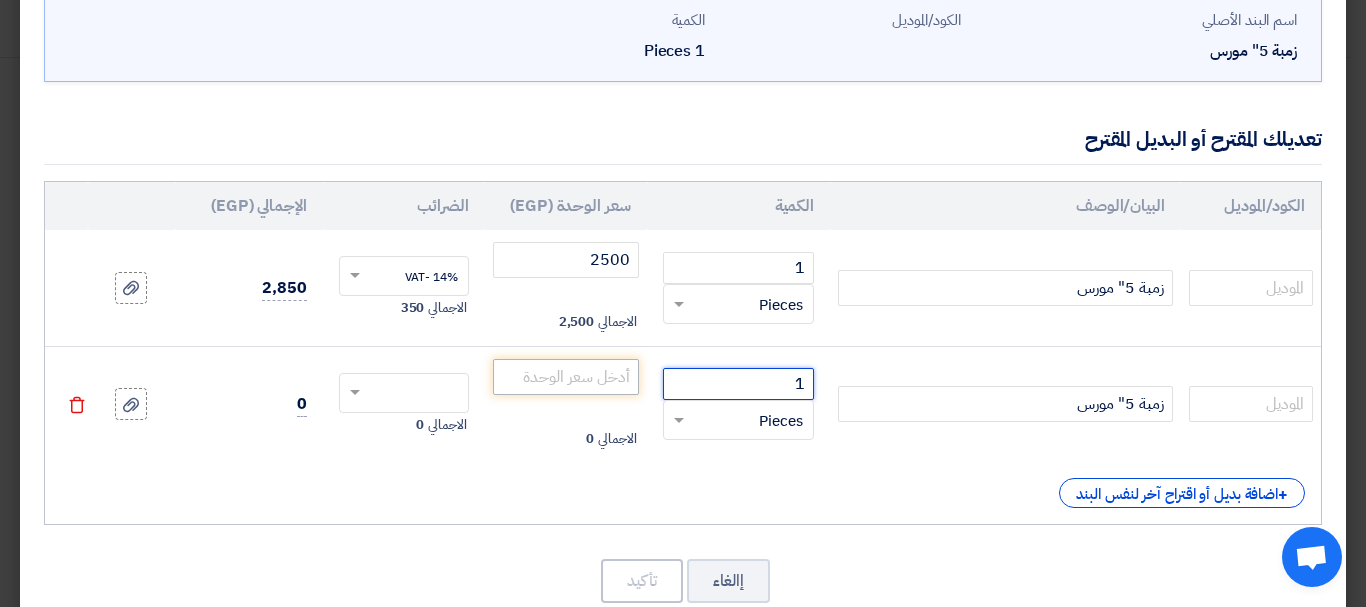 type on "1" 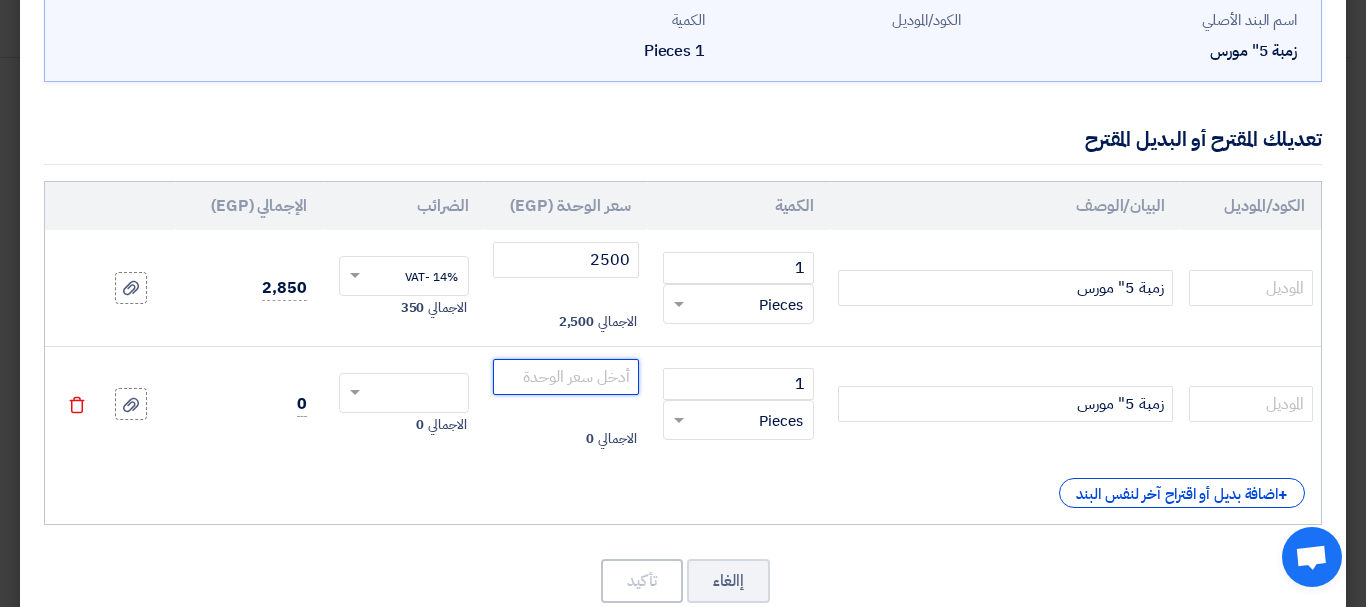 click 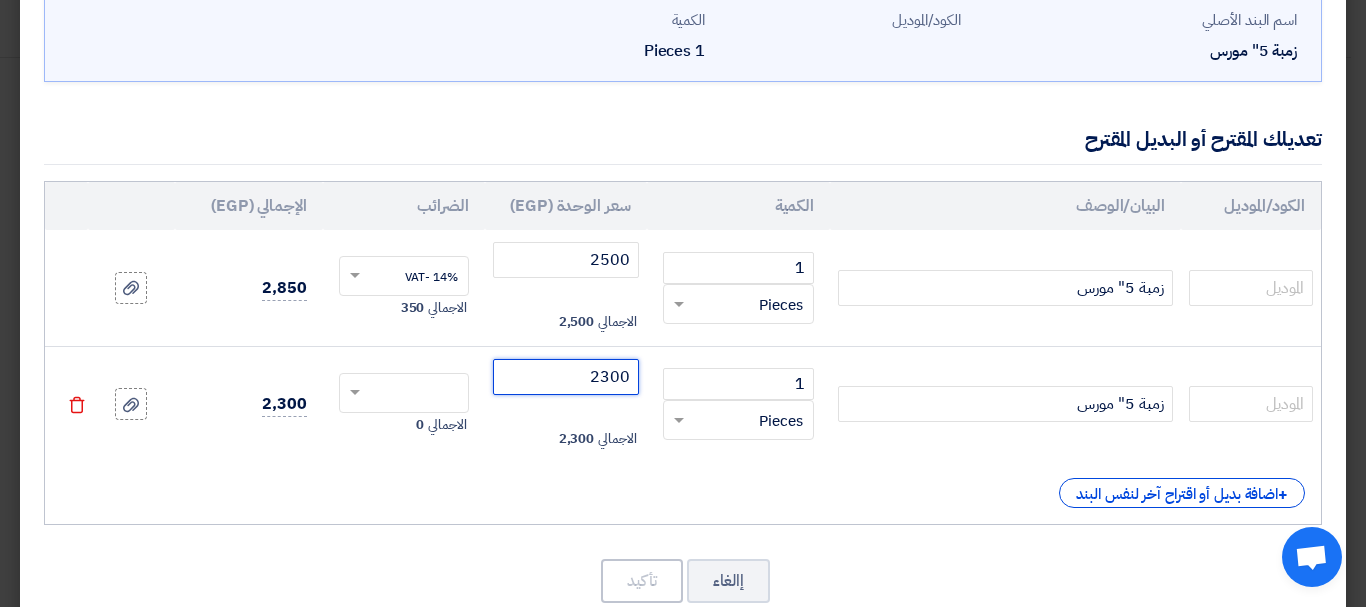 type on "2300" 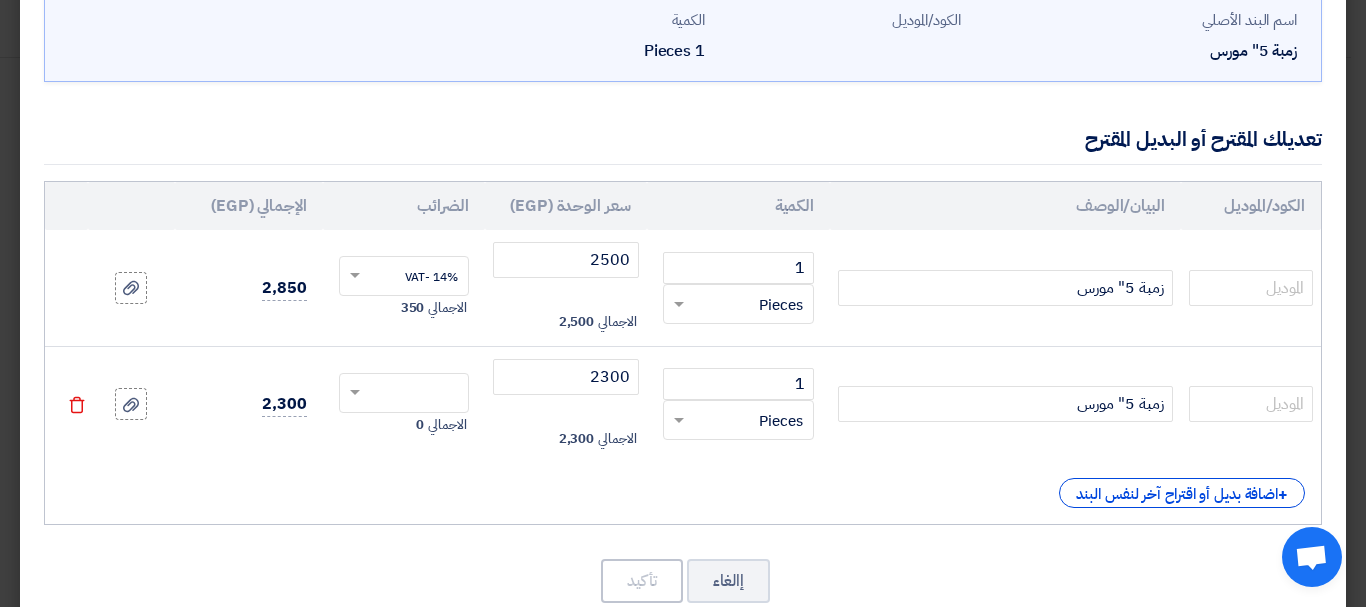 click 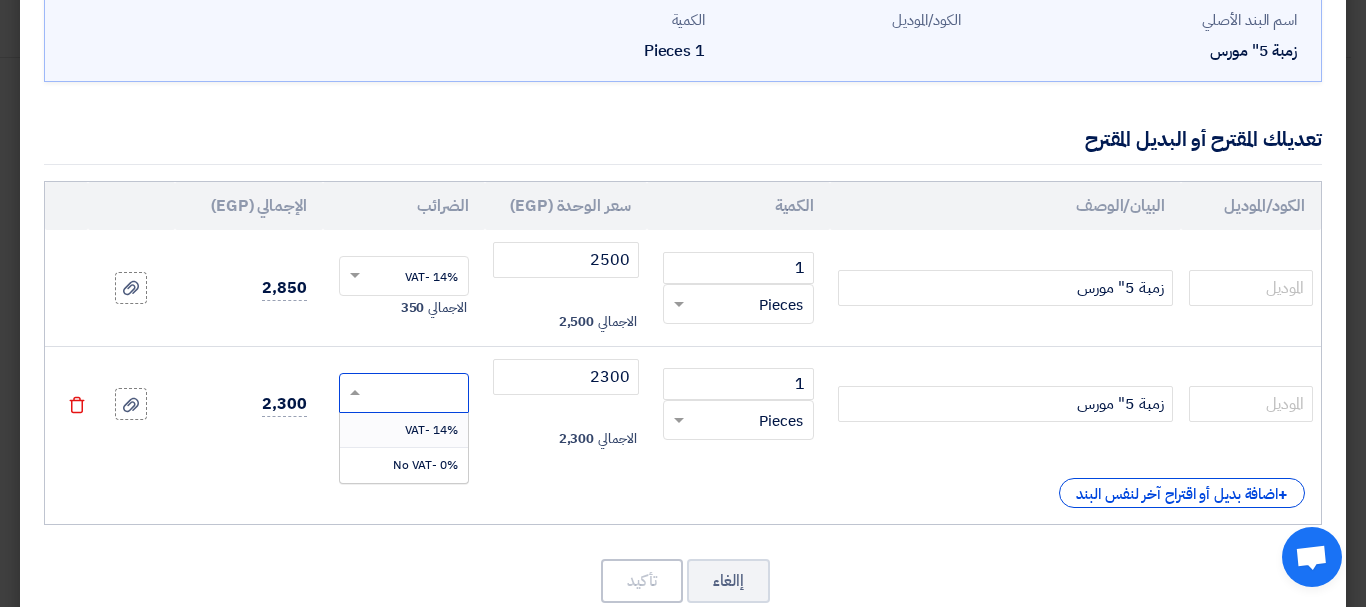 click on "14% -VAT" at bounding box center [404, 430] 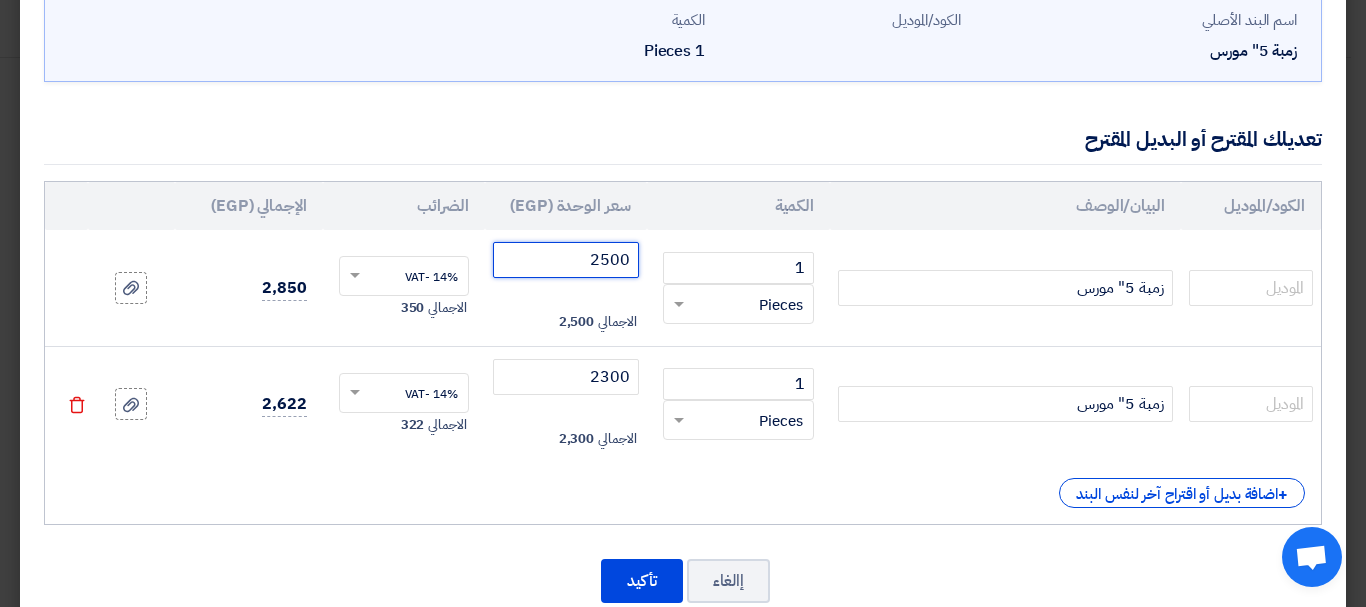 click on "2500" 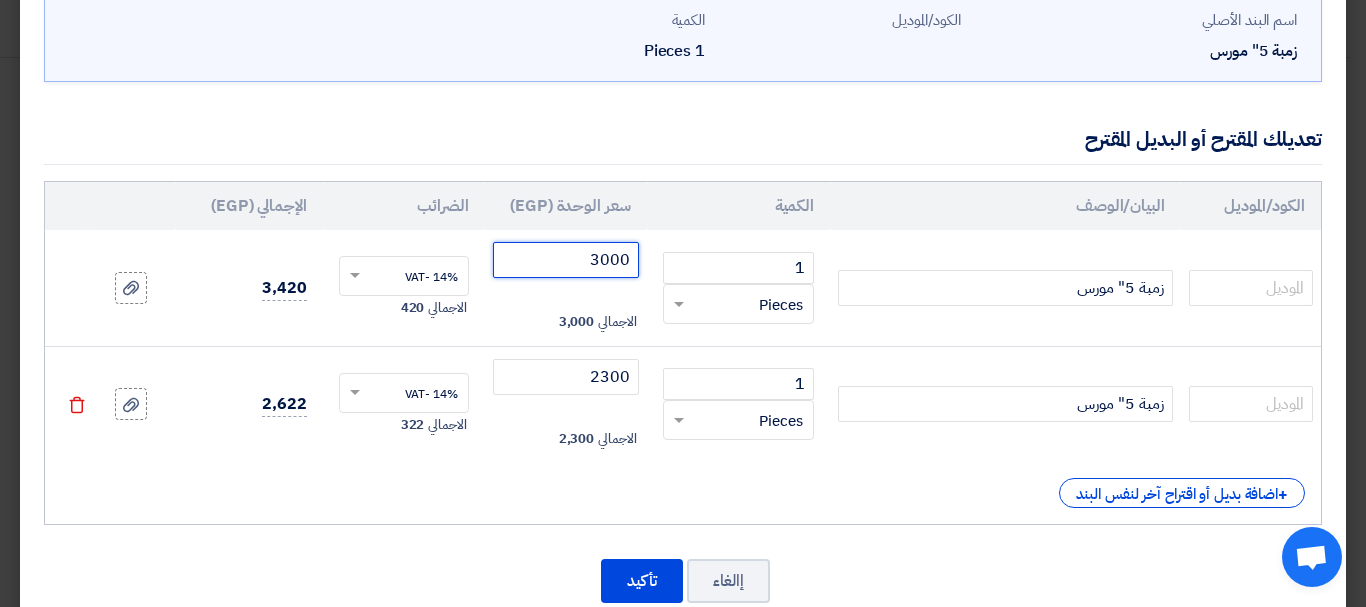 type on "3000" 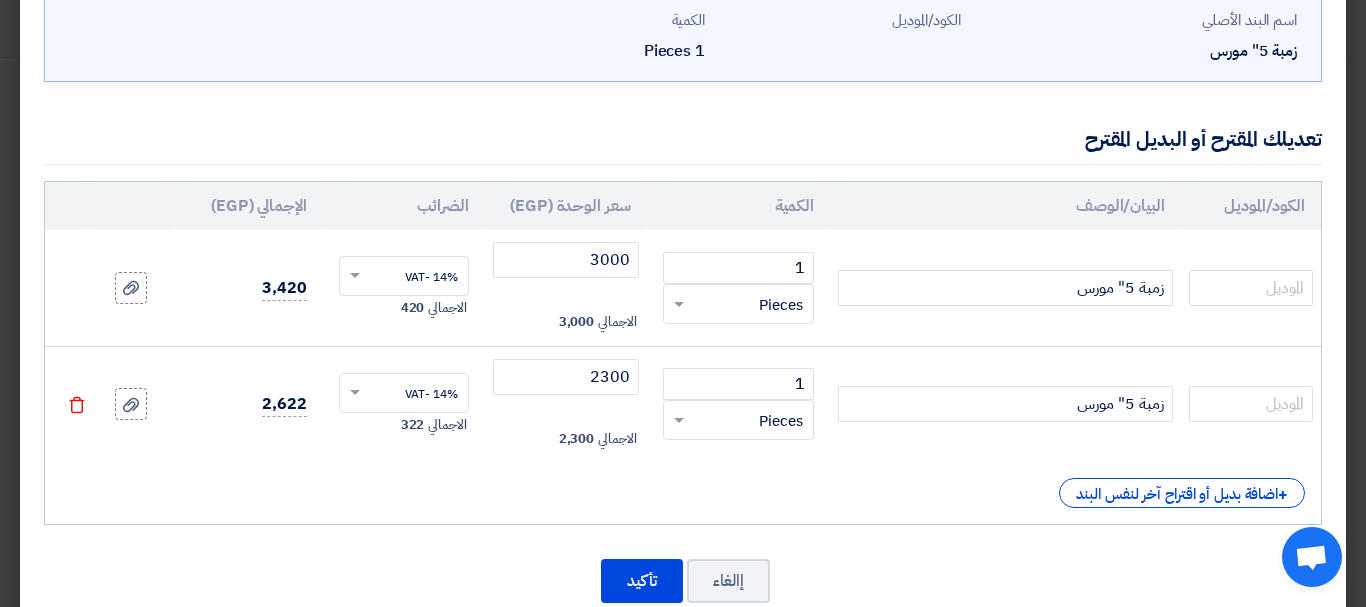 click on "تعديلك المقترح أو البديل المقترح" 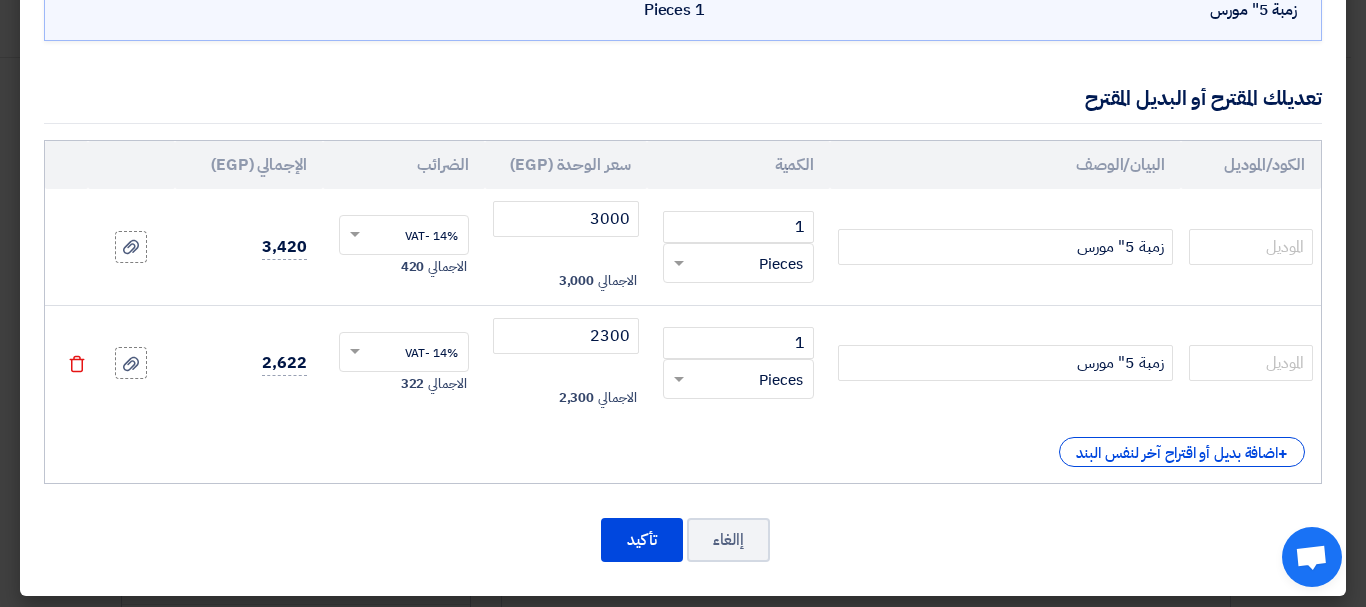 scroll, scrollTop: 168, scrollLeft: 0, axis: vertical 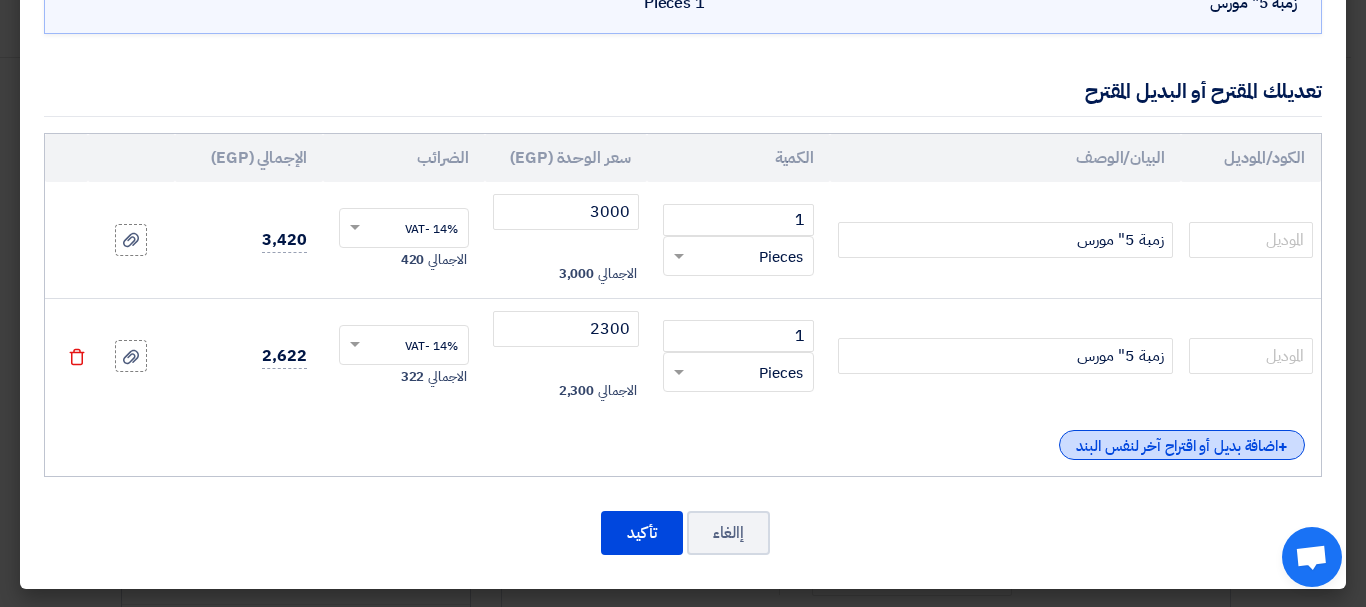 click on "+
اضافة بديل أو اقتراح آخر لنفس البند" 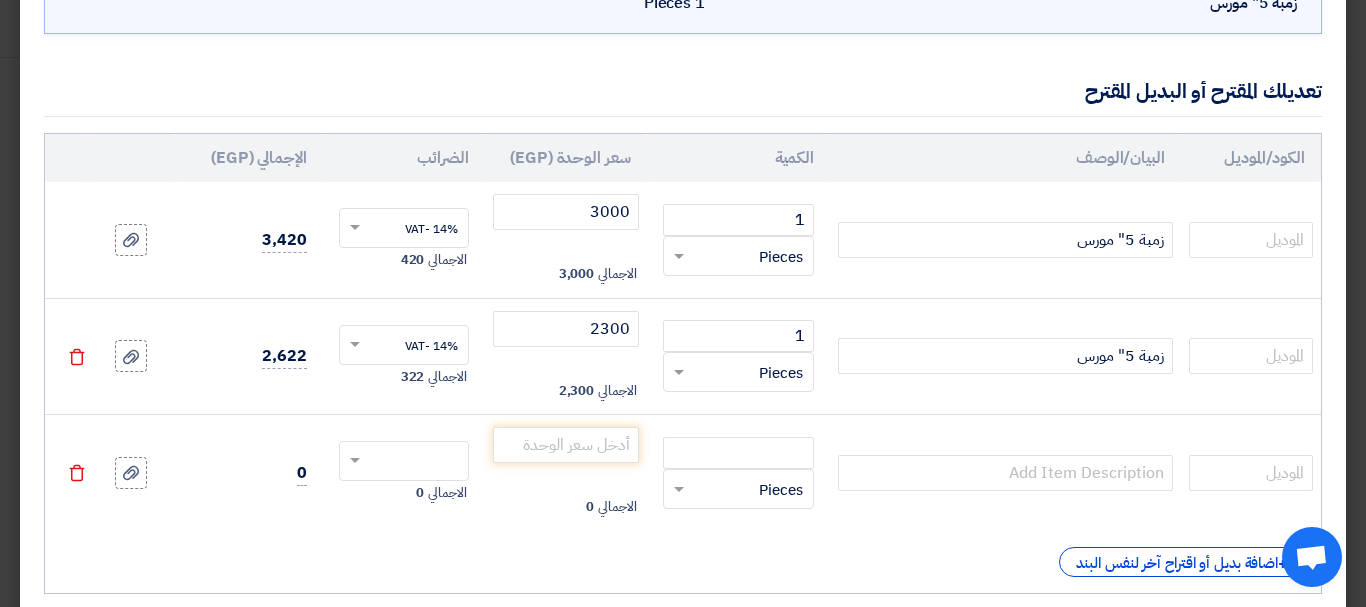 click on "Delete" 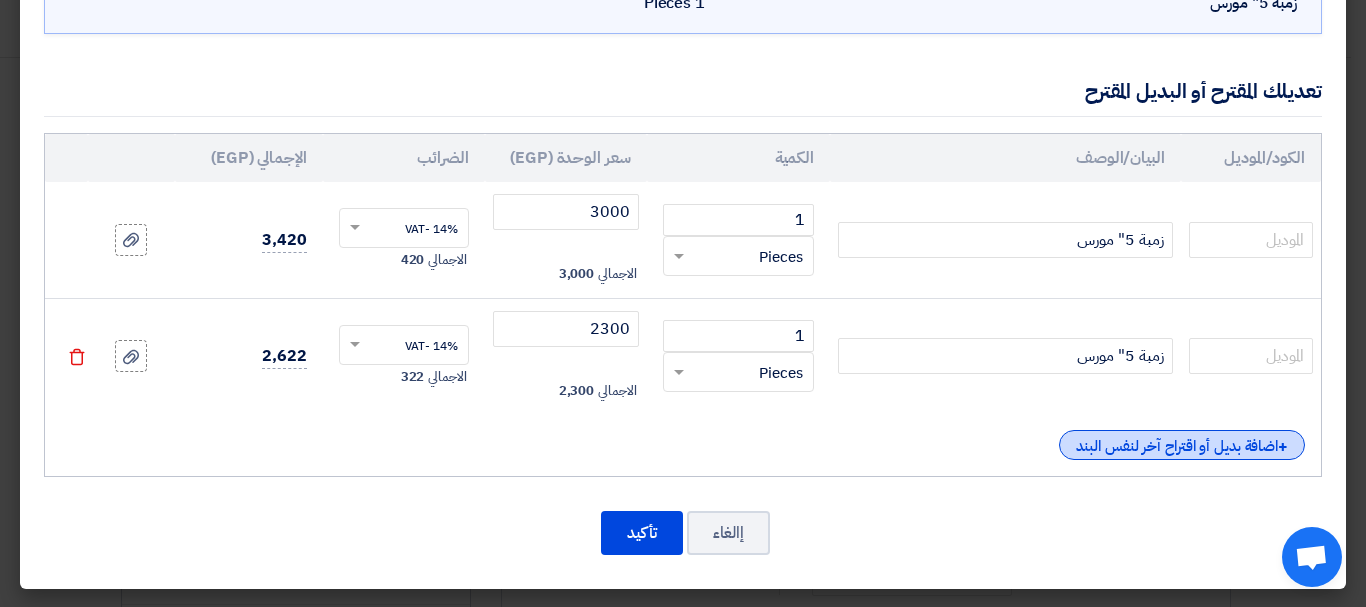 click on "+
اضافة بديل أو اقتراح آخر لنفس البند" 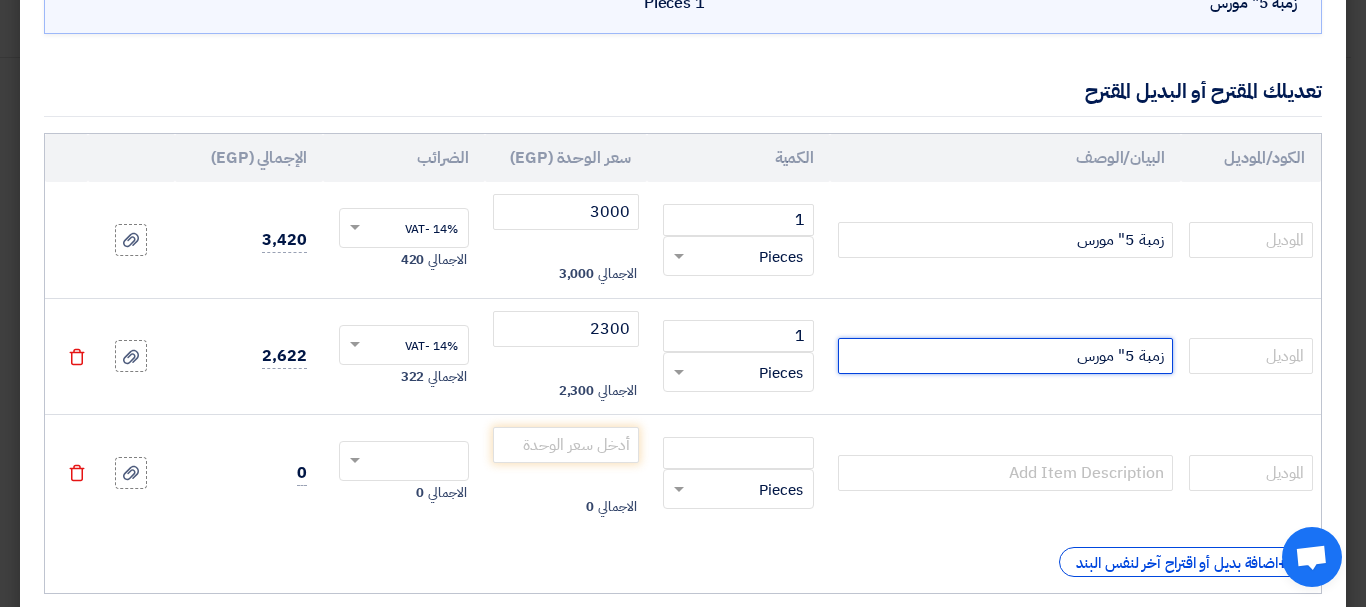 click on "زمبة 5" مورس" 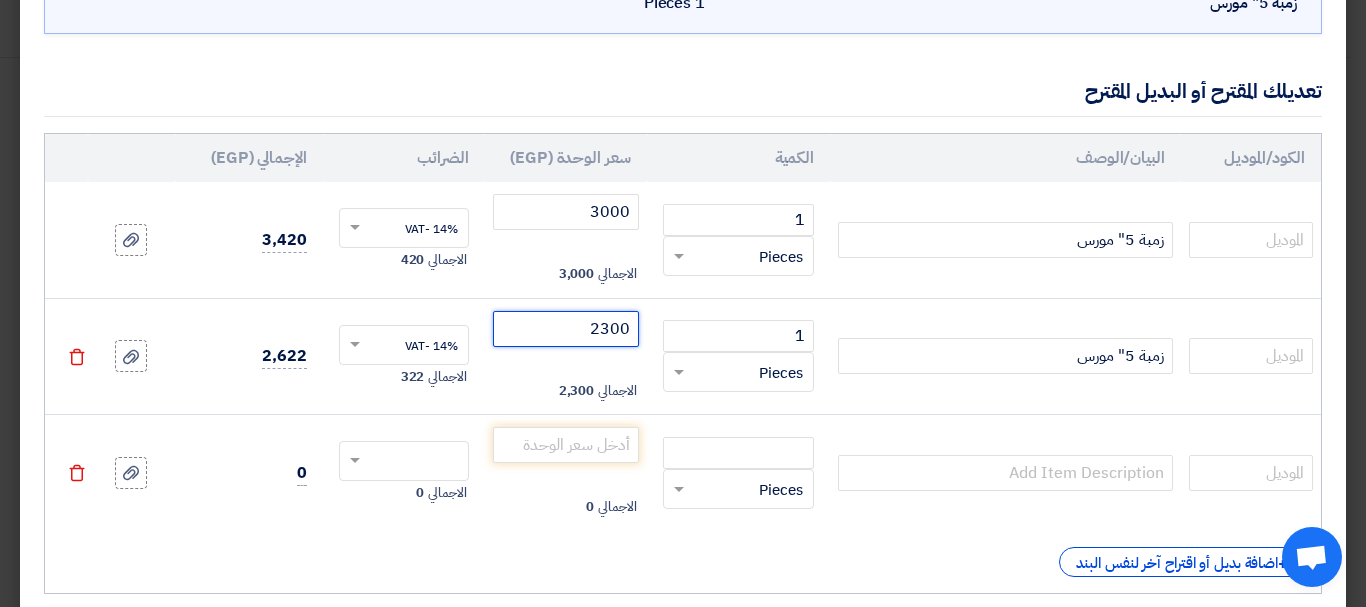 click on "2300" 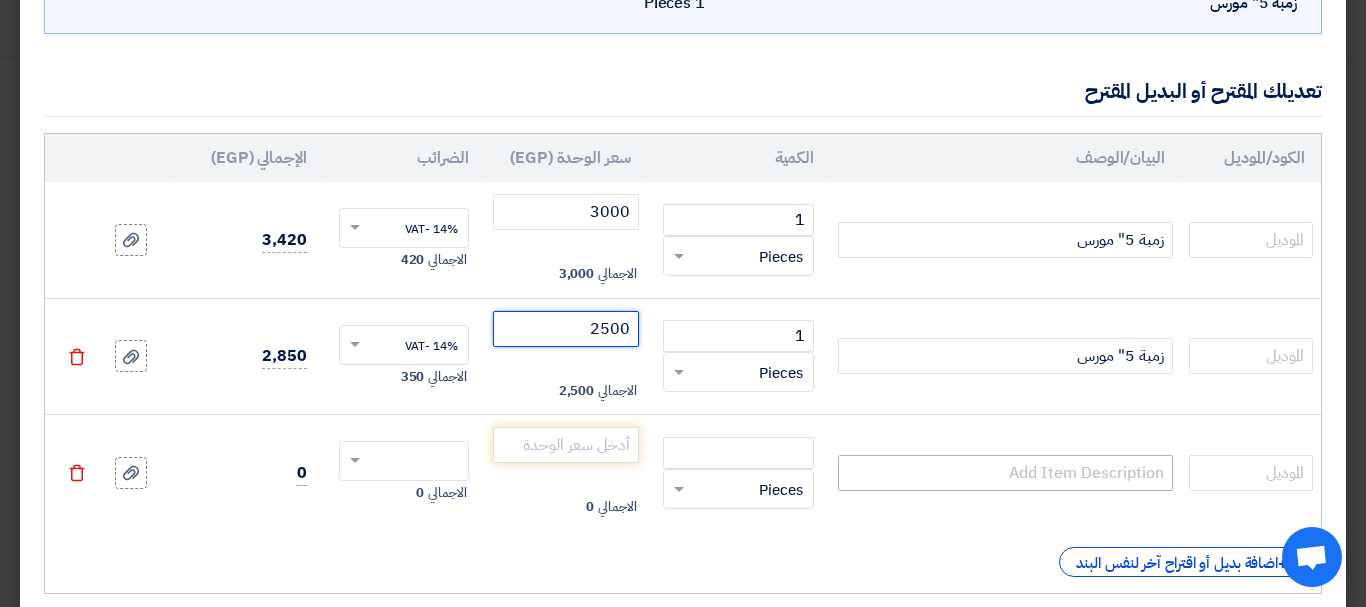type on "2500" 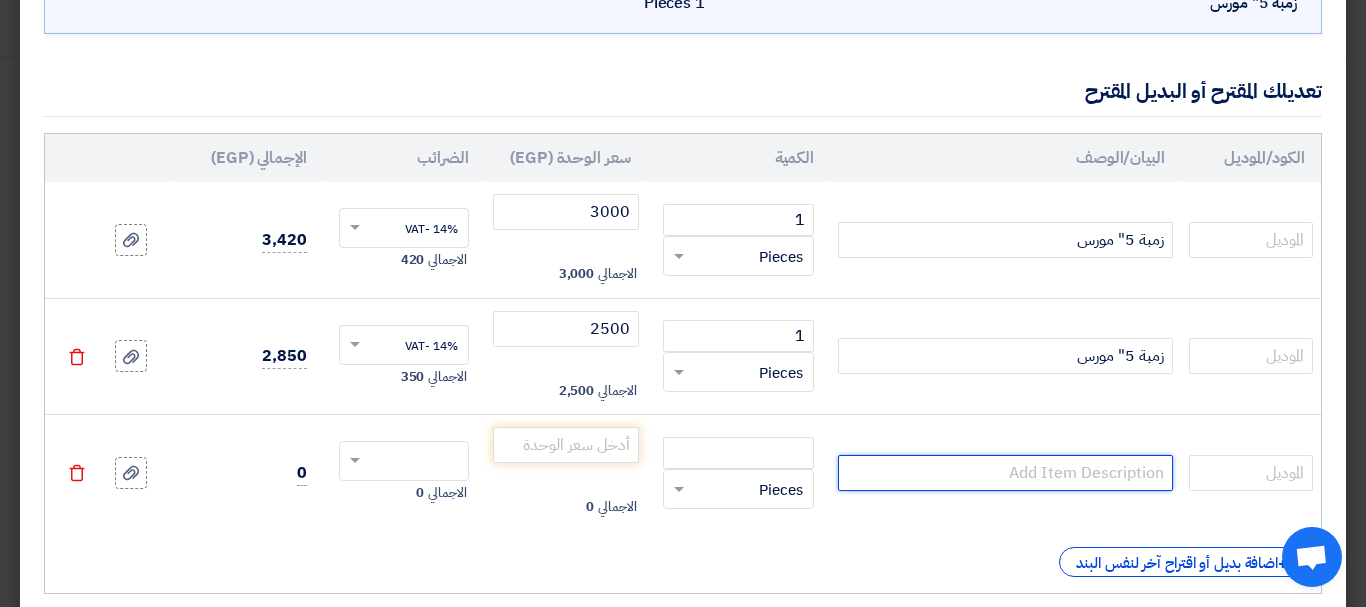 click 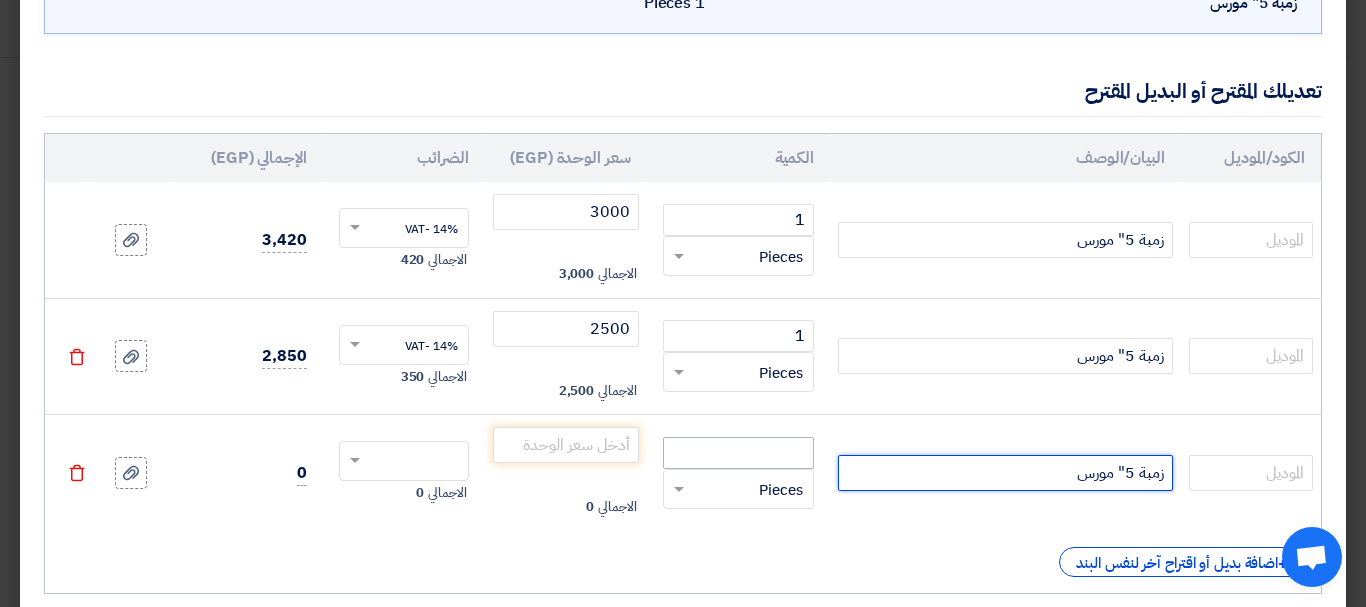 type on "زمبة 5" مورس" 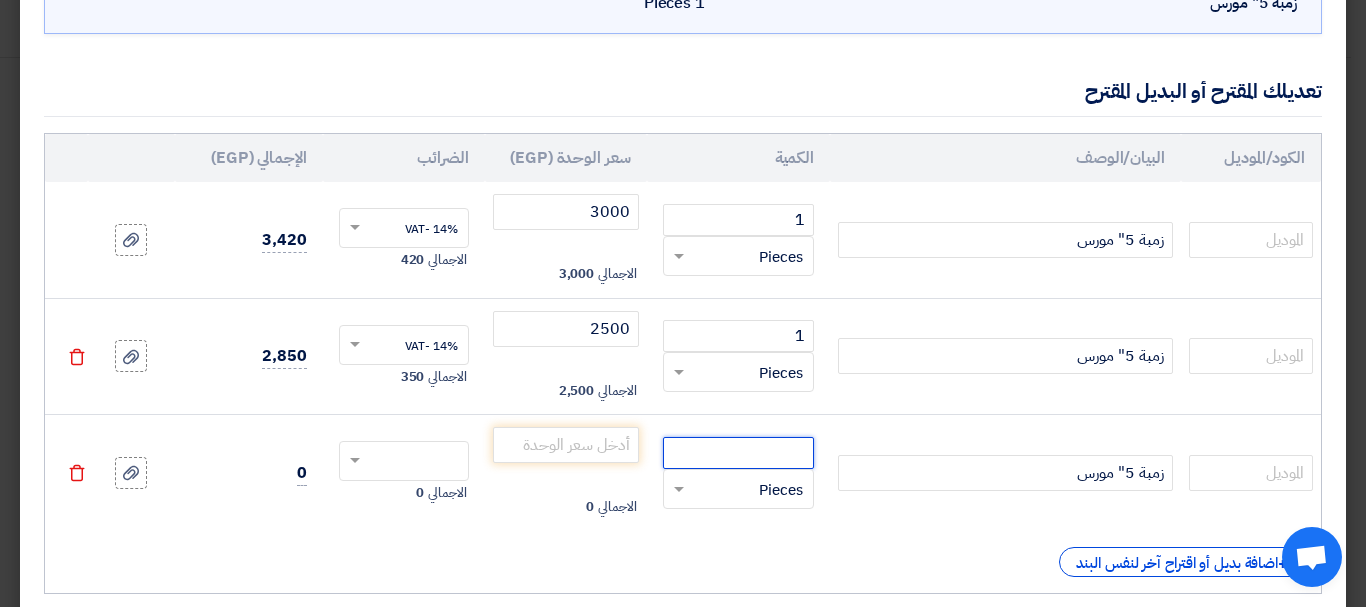 click 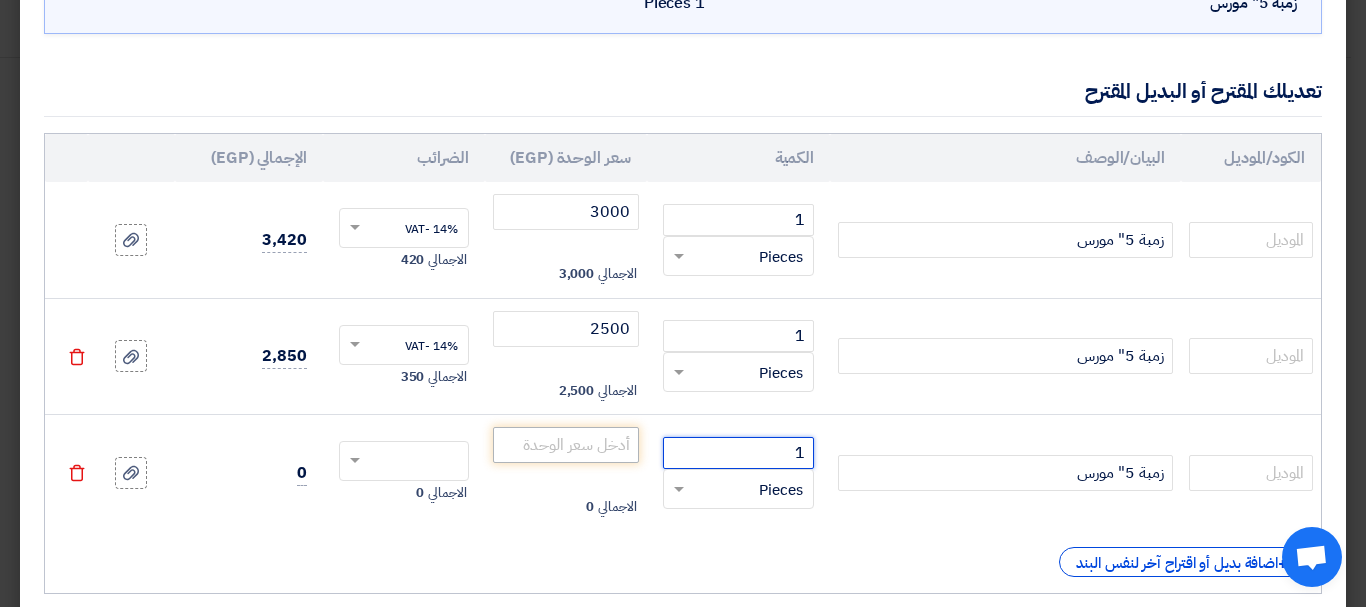 type on "1" 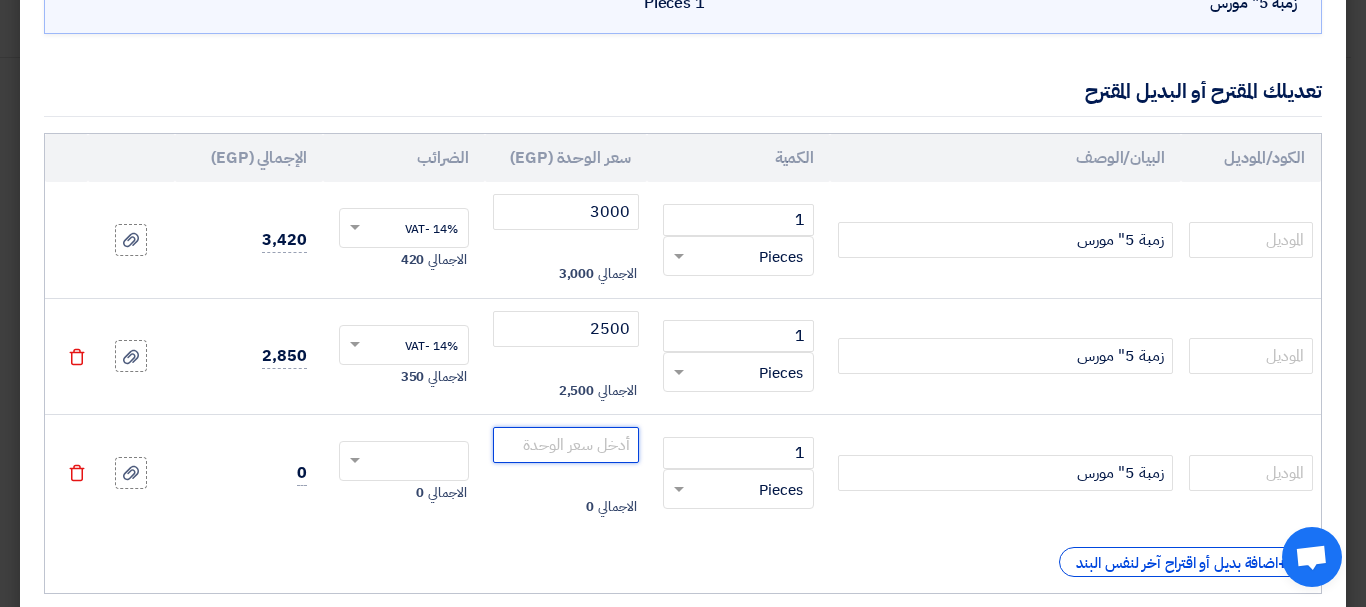 click 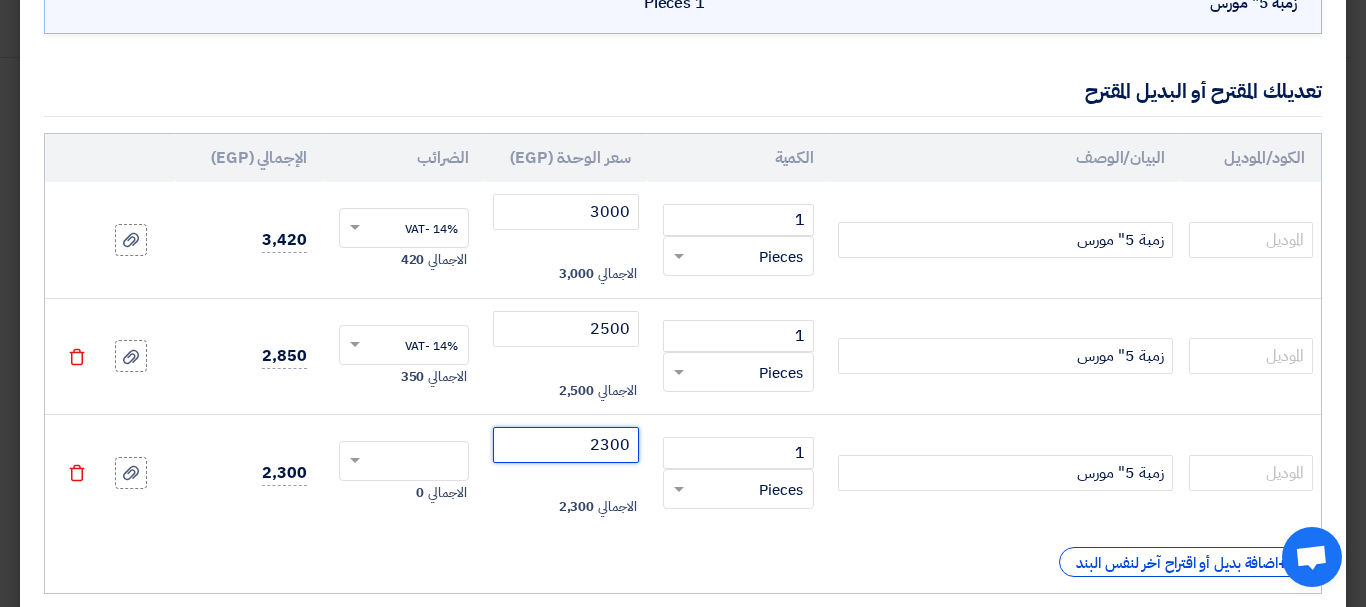 type on "2300" 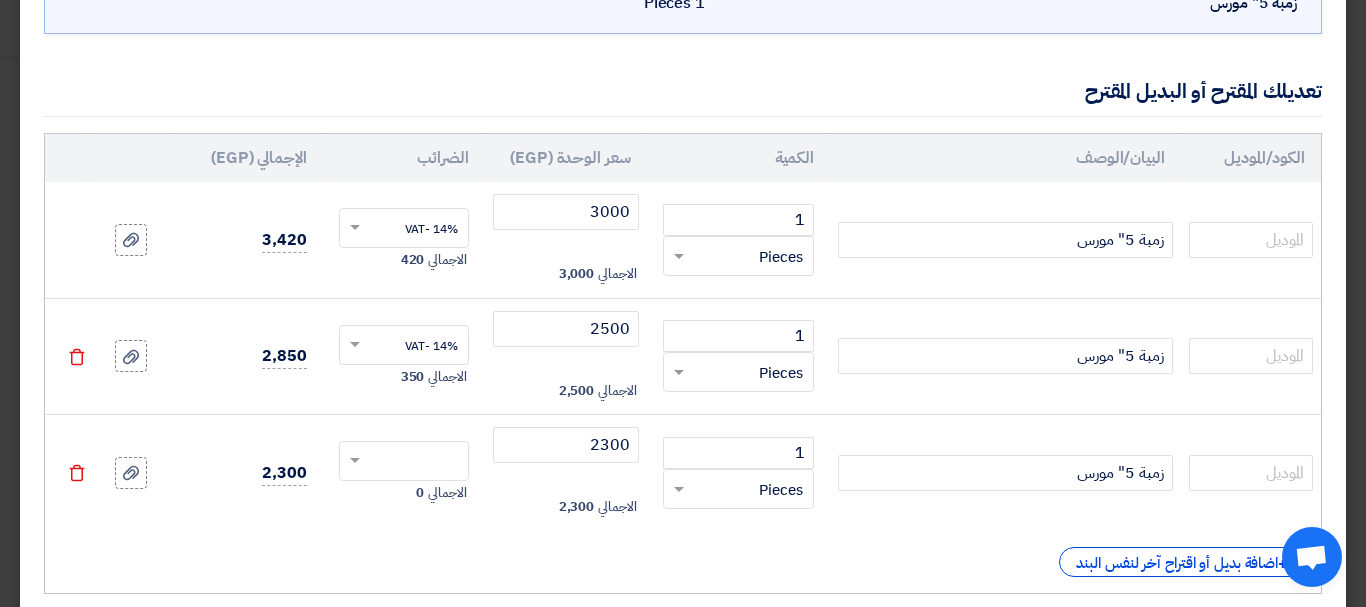 click on "14% -VAT
×
الاجمالي
350" 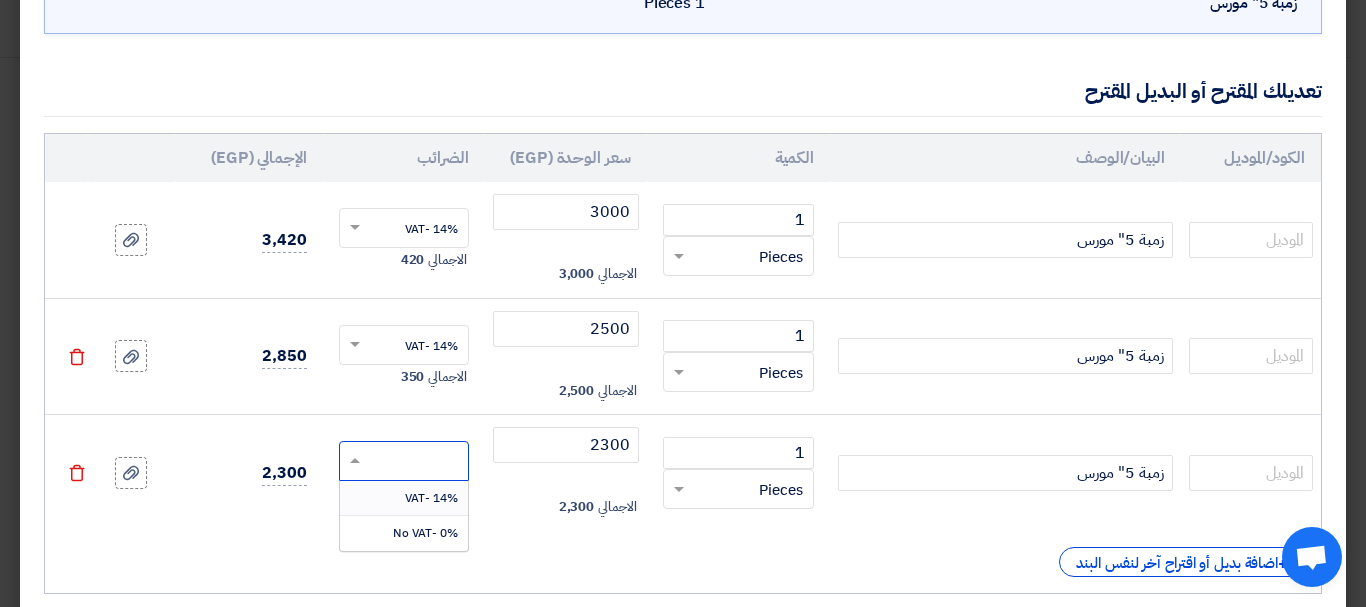 click on "14% -VAT" at bounding box center [404, 498] 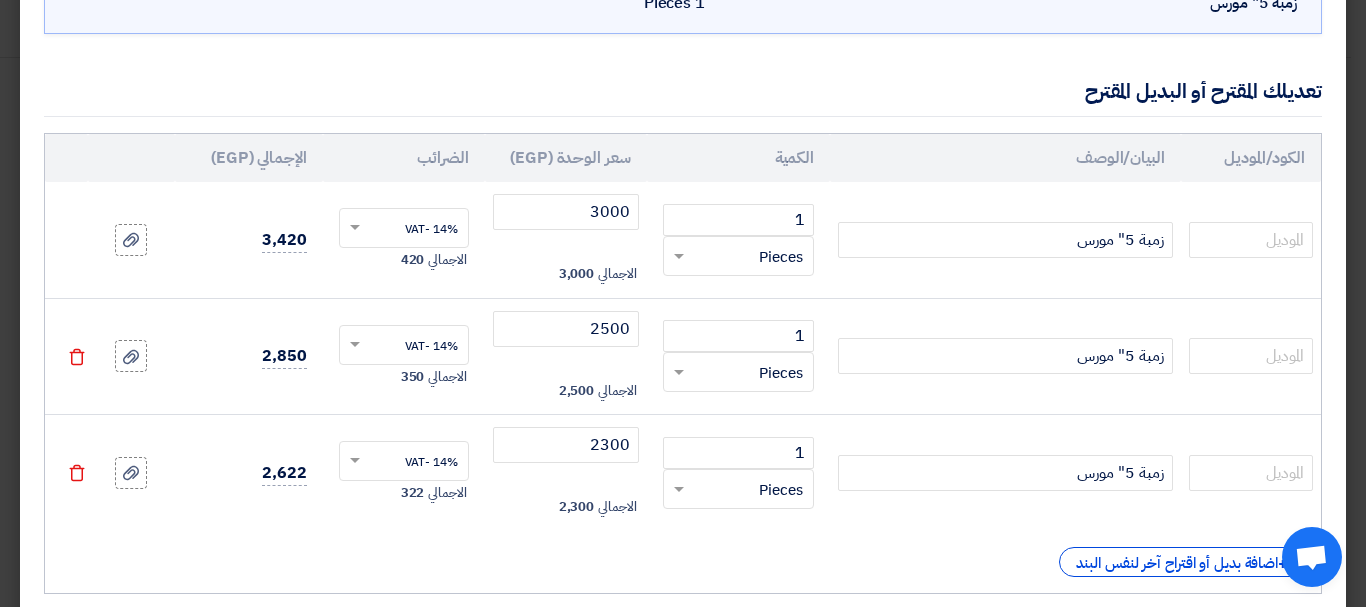 click on "14% -VAT
×
الاجمالي
350" 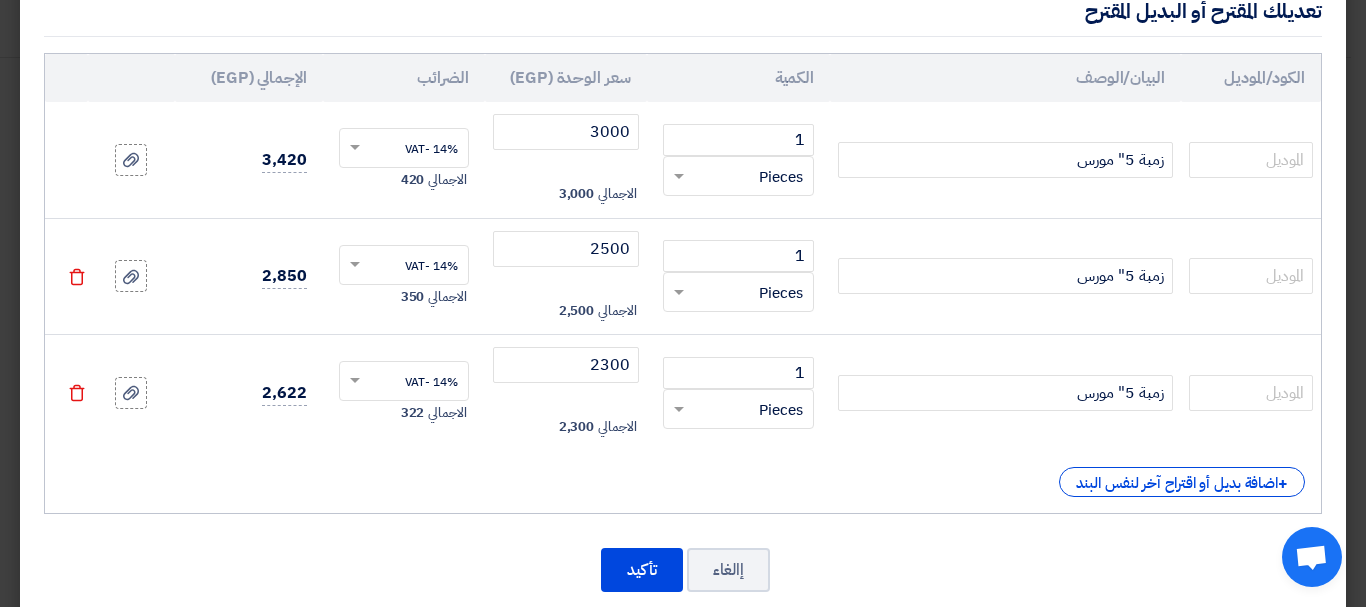 scroll, scrollTop: 284, scrollLeft: 0, axis: vertical 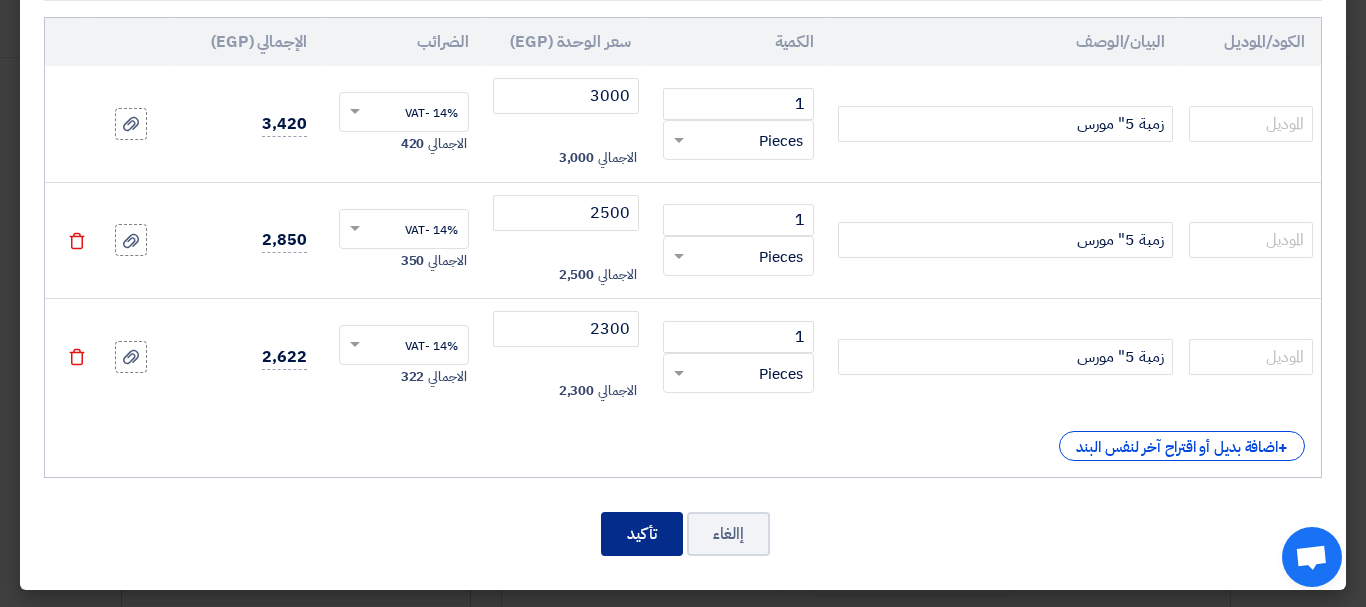 click on "تأكيد" 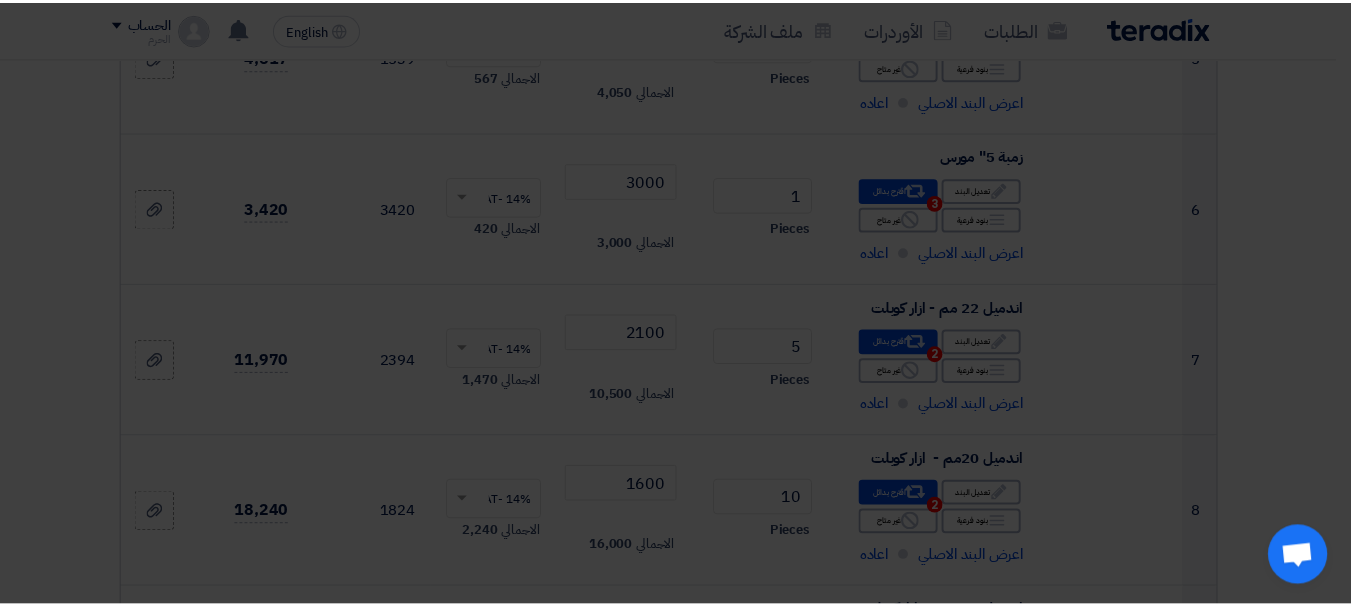 scroll, scrollTop: 1232, scrollLeft: 0, axis: vertical 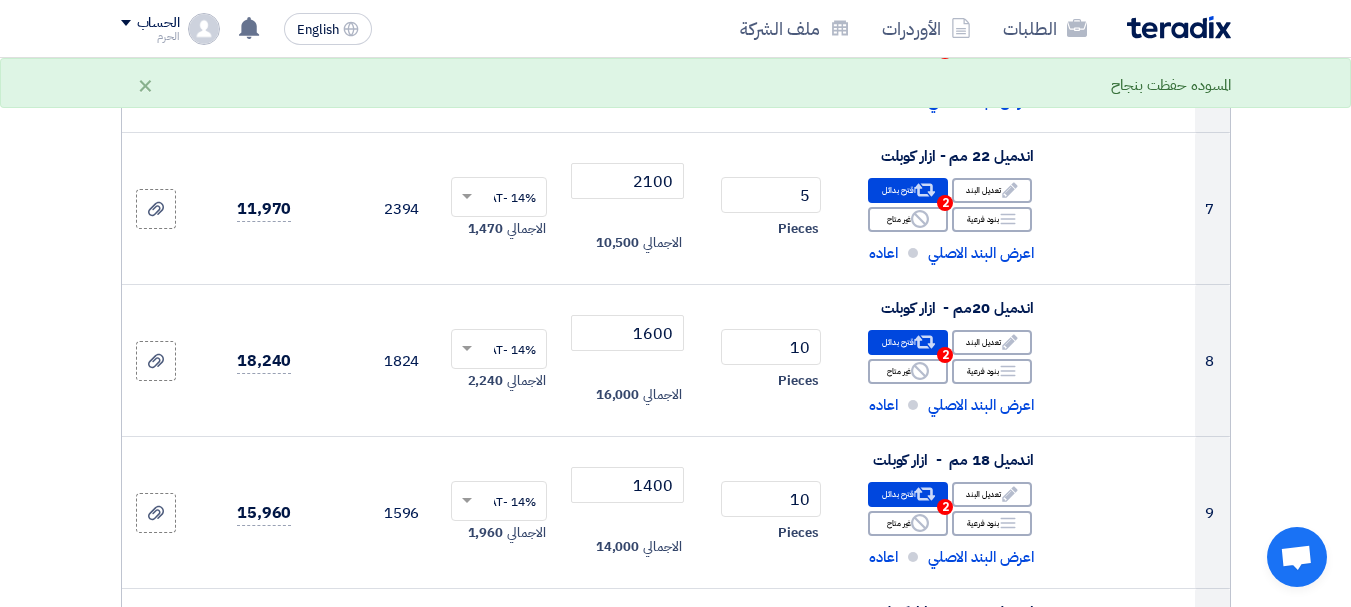 click on "تفاصيل الطلب
#
الكود/الموديل
البيان/الوصف
الكمية/العدد
سعر الوحدة (EGP)
الضرائب
+
'Select taxes...
14% -VAT" 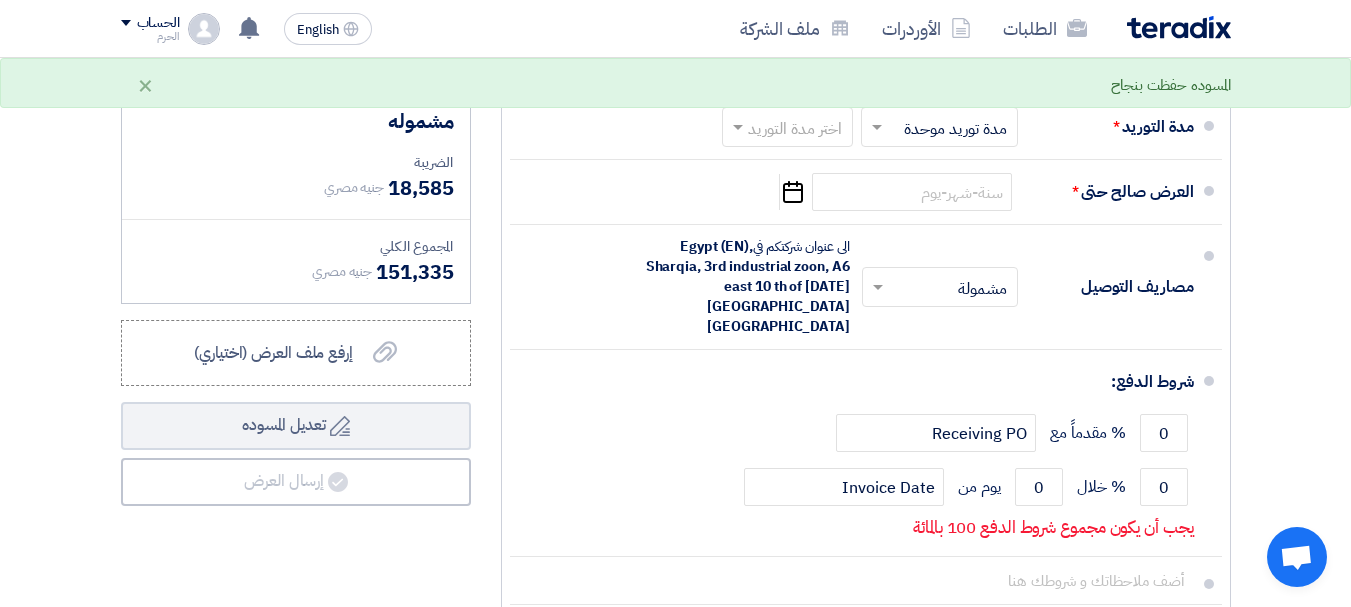 scroll, scrollTop: 3432, scrollLeft: 0, axis: vertical 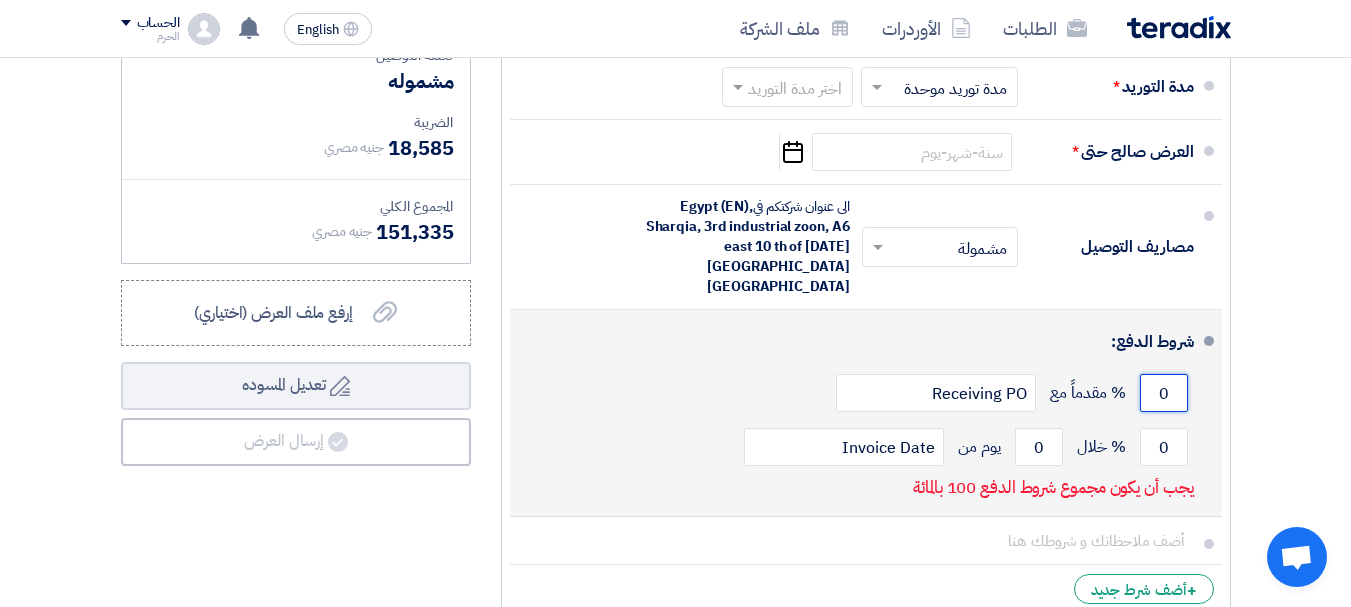 click on "0" 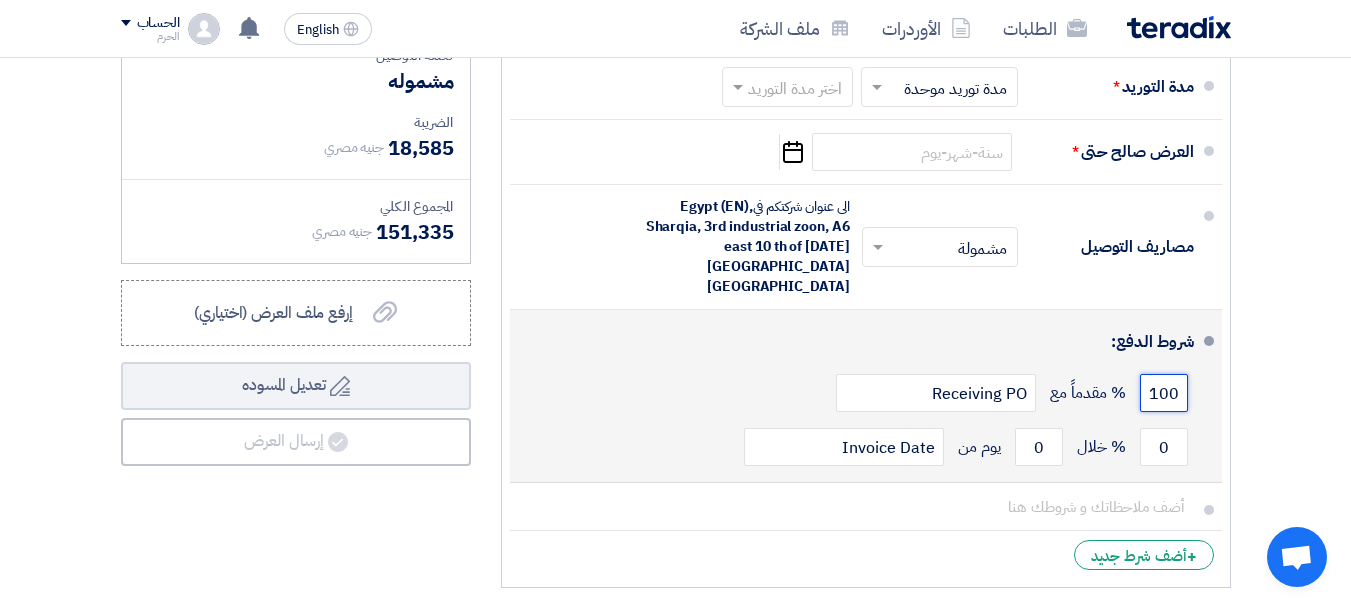 scroll, scrollTop: 0, scrollLeft: -8, axis: horizontal 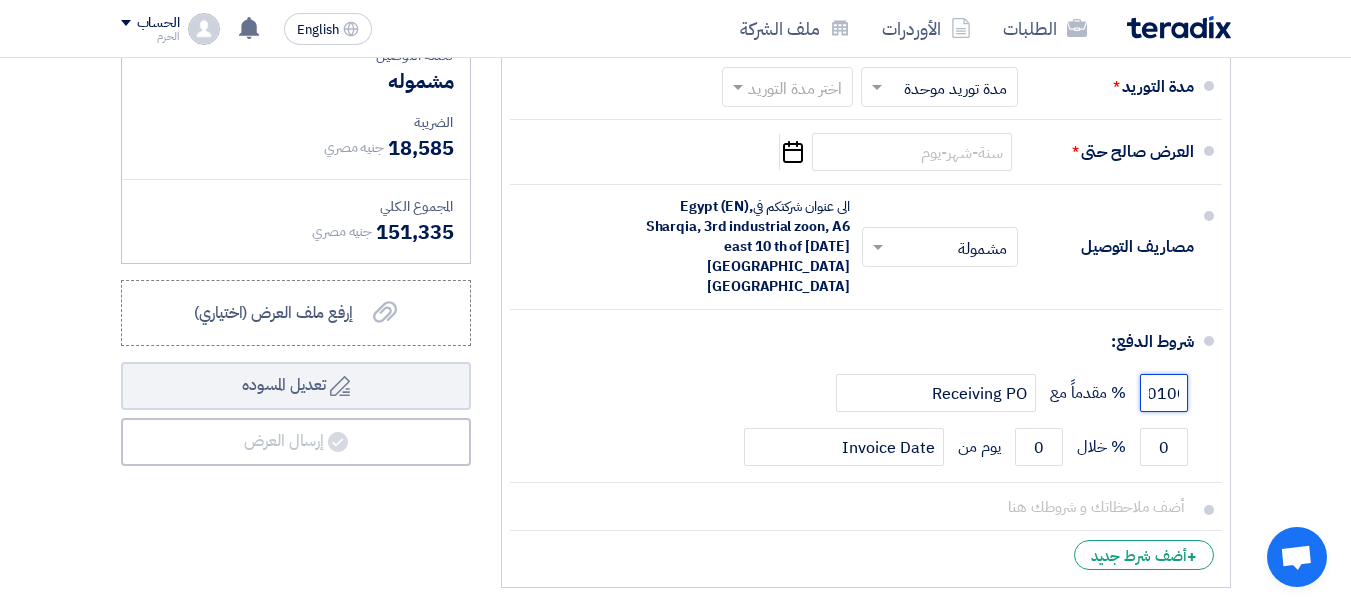 type on "0100" 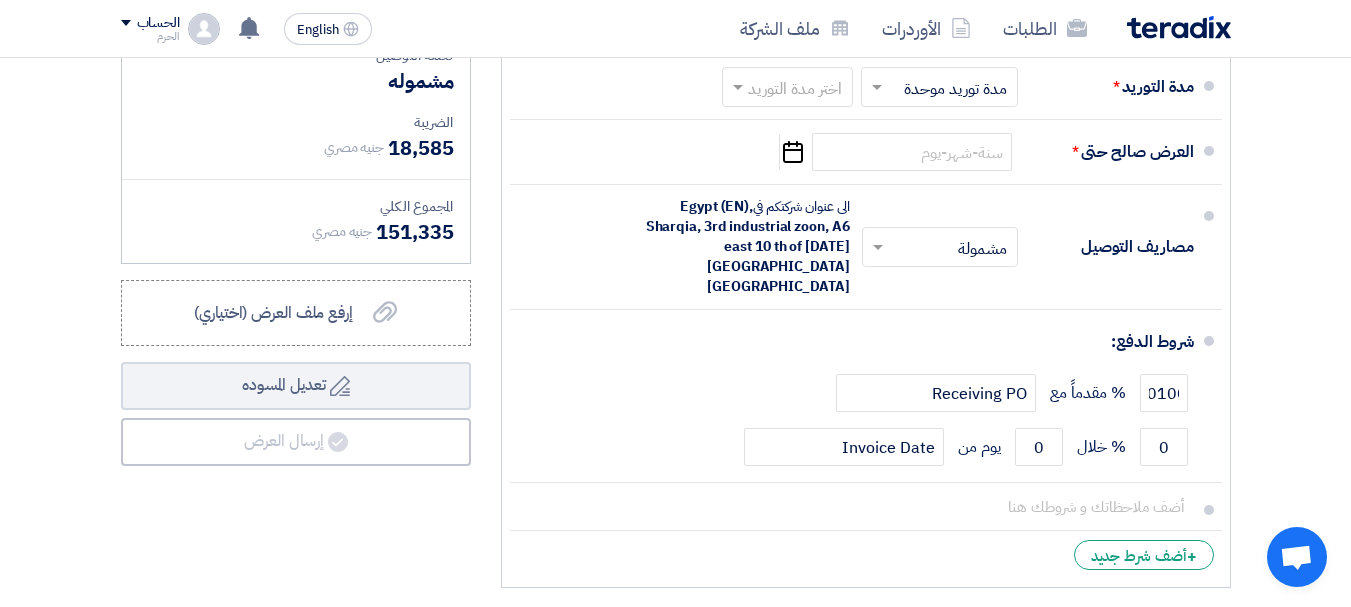 click on "تفاصيل الطلب
#
الكود/الموديل
البيان/الوصف
الكمية/العدد
سعر الوحدة (EGP)
الضرائب
+
'Select taxes...
14% -VAT" 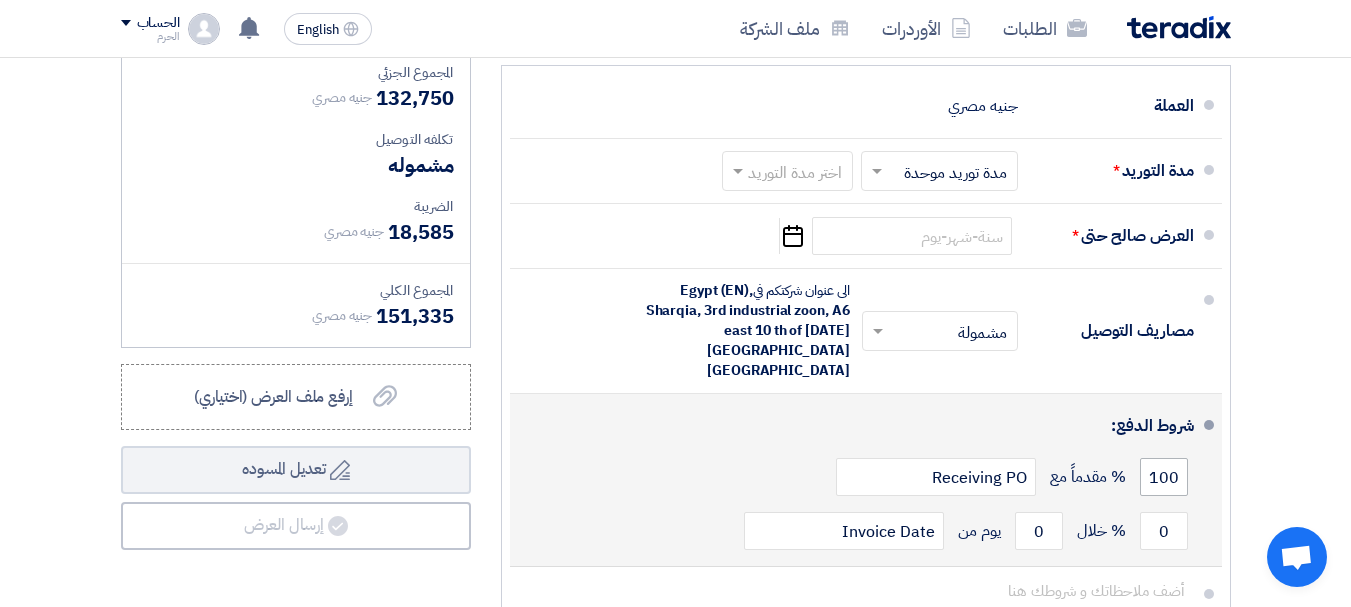 scroll, scrollTop: 3312, scrollLeft: 0, axis: vertical 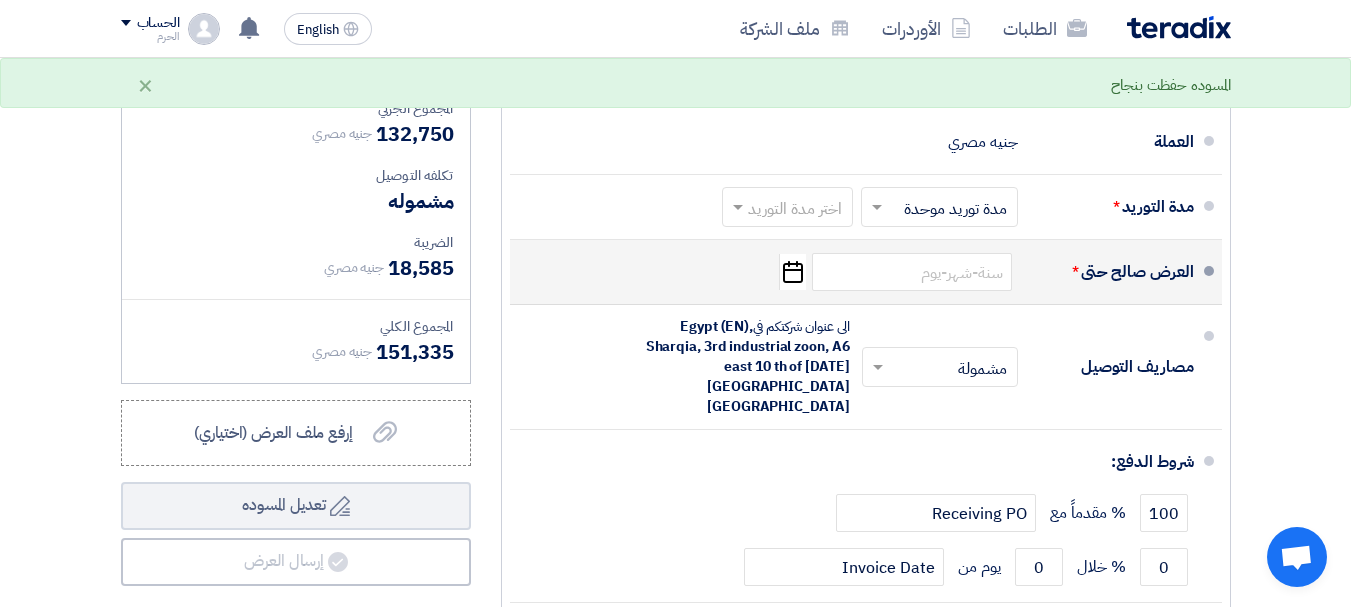 click on "Pick a date" 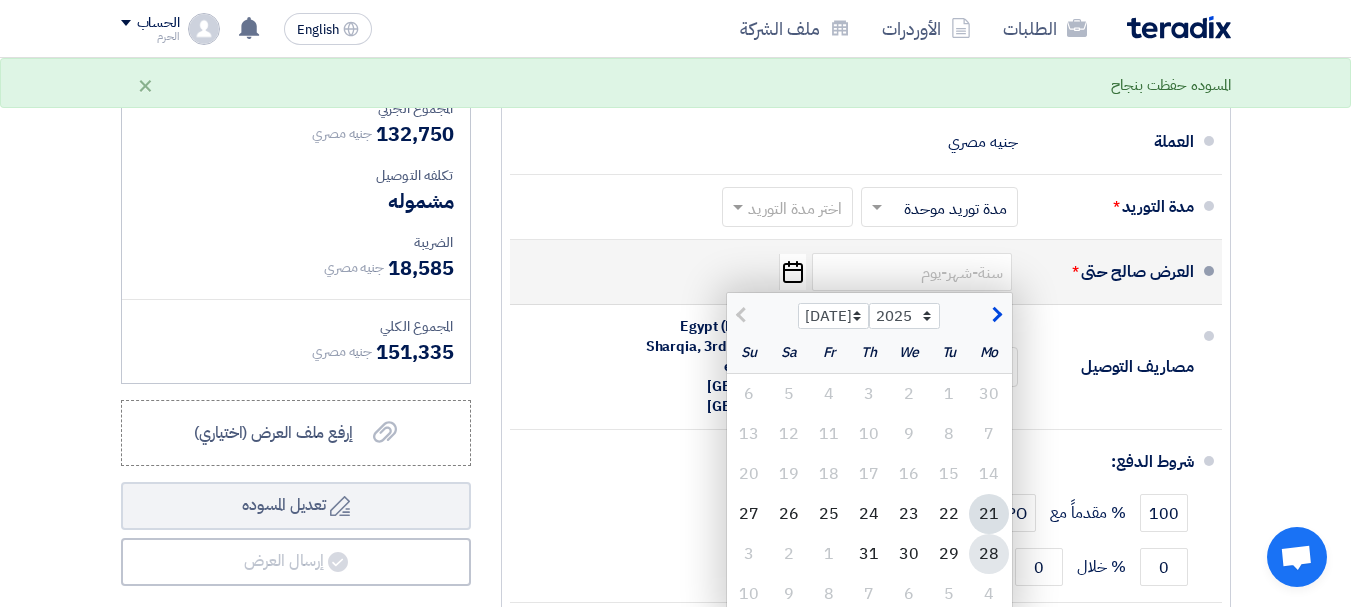 click on "28" 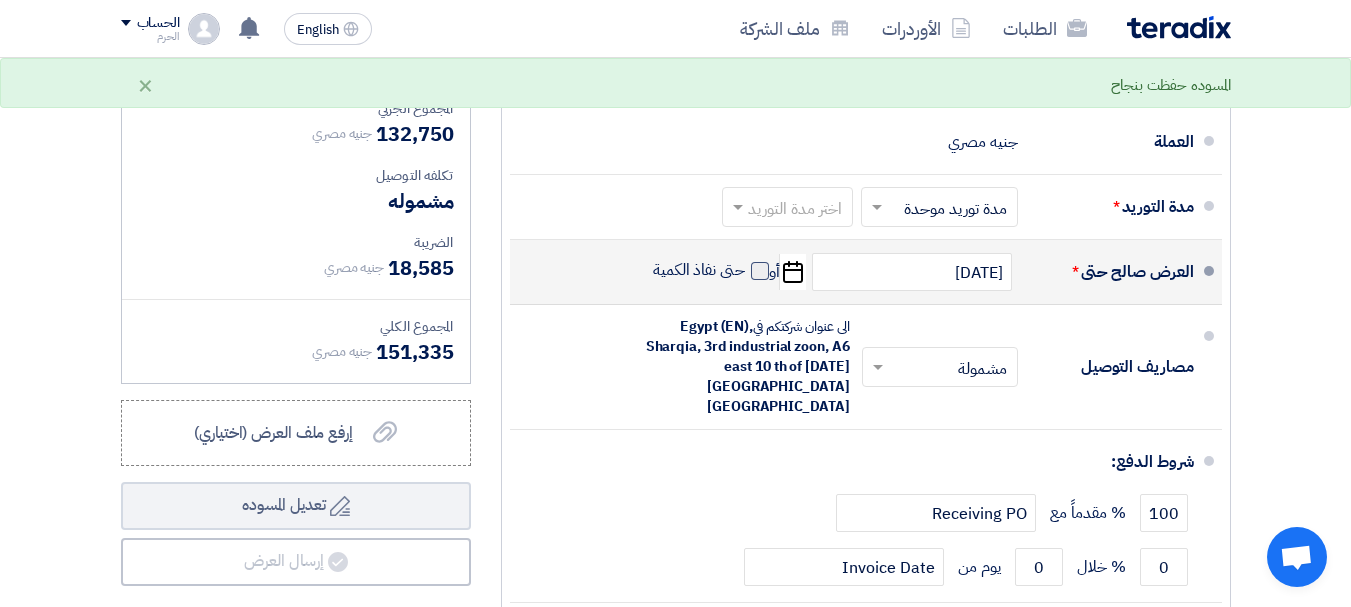 click 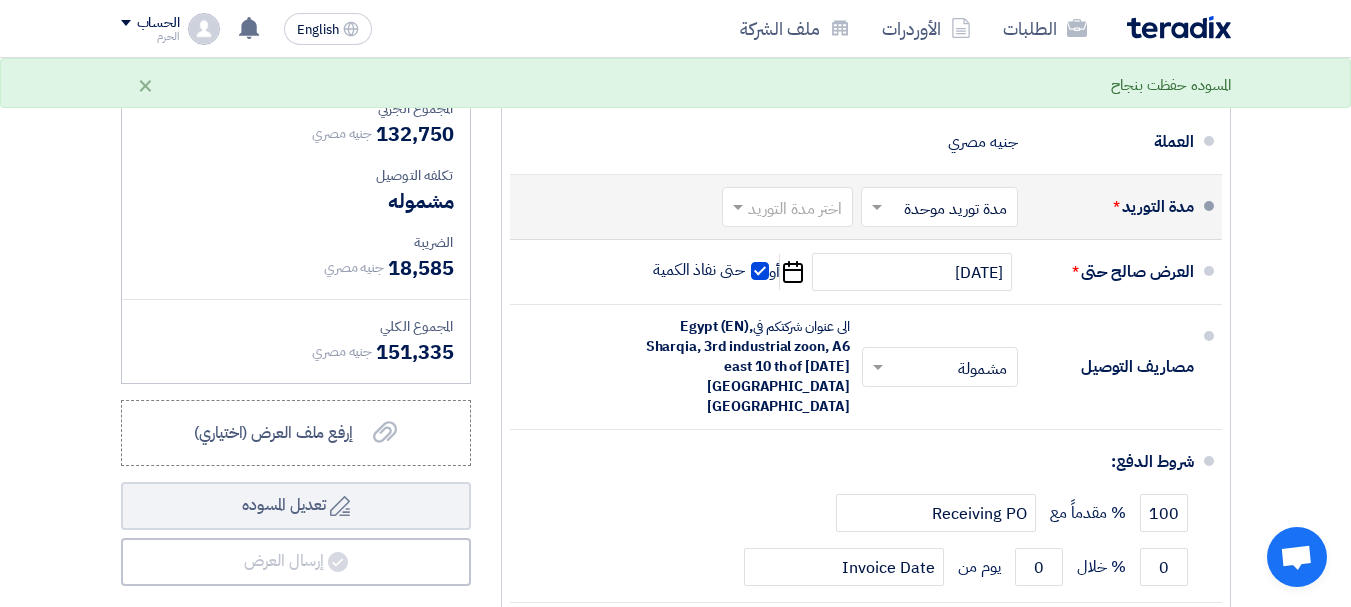 click 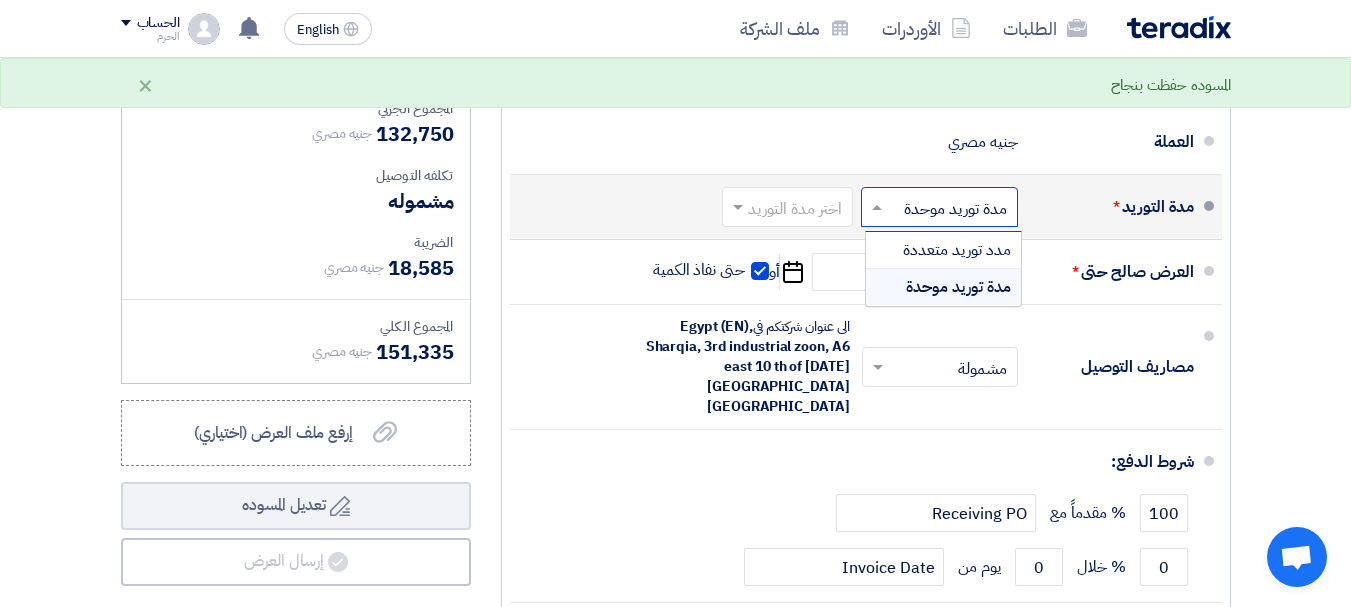 click on "مدة توريد موحدة" at bounding box center [958, 287] 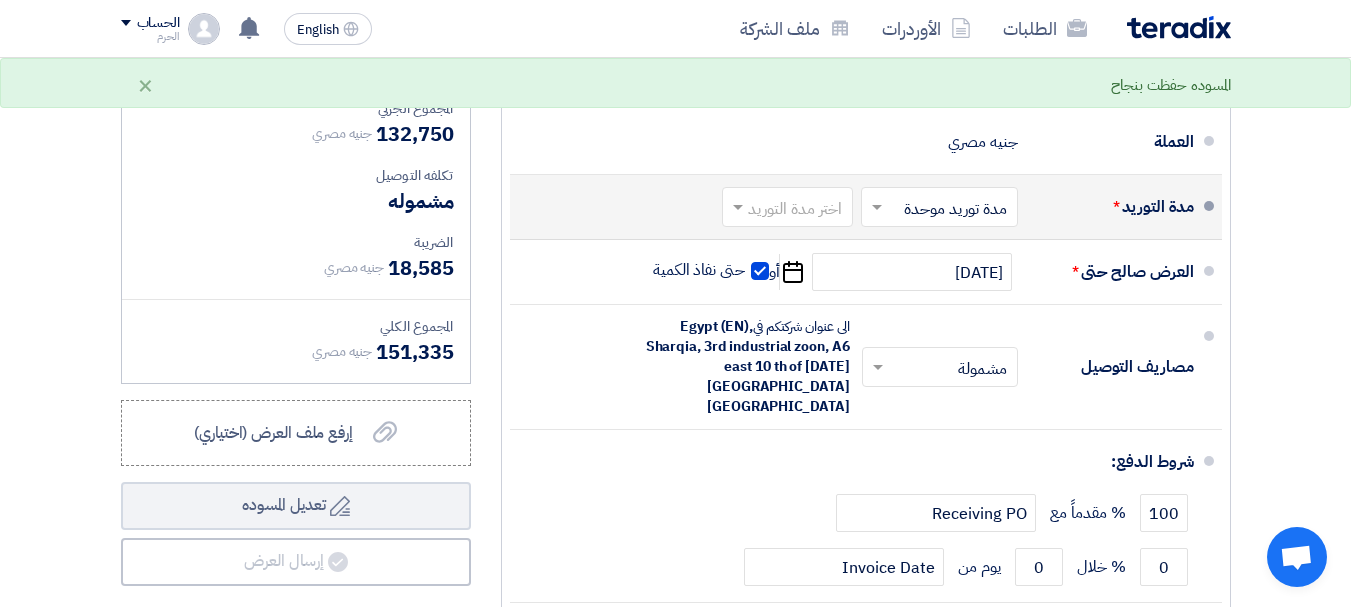 click 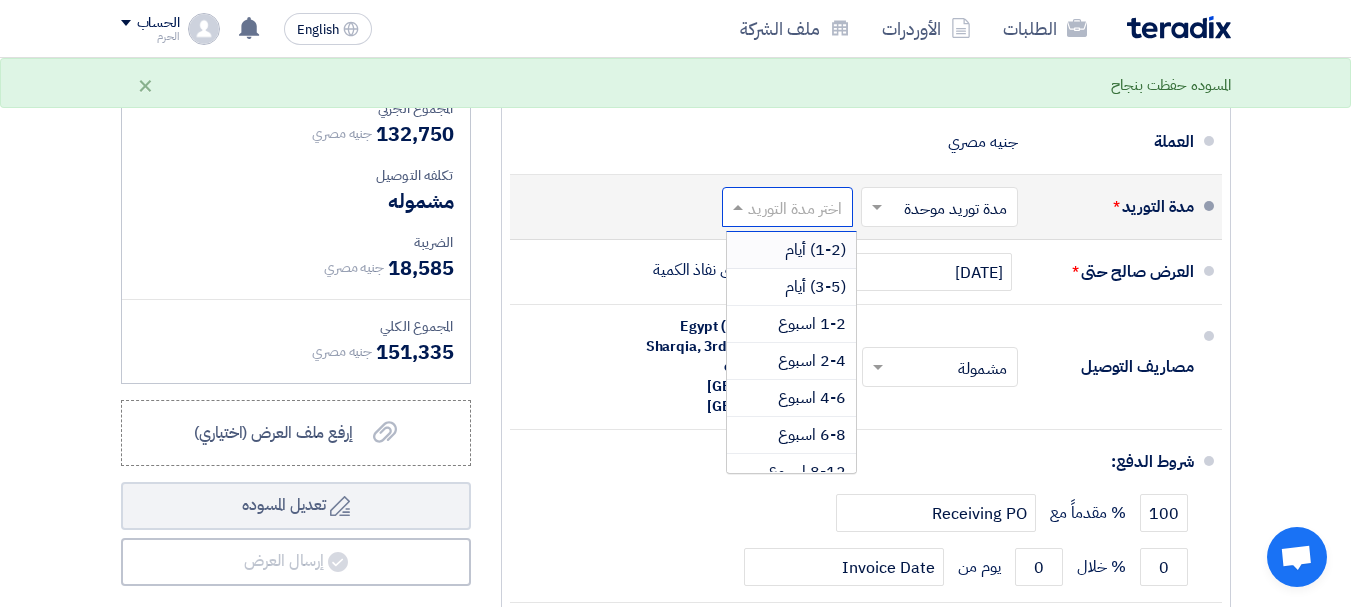click on "(1-2) أيام" at bounding box center [791, 250] 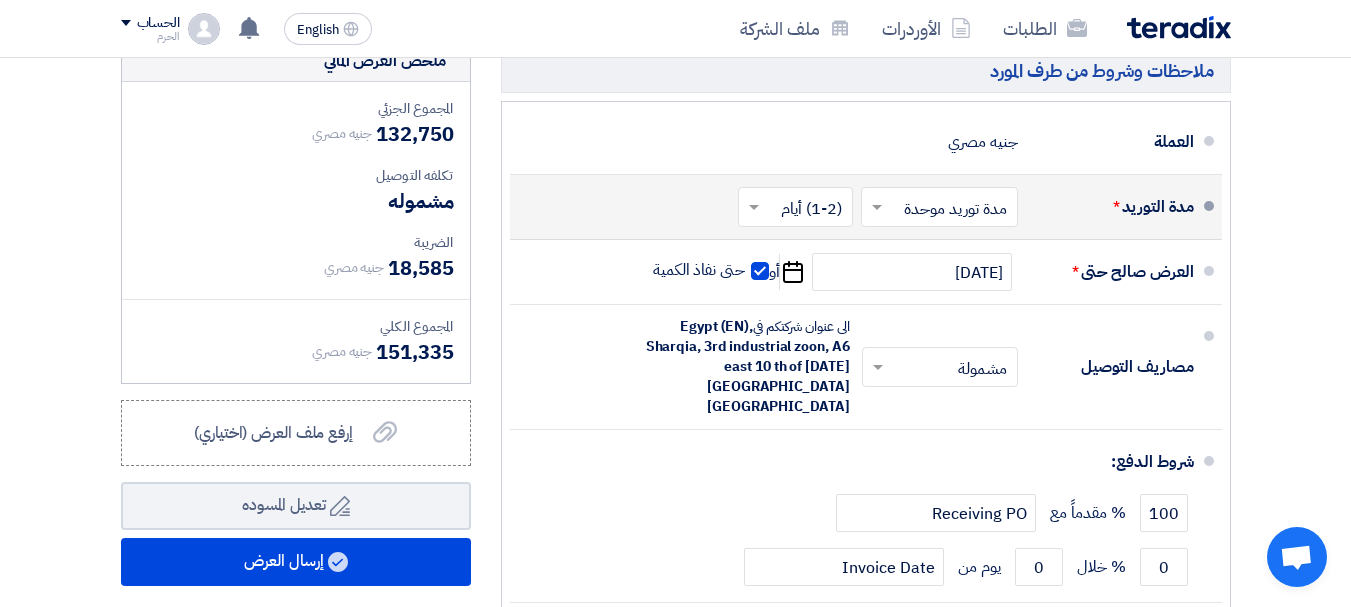 click on "تفاصيل الطلب
#
الكود/الموديل
البيان/الوصف
الكمية/العدد
سعر الوحدة (EGP)
الضرائب
+
'Select taxes...
14% -VAT" 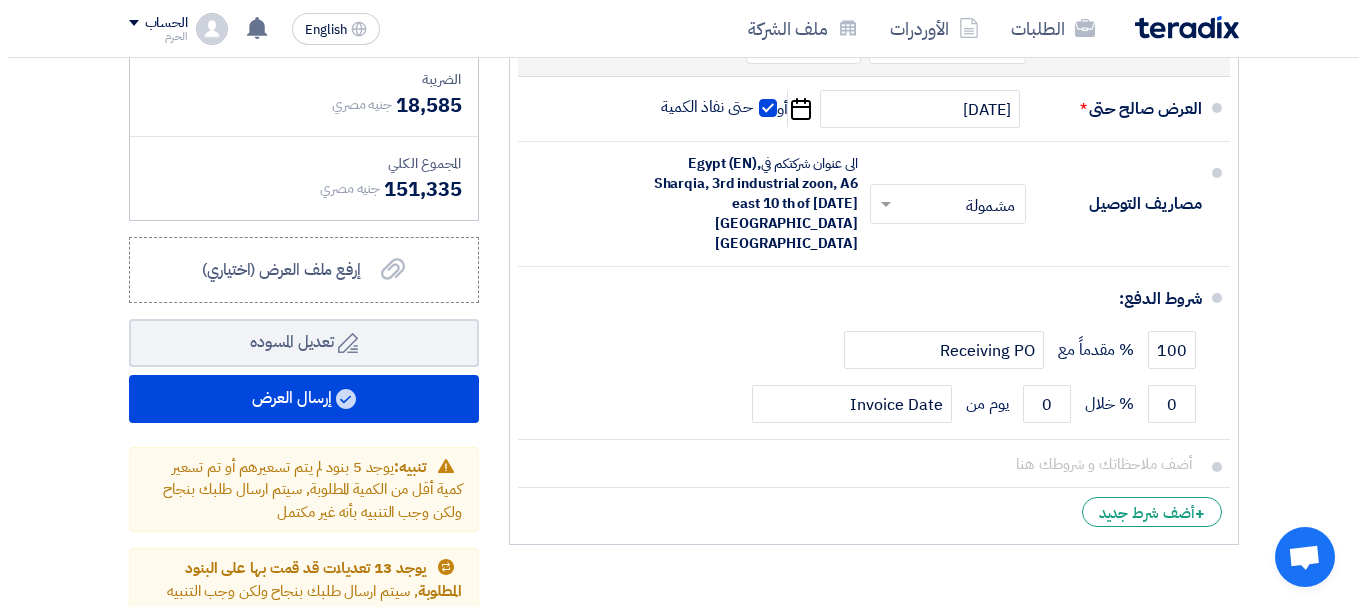 scroll, scrollTop: 3472, scrollLeft: 0, axis: vertical 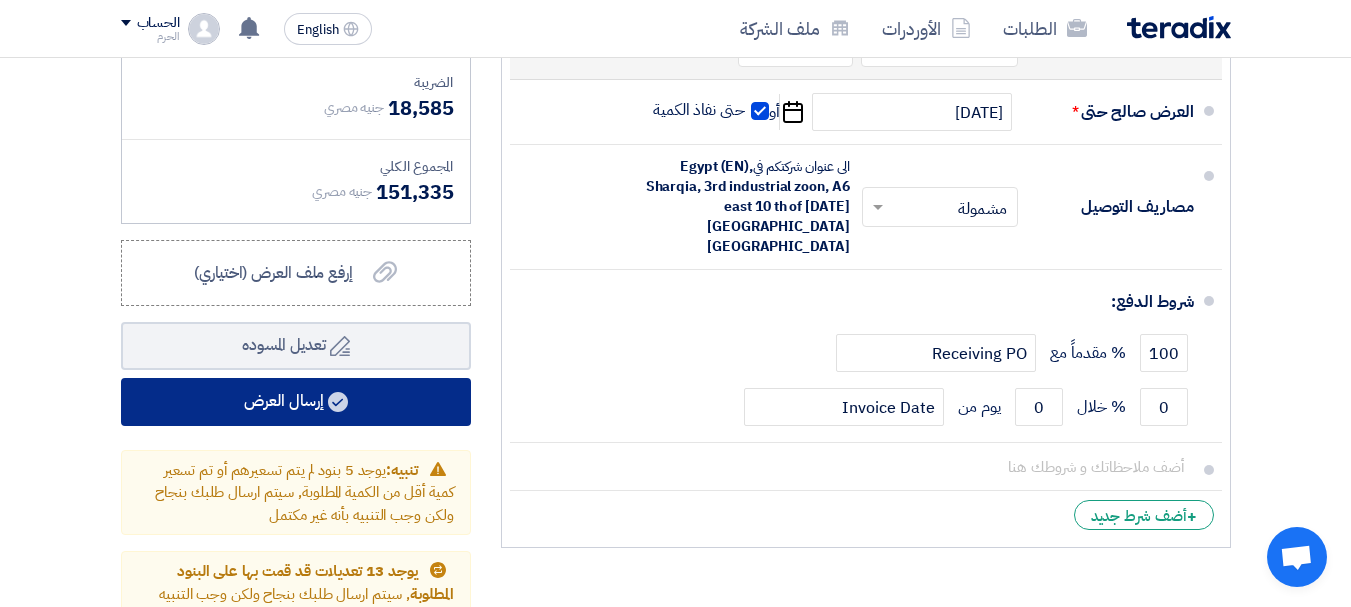 click on "إرسال العرض" 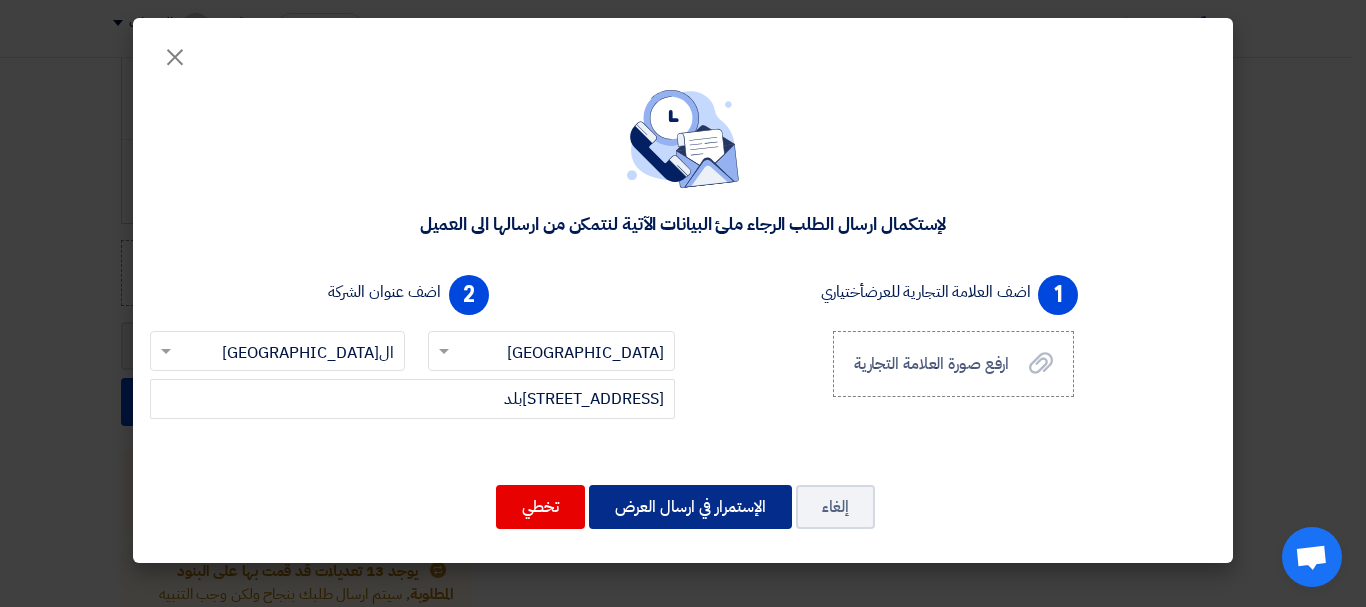 click on "الإستمرار في ارسال العرض" 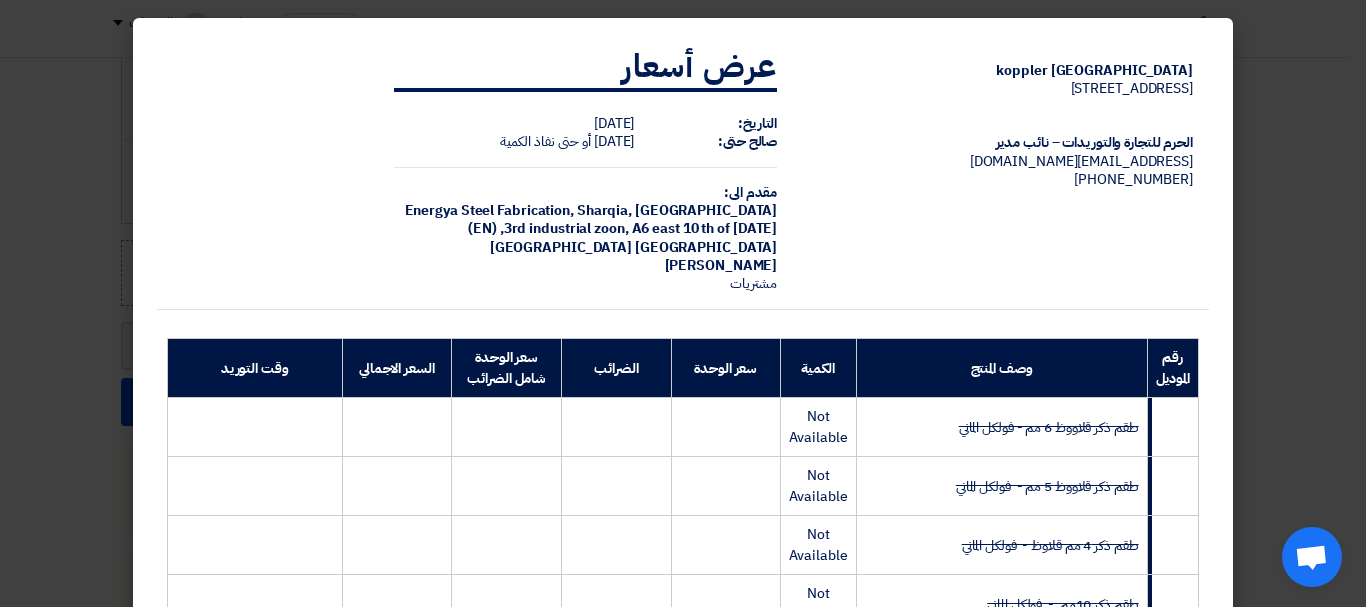 click on "koppler [GEOGRAPHIC_DATA]
[STREET_ADDRESS]
الحرم للتجارة والتوريدات – نائب مدير
[EMAIL_ADDRESS][DOMAIN_NAME]
[PHONE_NUMBER]" 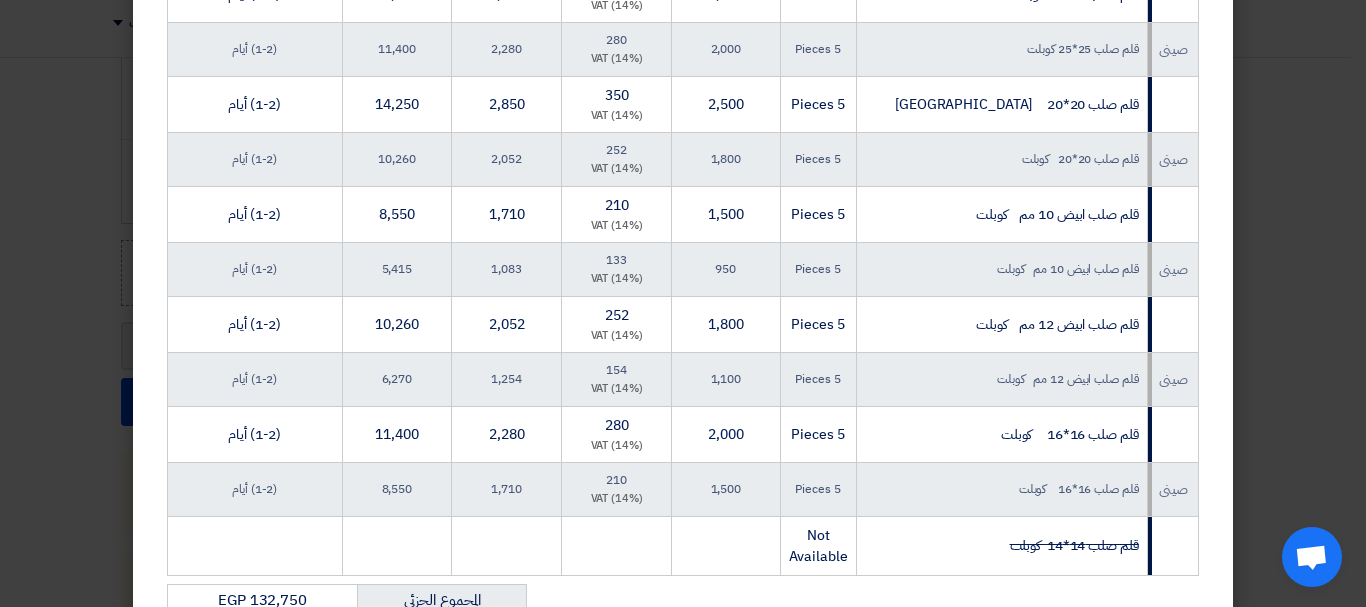 scroll, scrollTop: 1955, scrollLeft: 0, axis: vertical 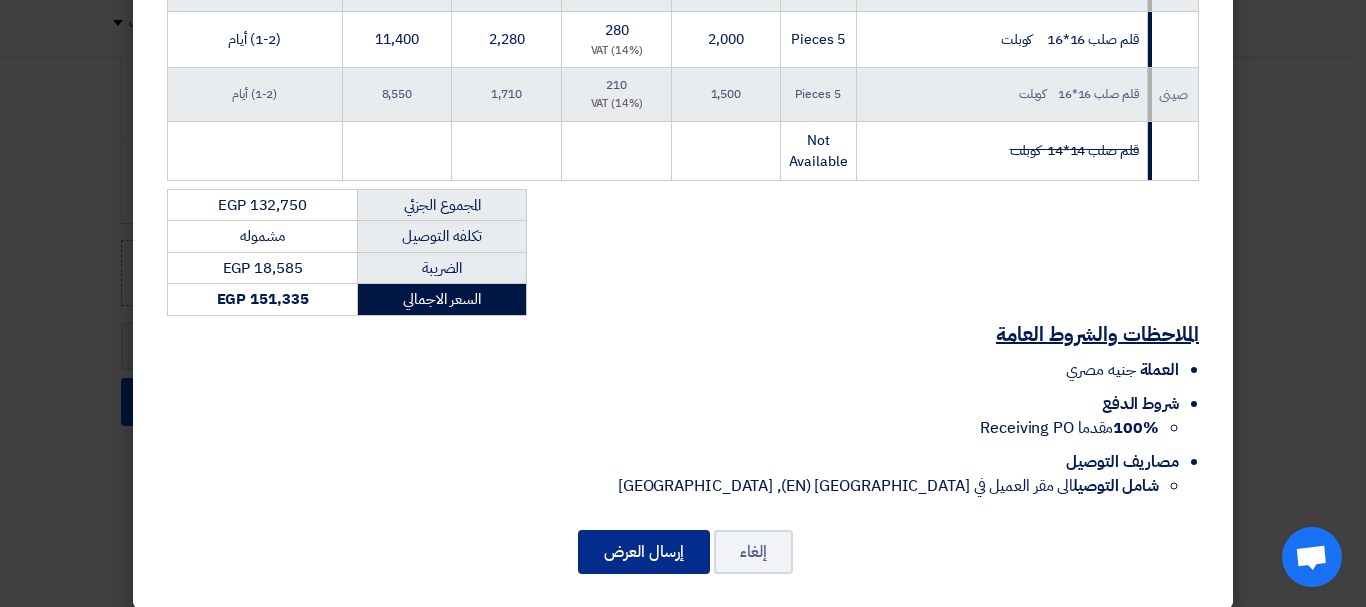click on "إرسال العرض" 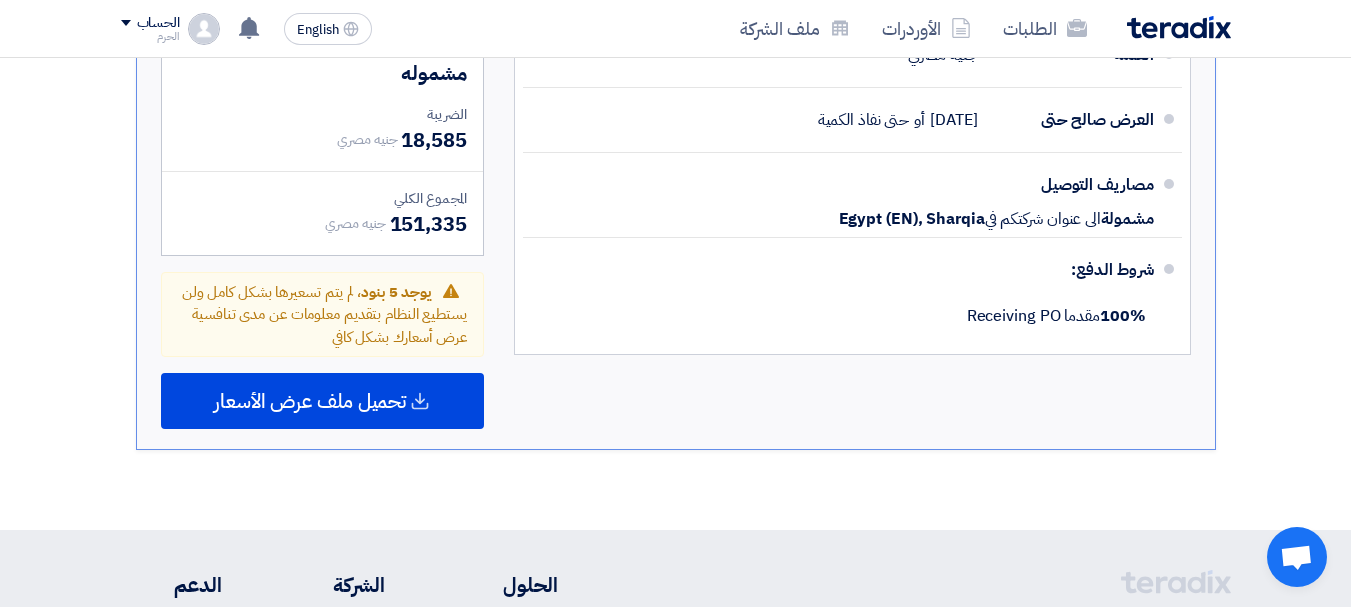 scroll, scrollTop: 2557, scrollLeft: 0, axis: vertical 